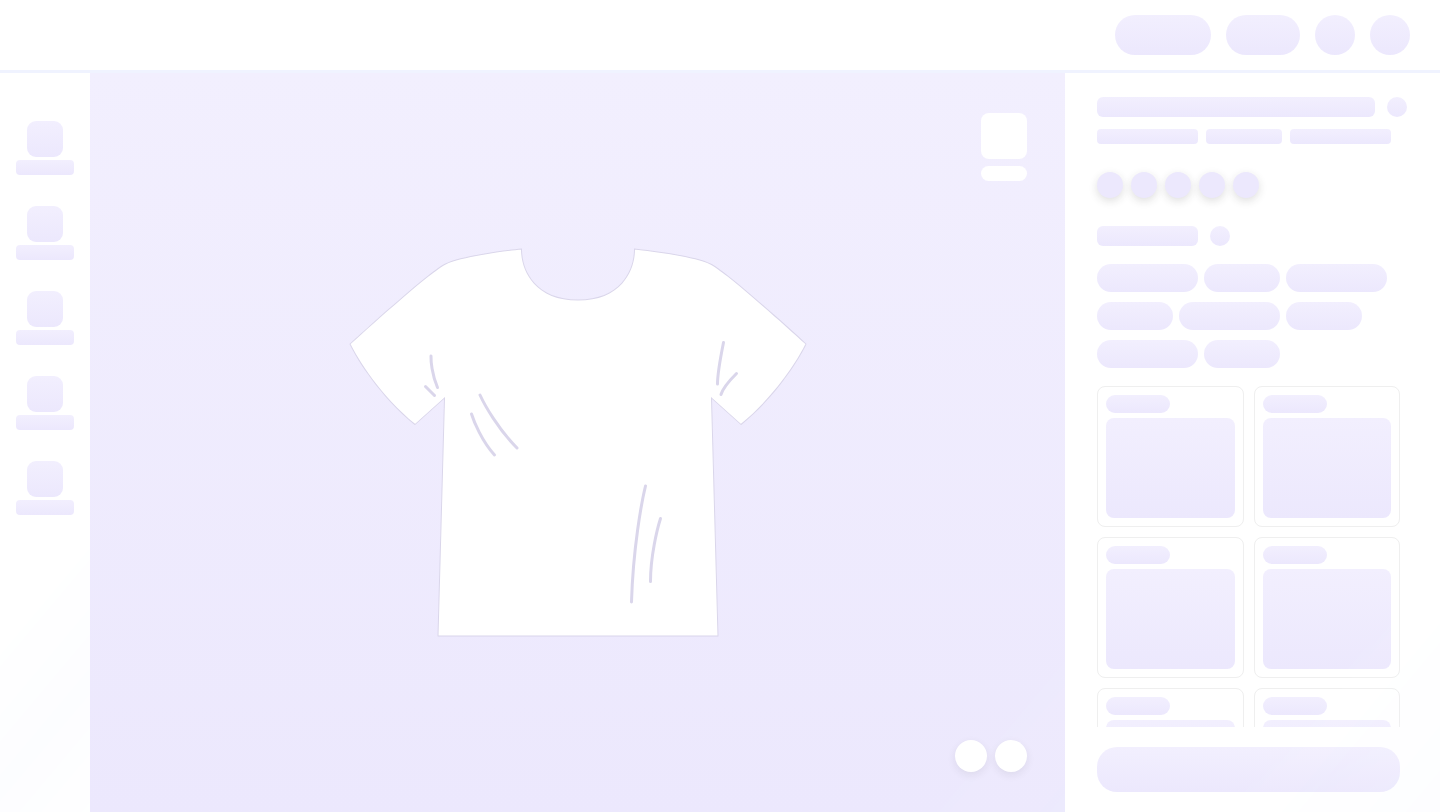 scroll, scrollTop: 0, scrollLeft: 0, axis: both 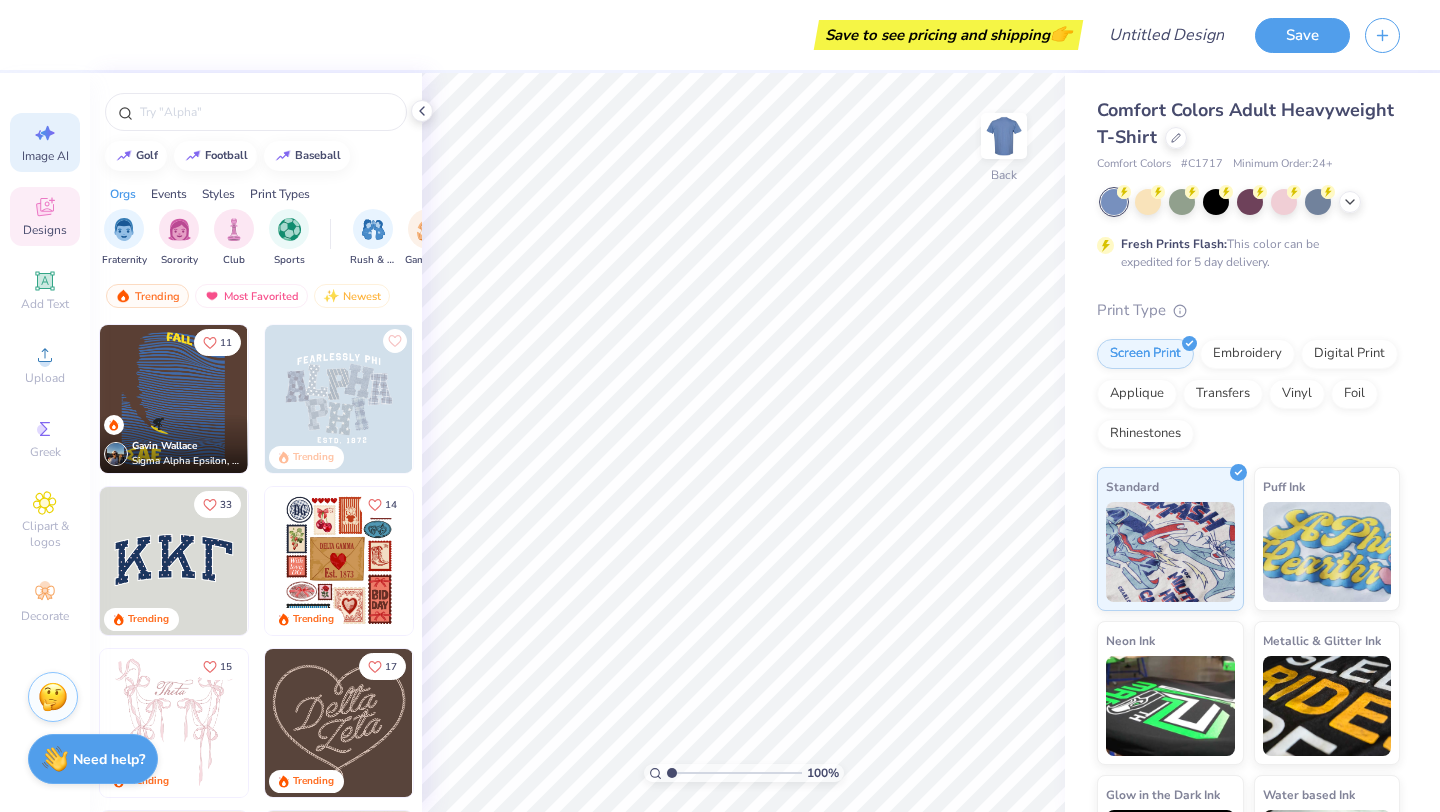 click on "Image AI" at bounding box center (45, 156) 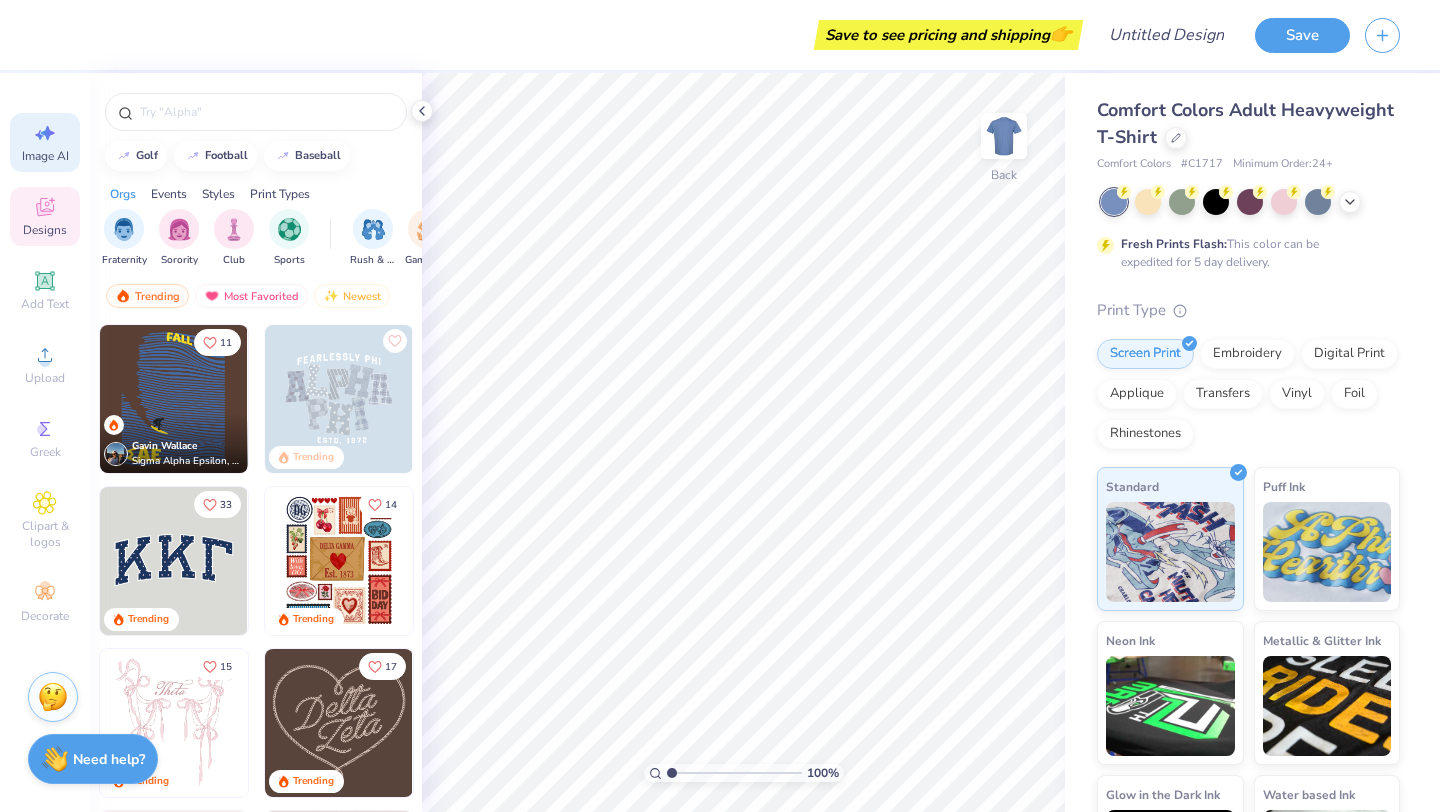 select on "4" 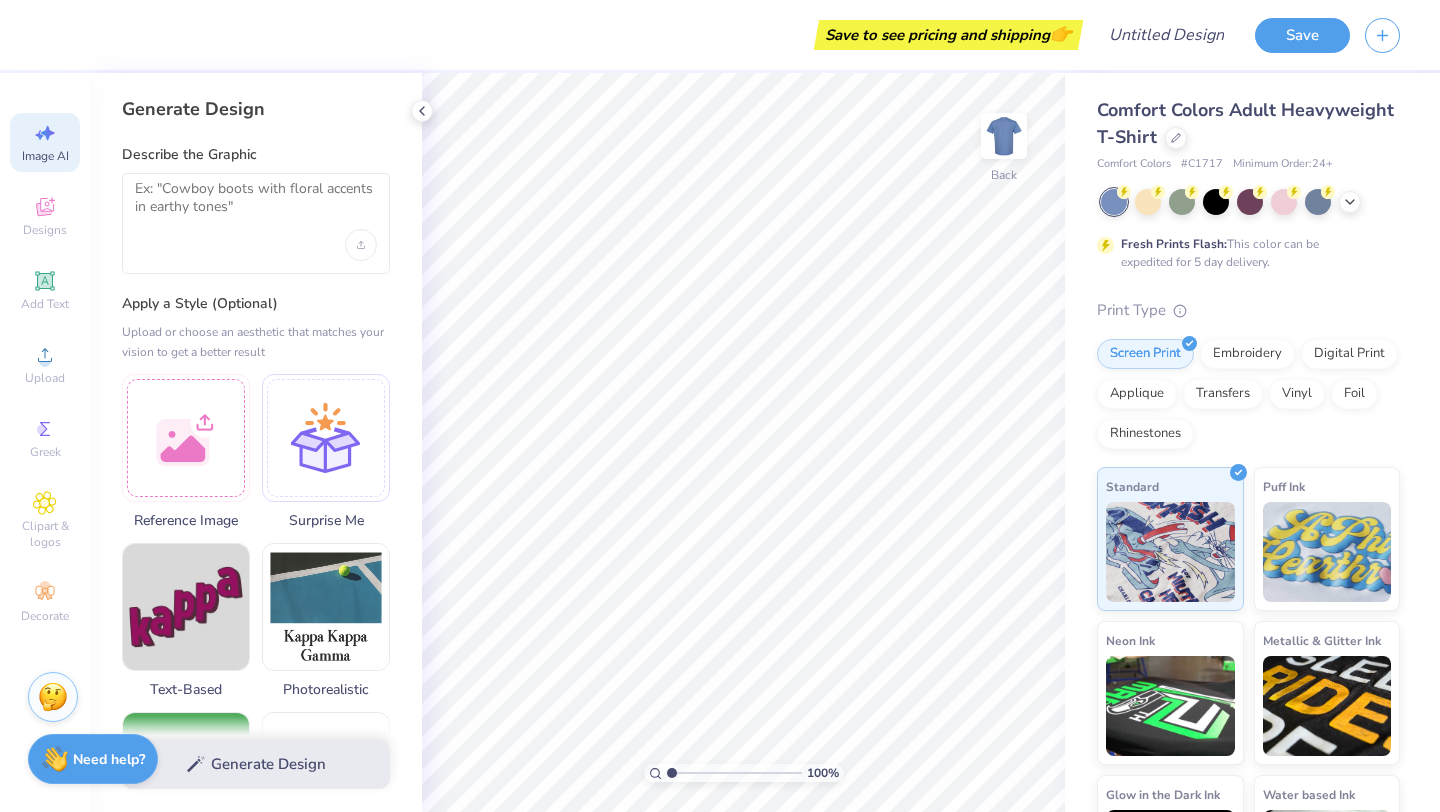 click at bounding box center [256, 223] 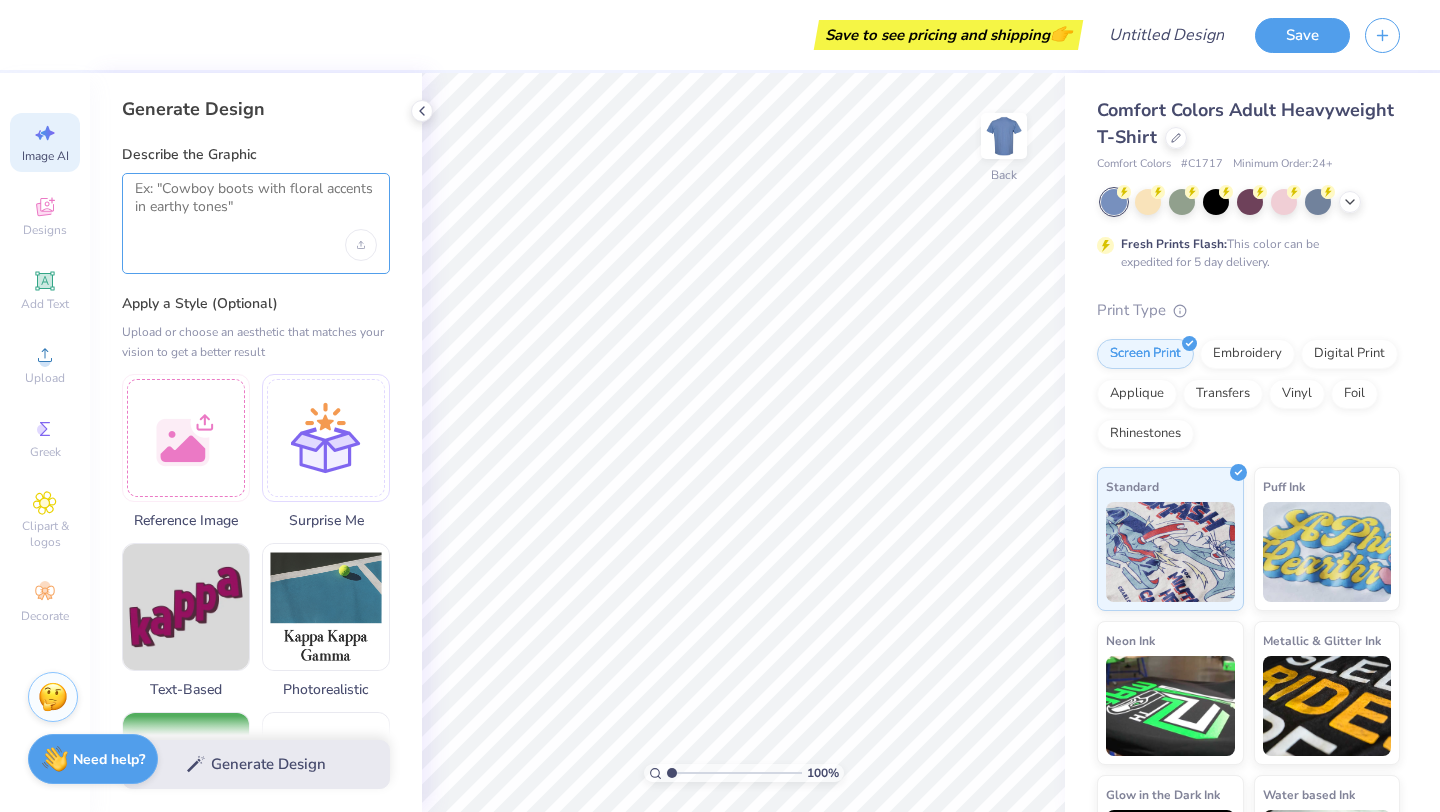 click at bounding box center [256, 205] 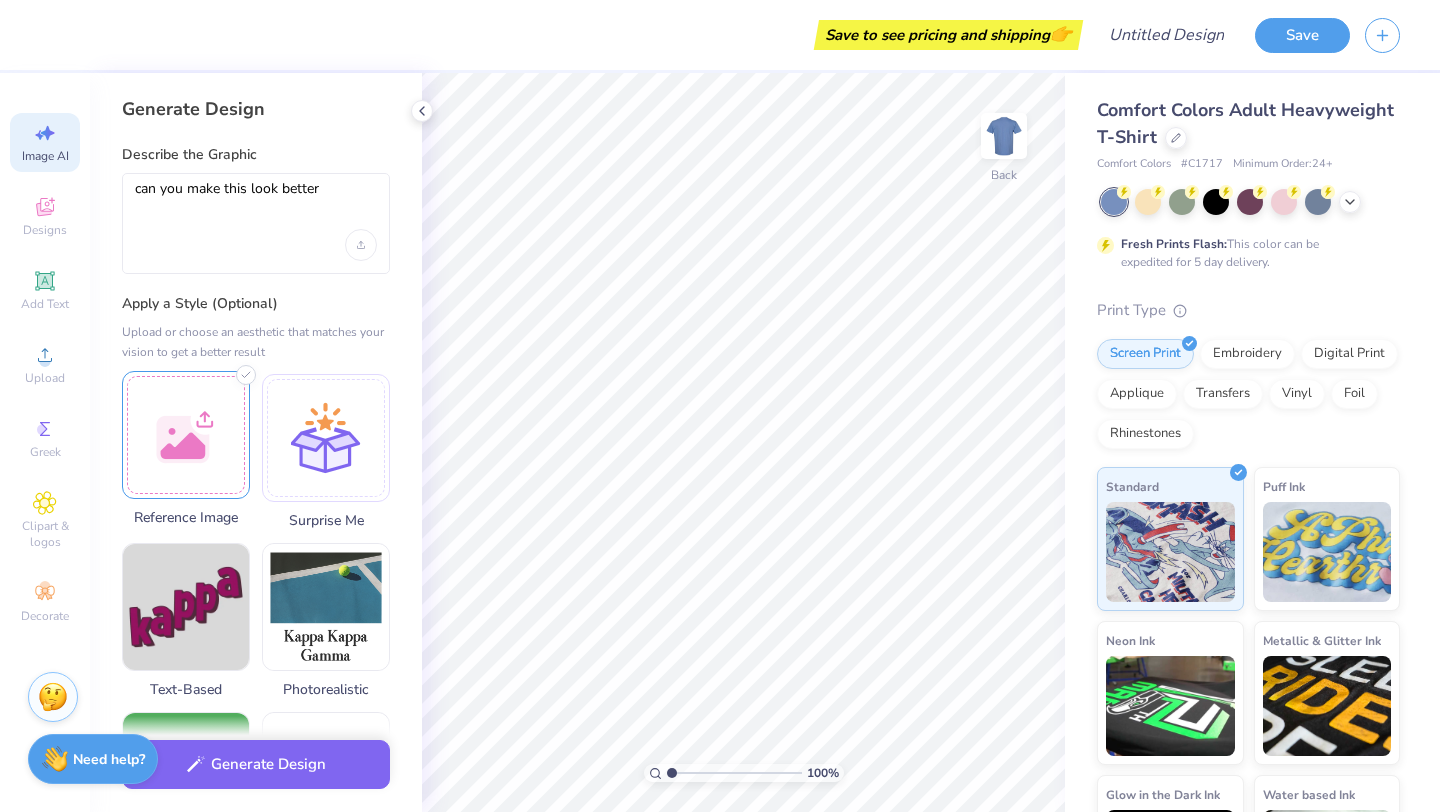 click at bounding box center [186, 435] 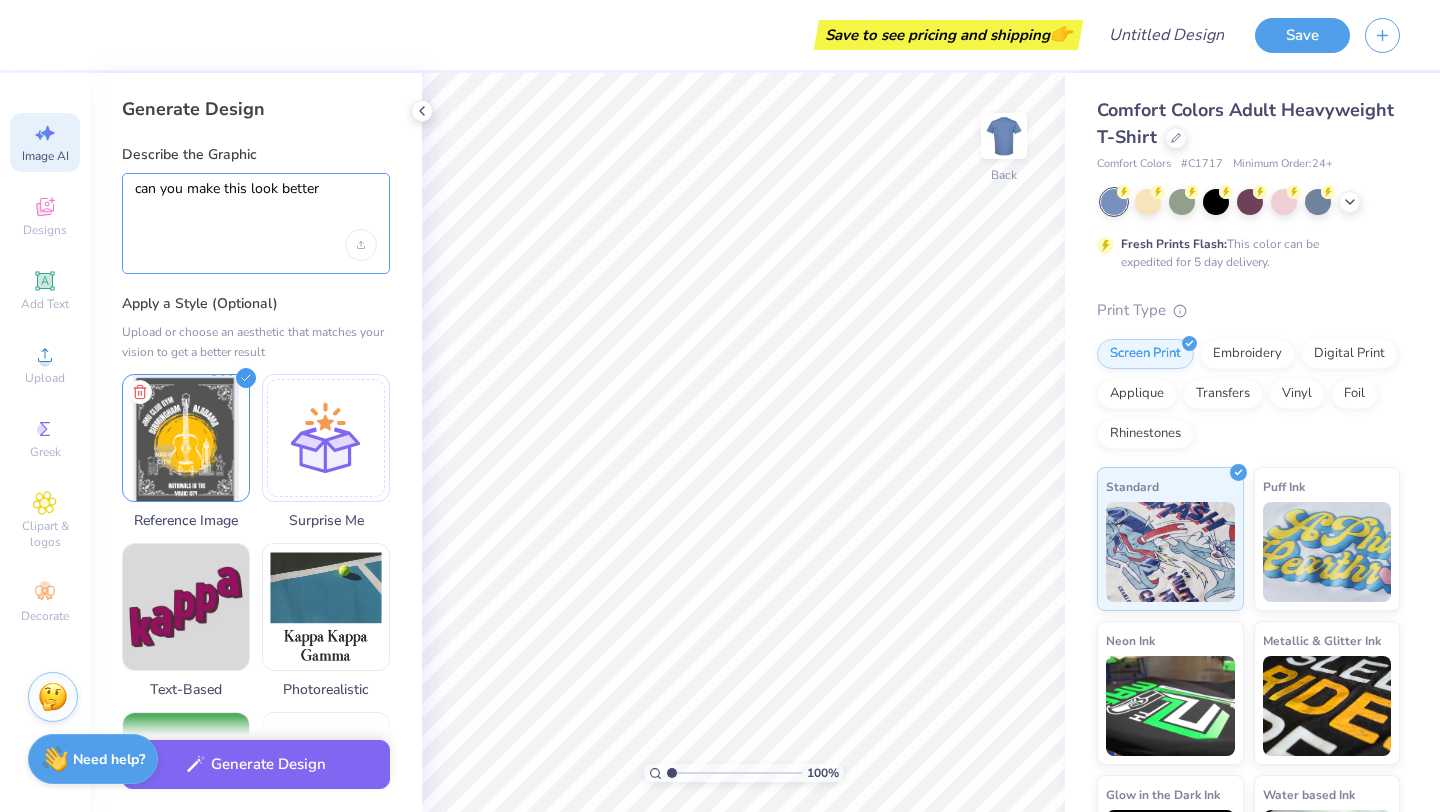 click on "can you make this look better" at bounding box center (256, 205) 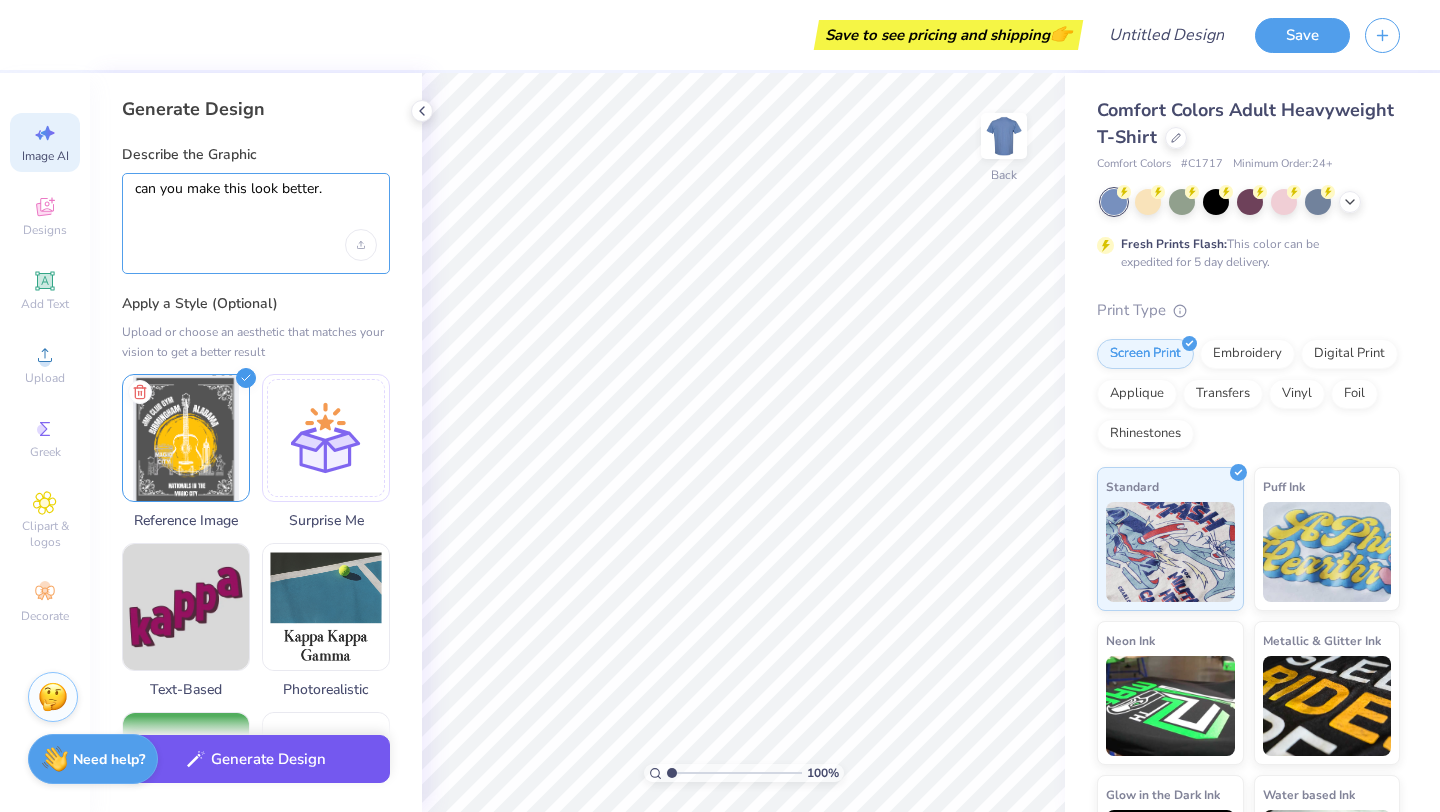 type on "can you make this look better." 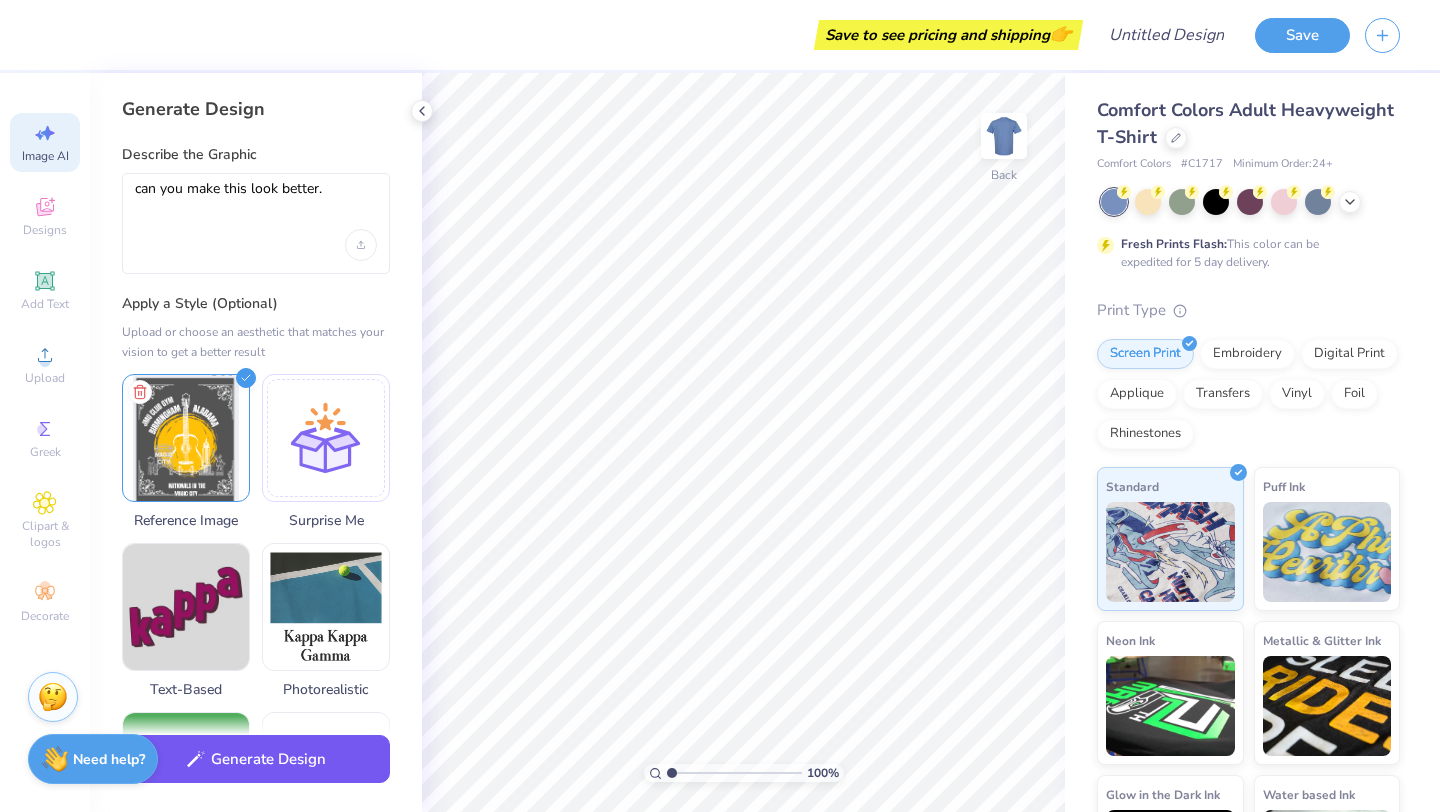 click on "Generate Design" at bounding box center (256, 759) 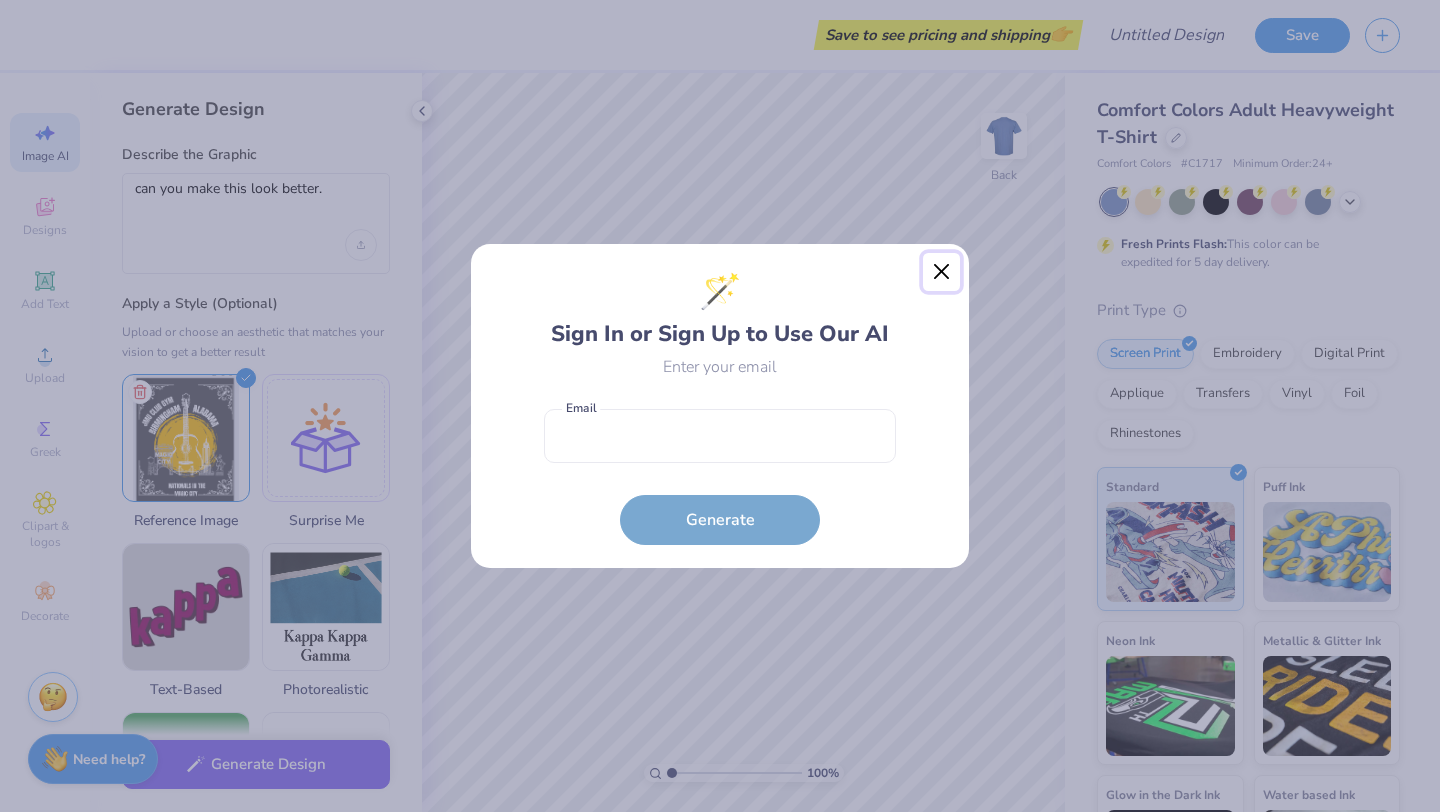 click at bounding box center [942, 272] 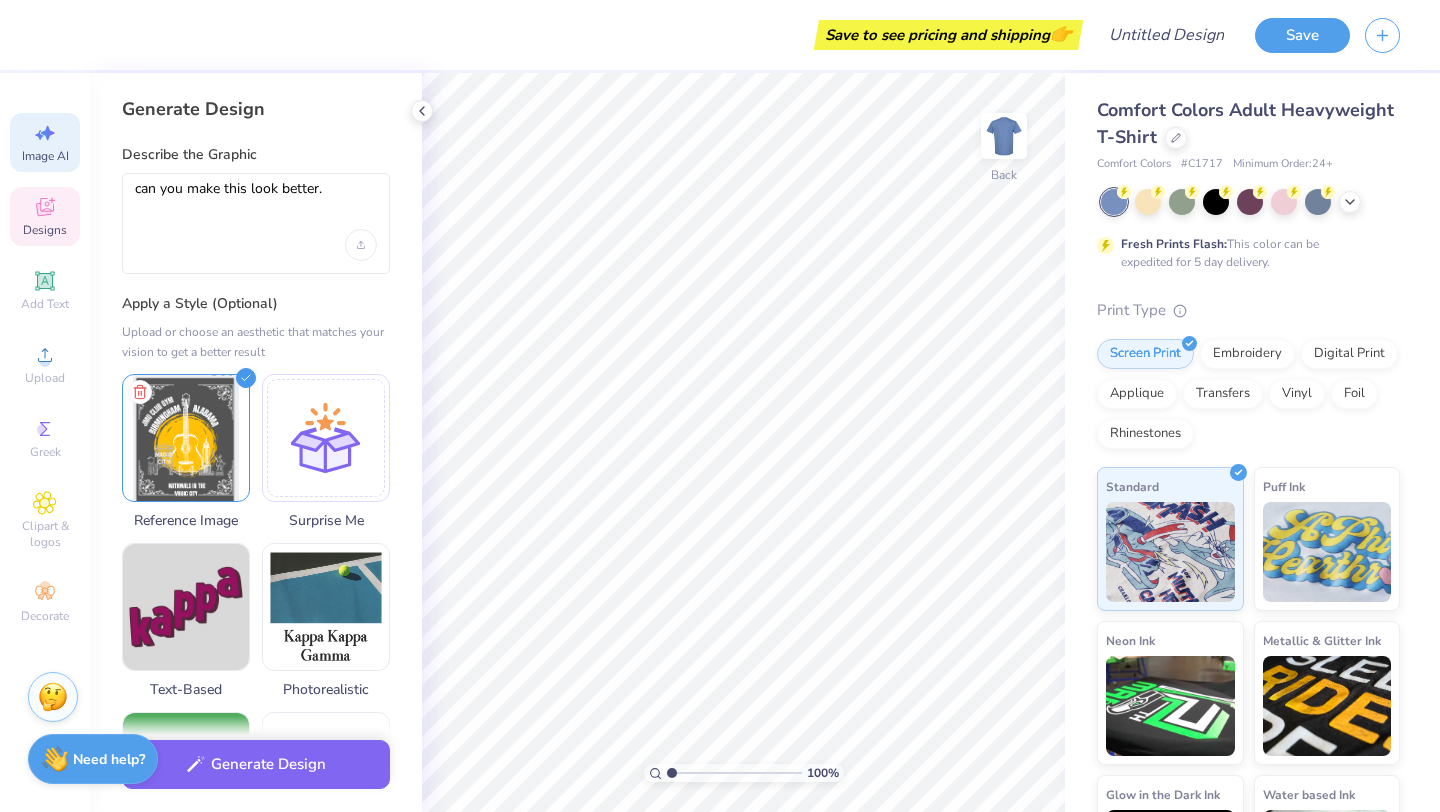 click on "Designs" at bounding box center [45, 230] 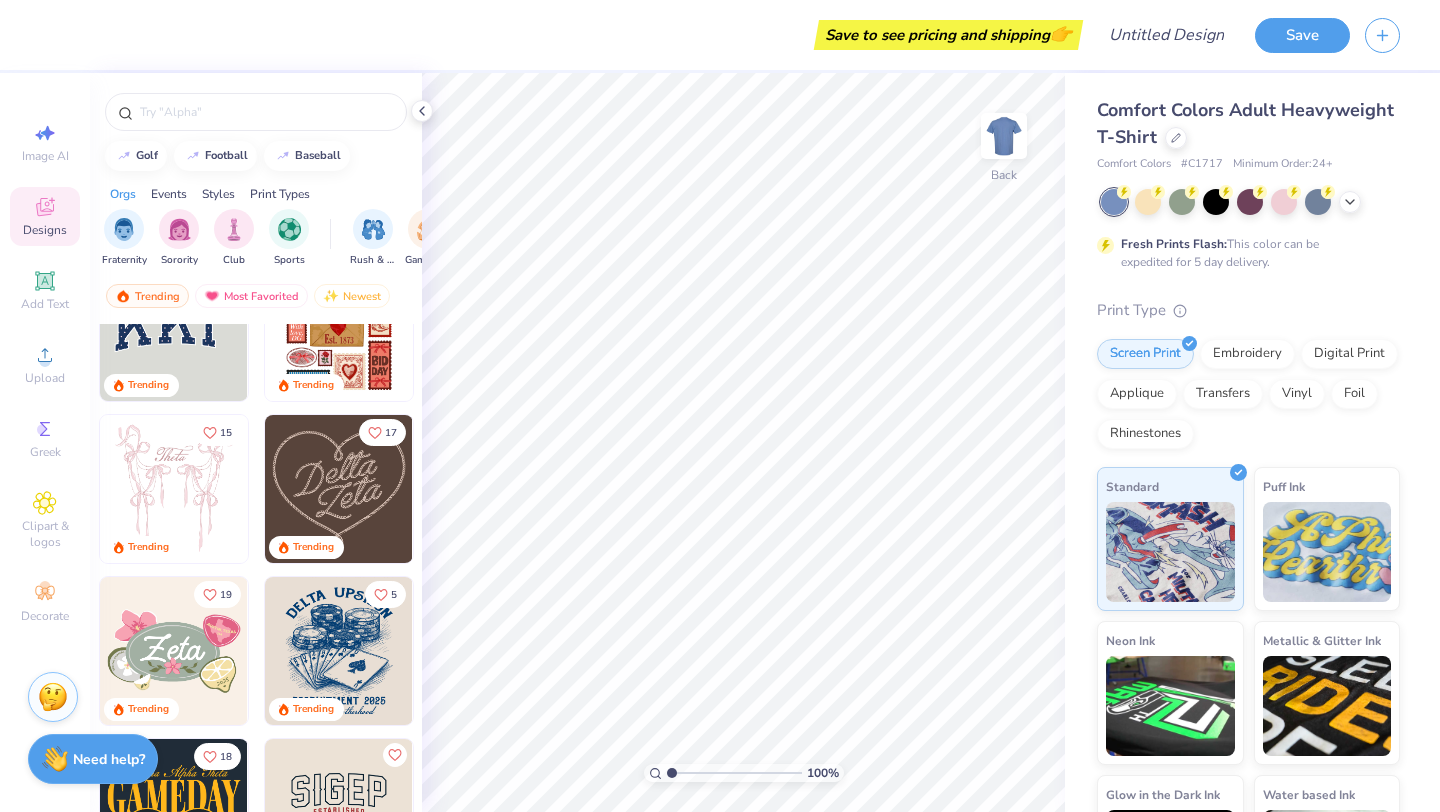 scroll, scrollTop: 273, scrollLeft: 0, axis: vertical 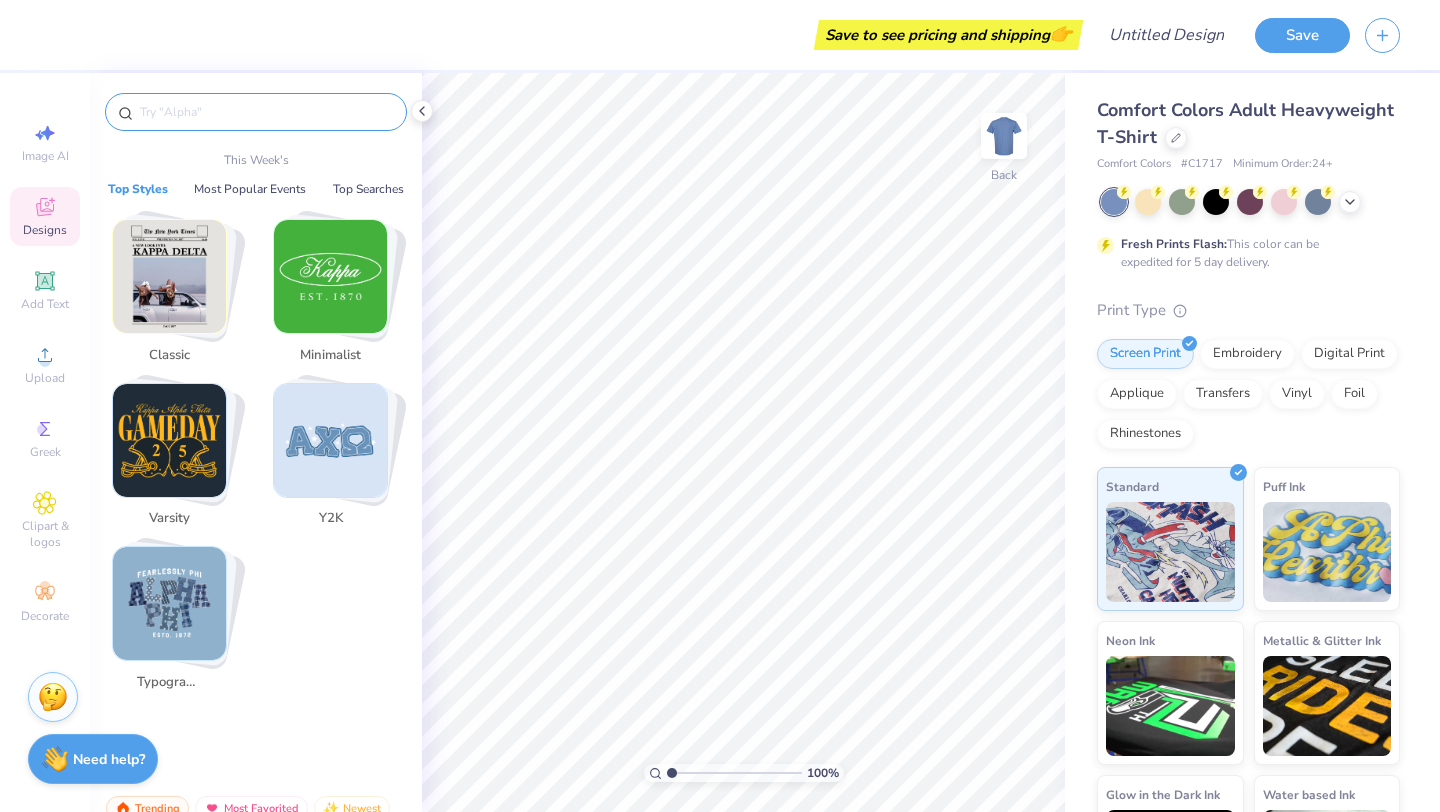 click at bounding box center [266, 112] 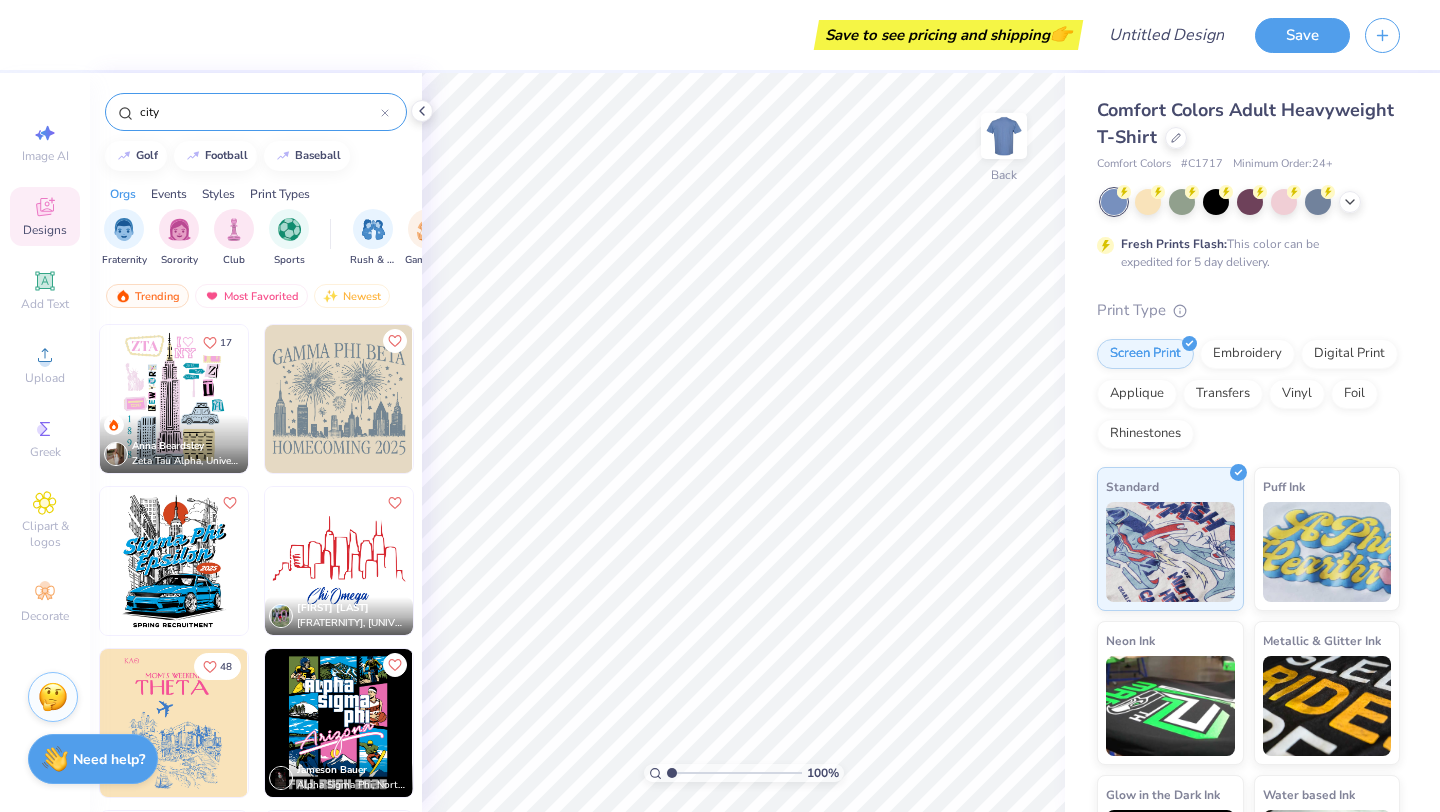 type on "city" 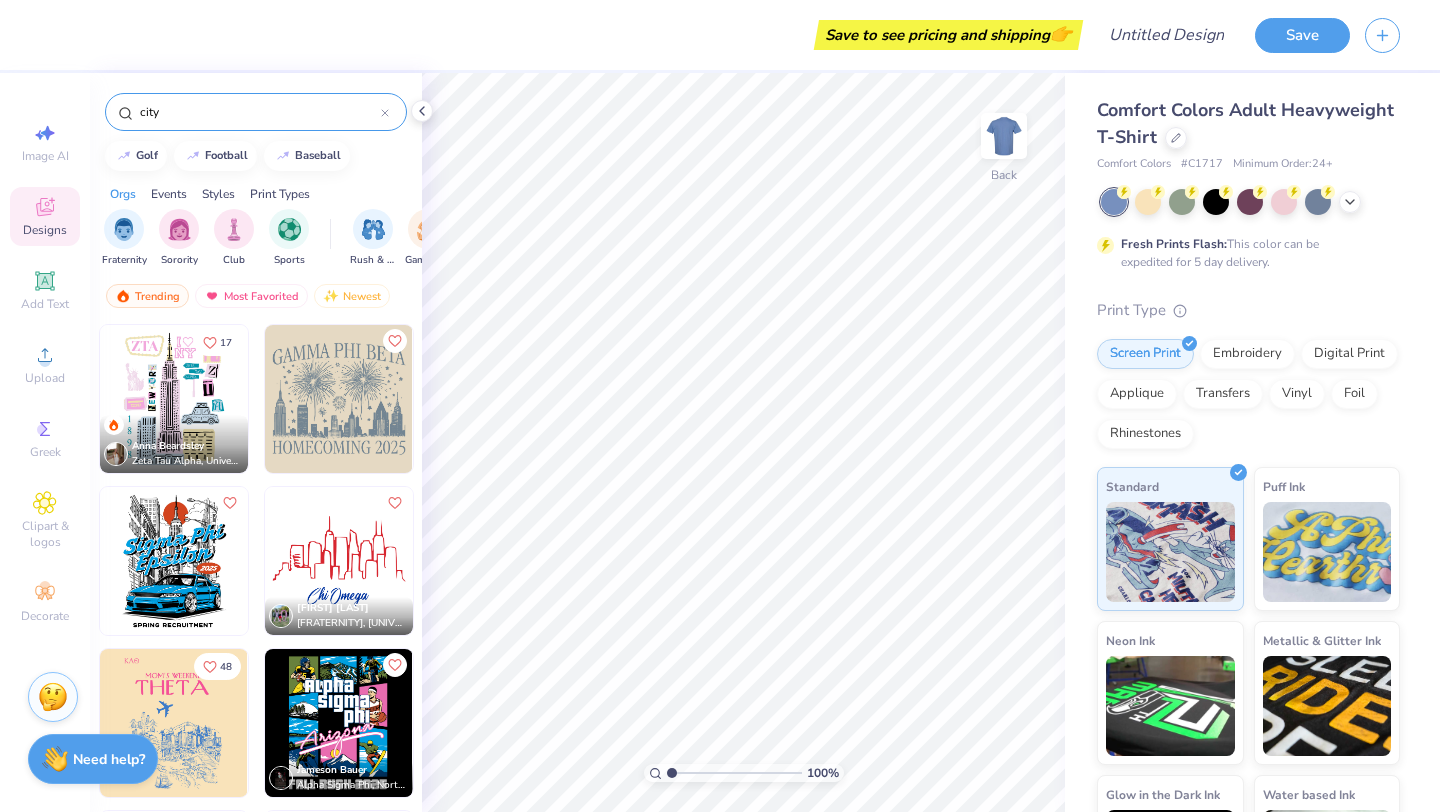 click at bounding box center (339, 561) 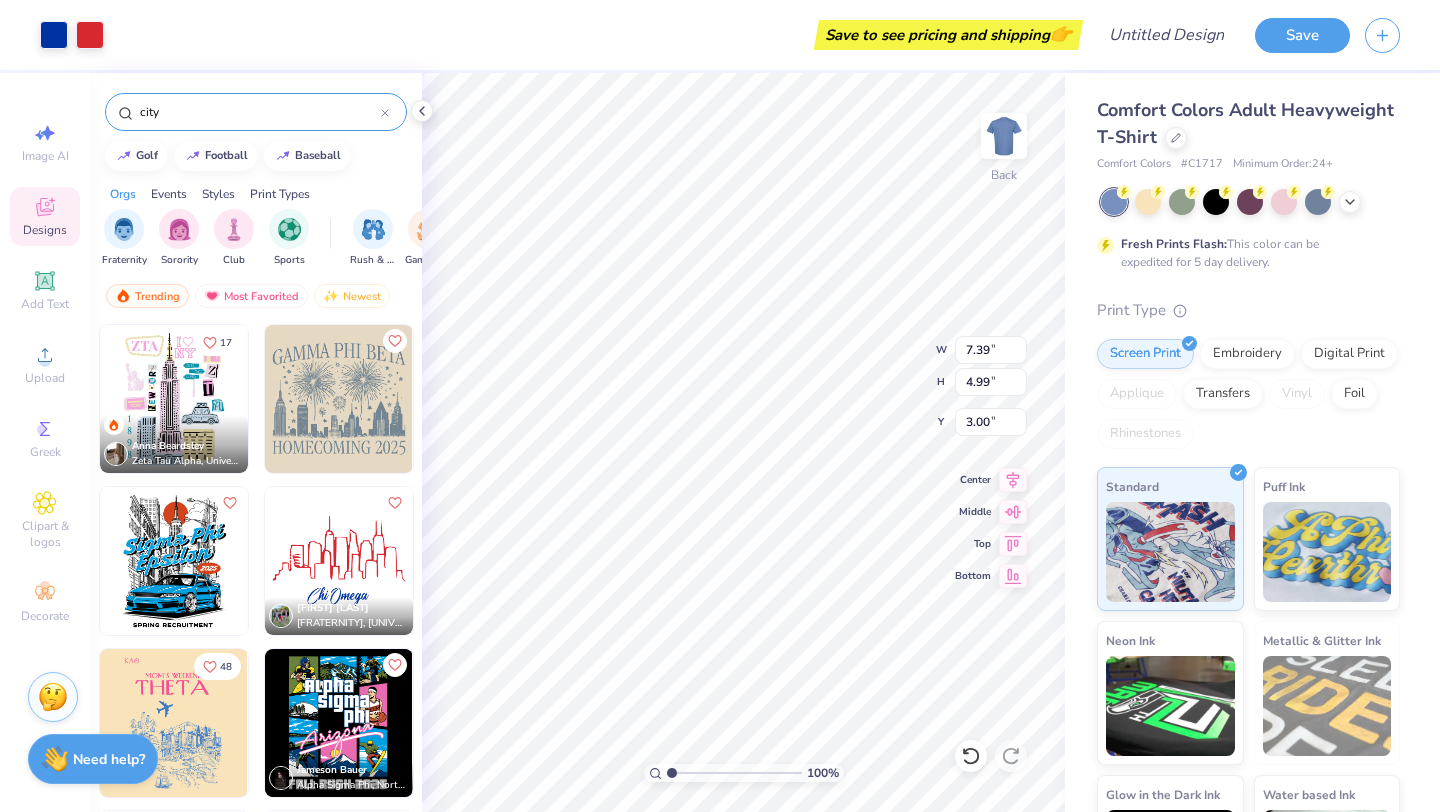 type on "9.04" 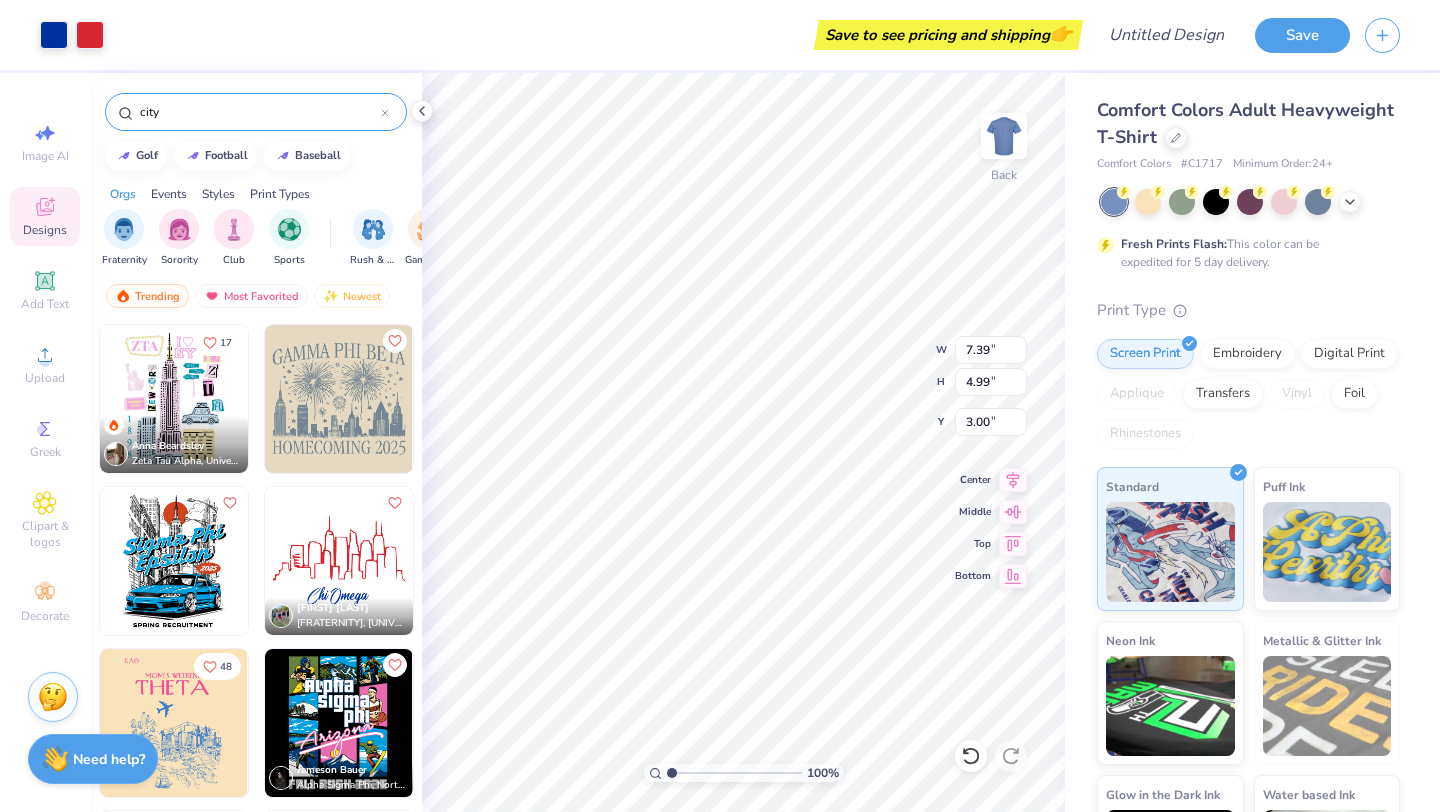 type on "6.11" 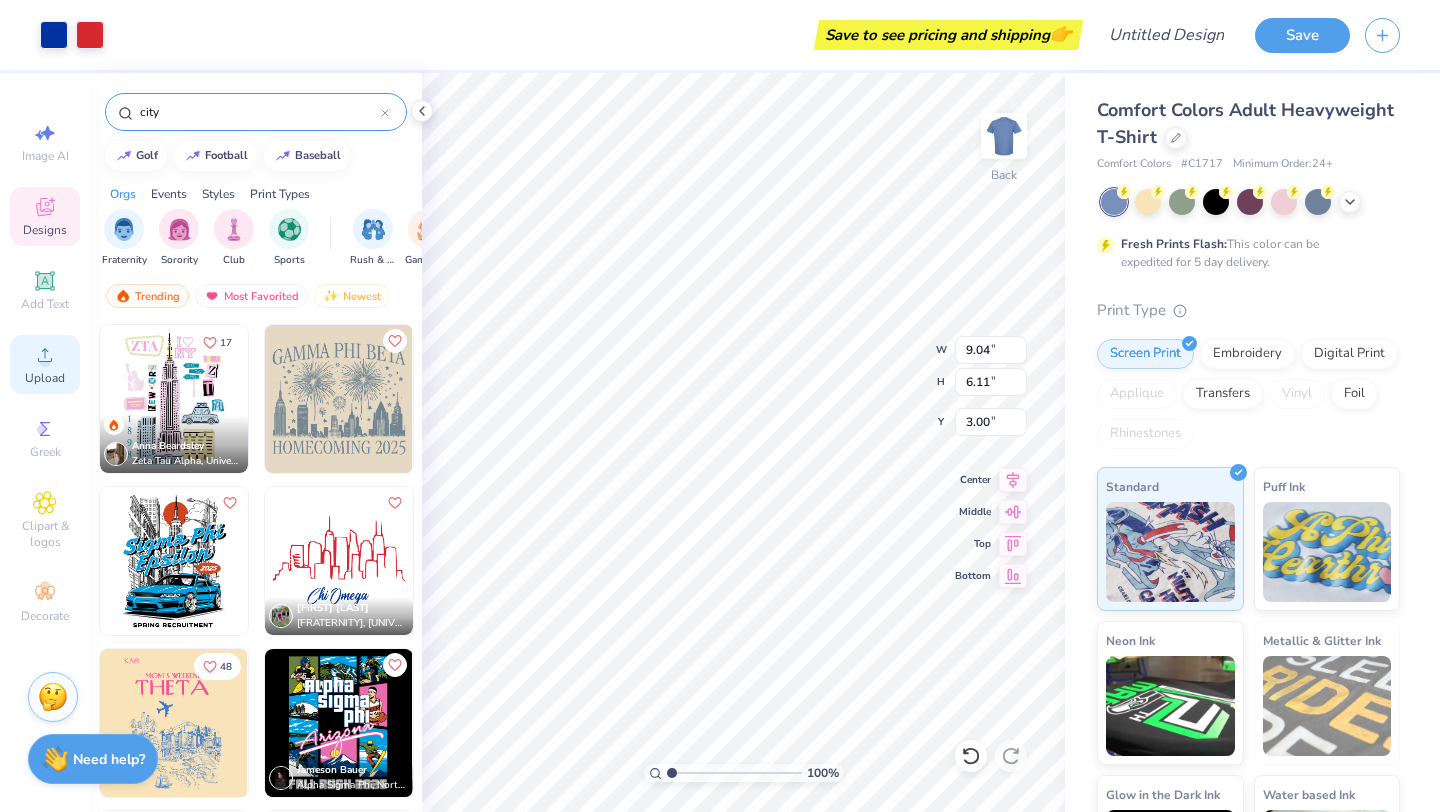 click on "Upload" at bounding box center [45, 378] 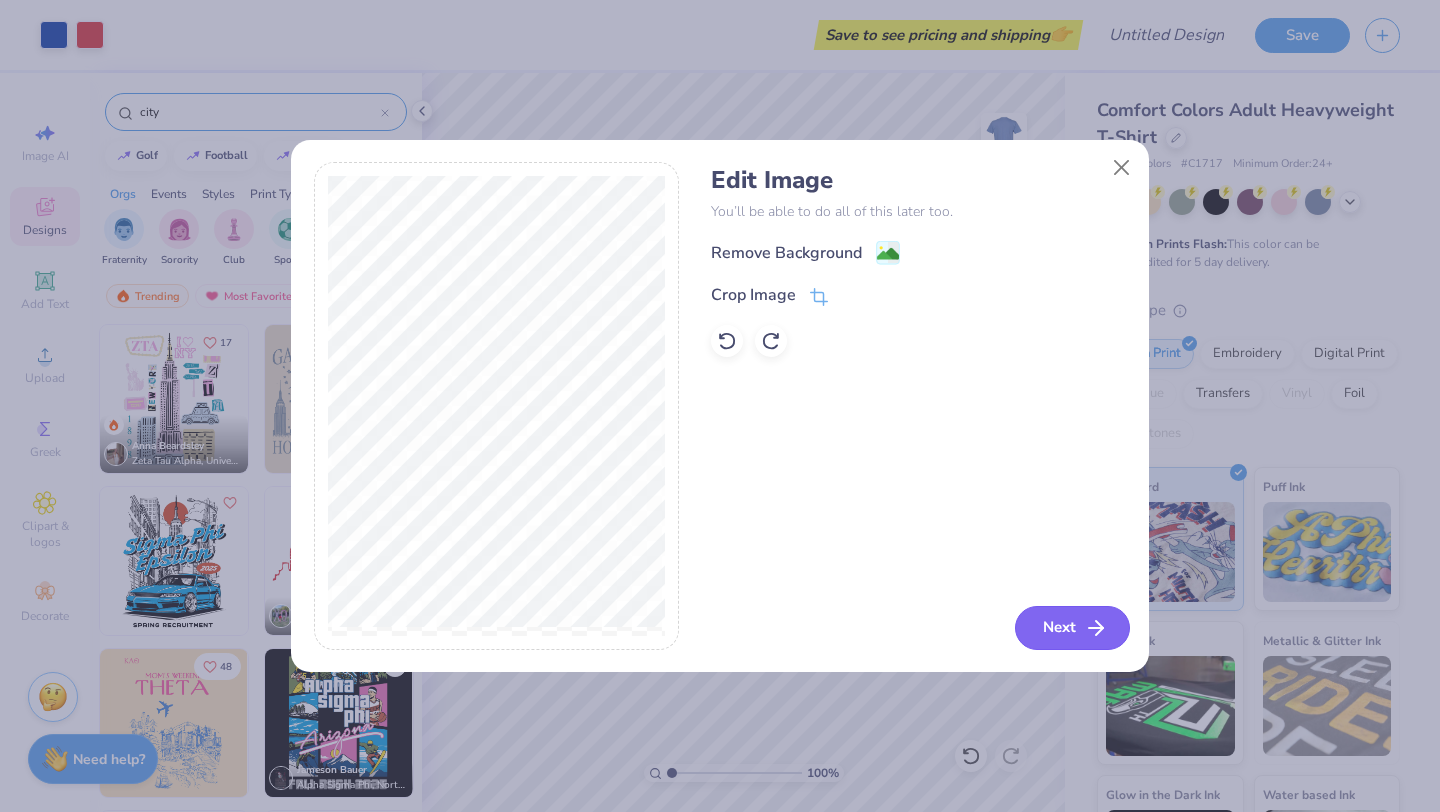 click 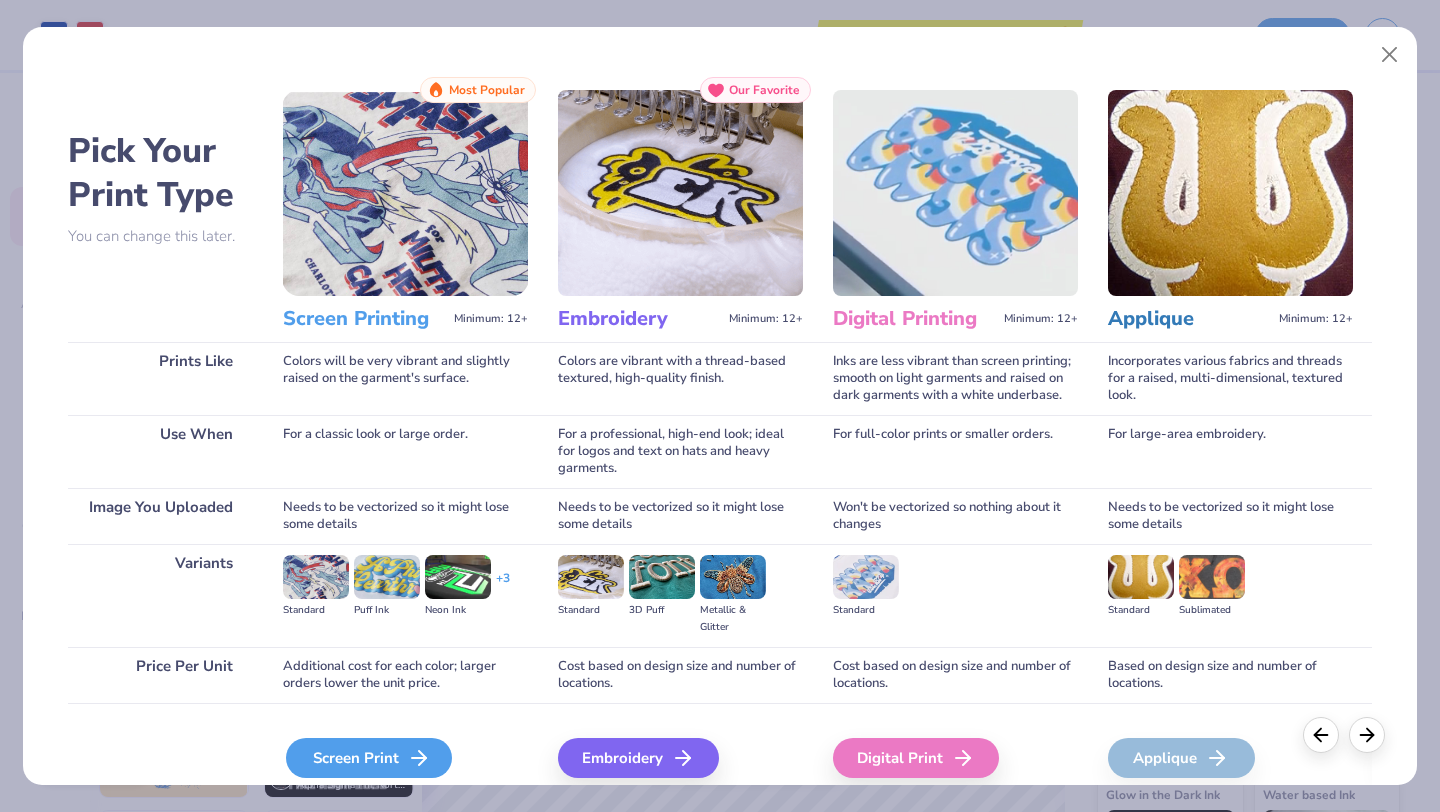 click on "Screen Print" at bounding box center [369, 758] 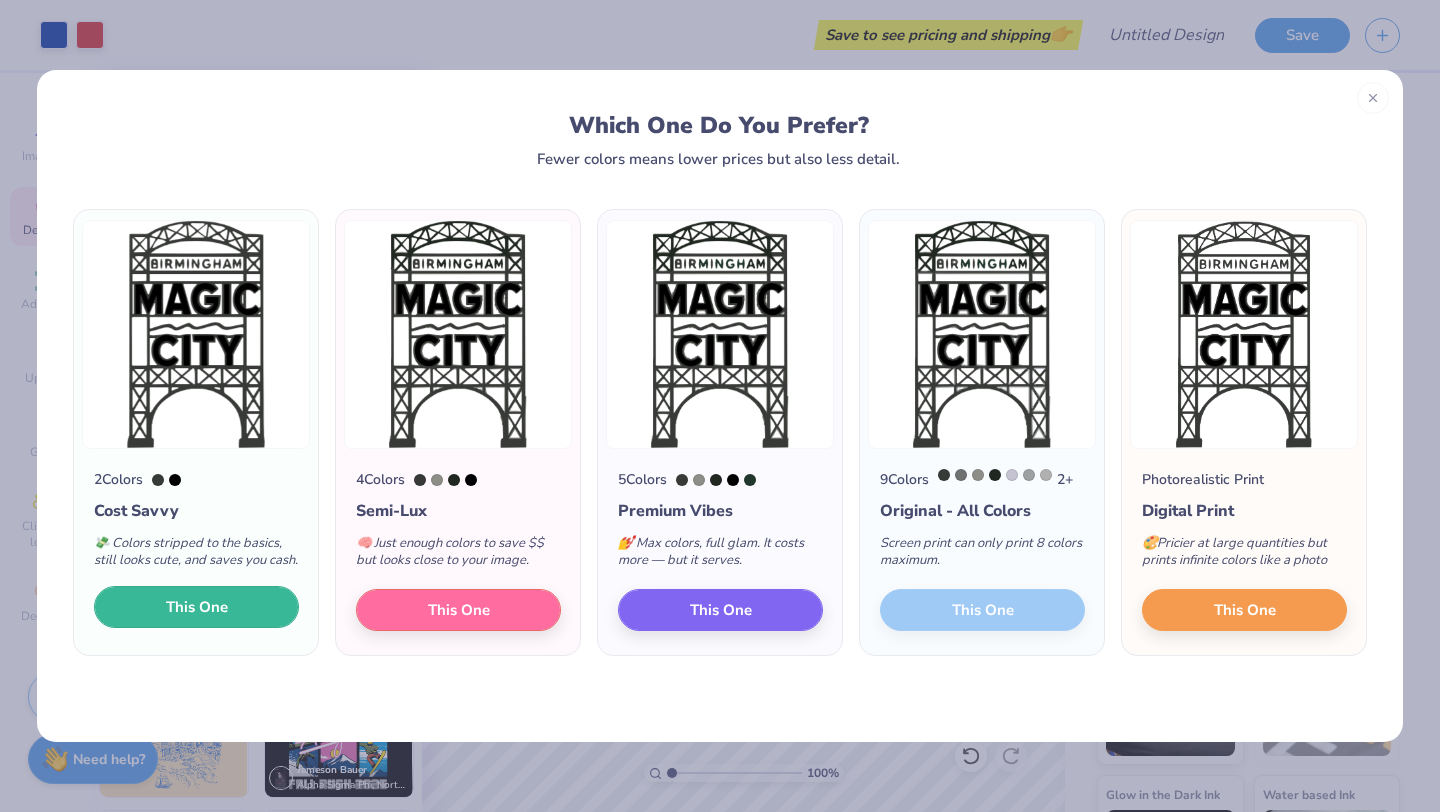 click on "This One" at bounding box center (197, 607) 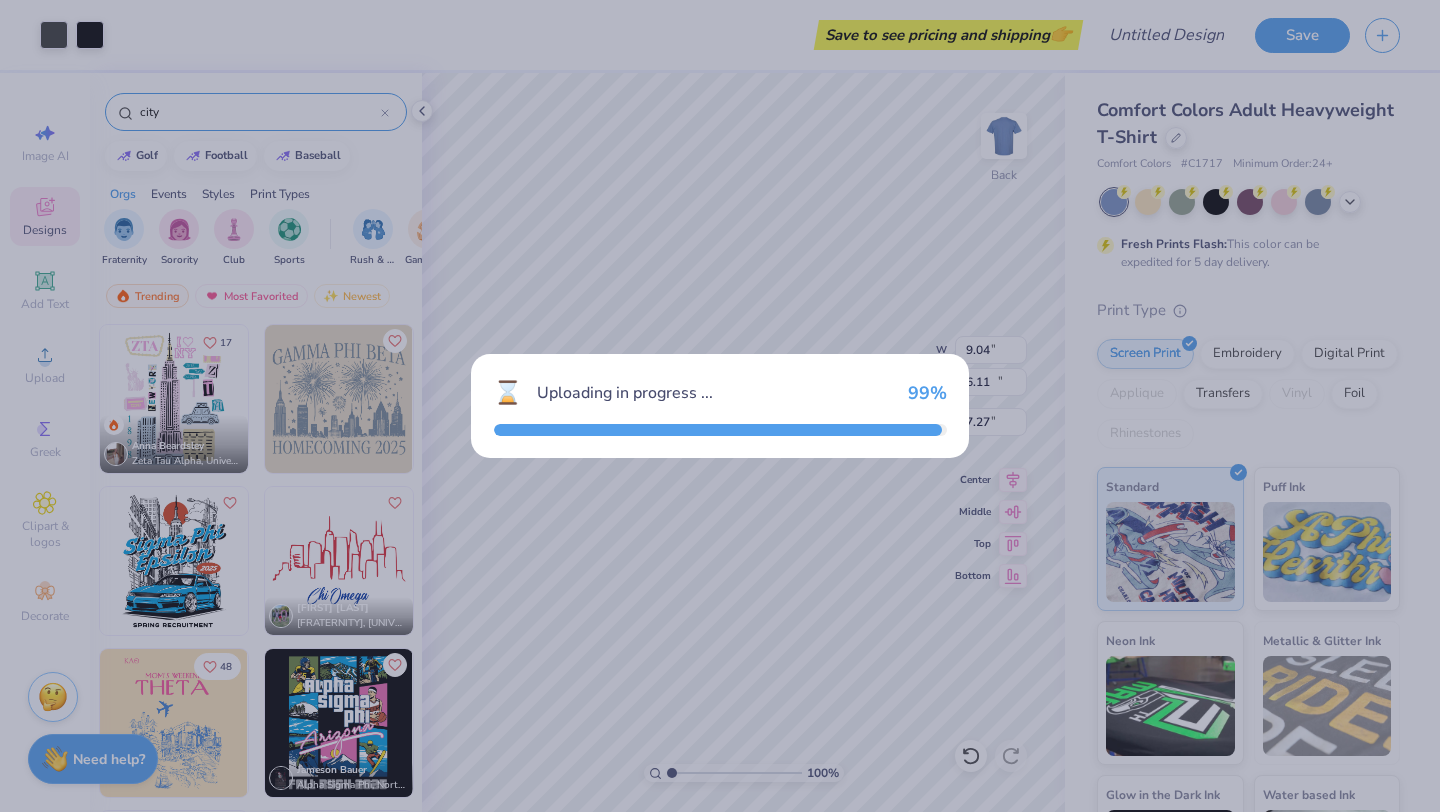 type on "6.30" 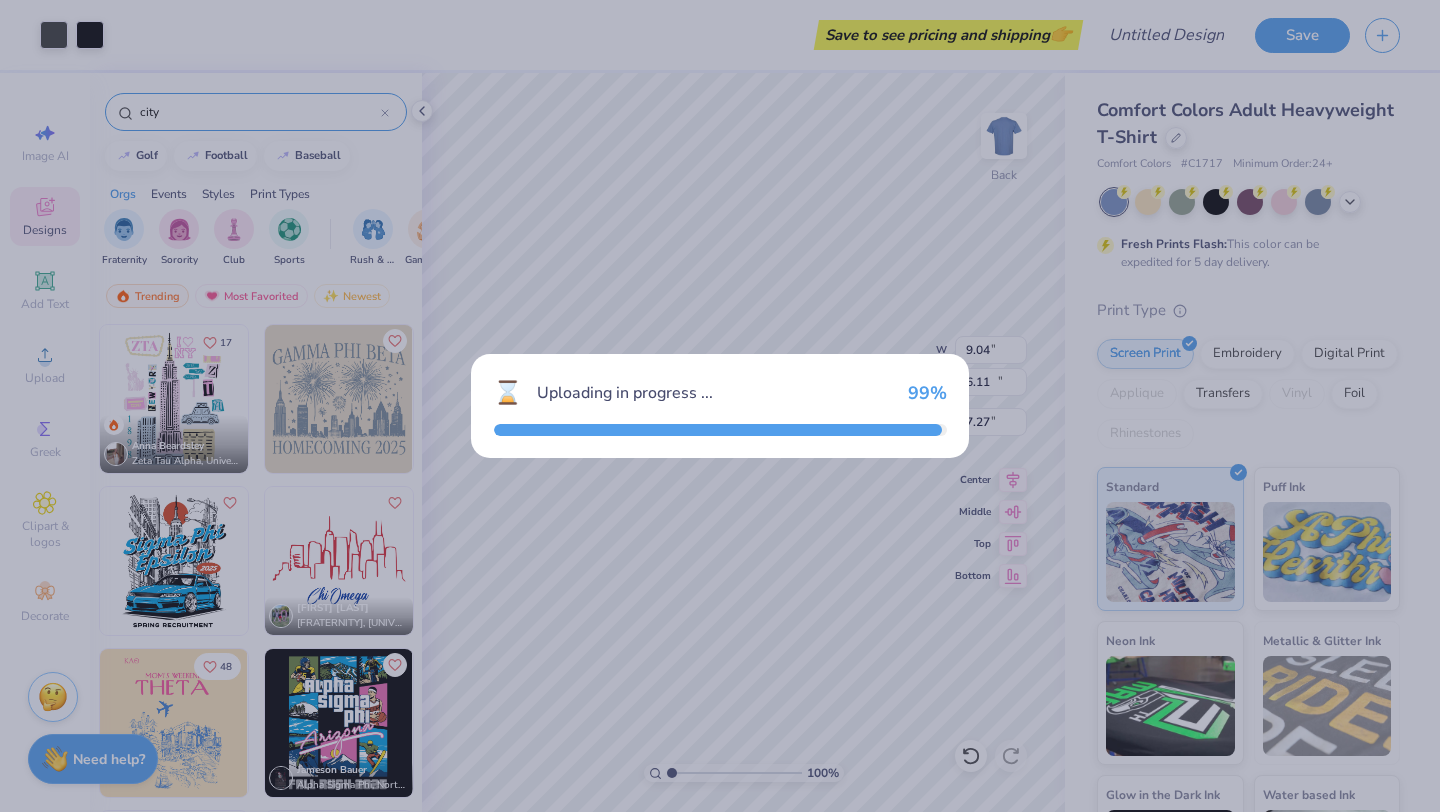 type on "10.45" 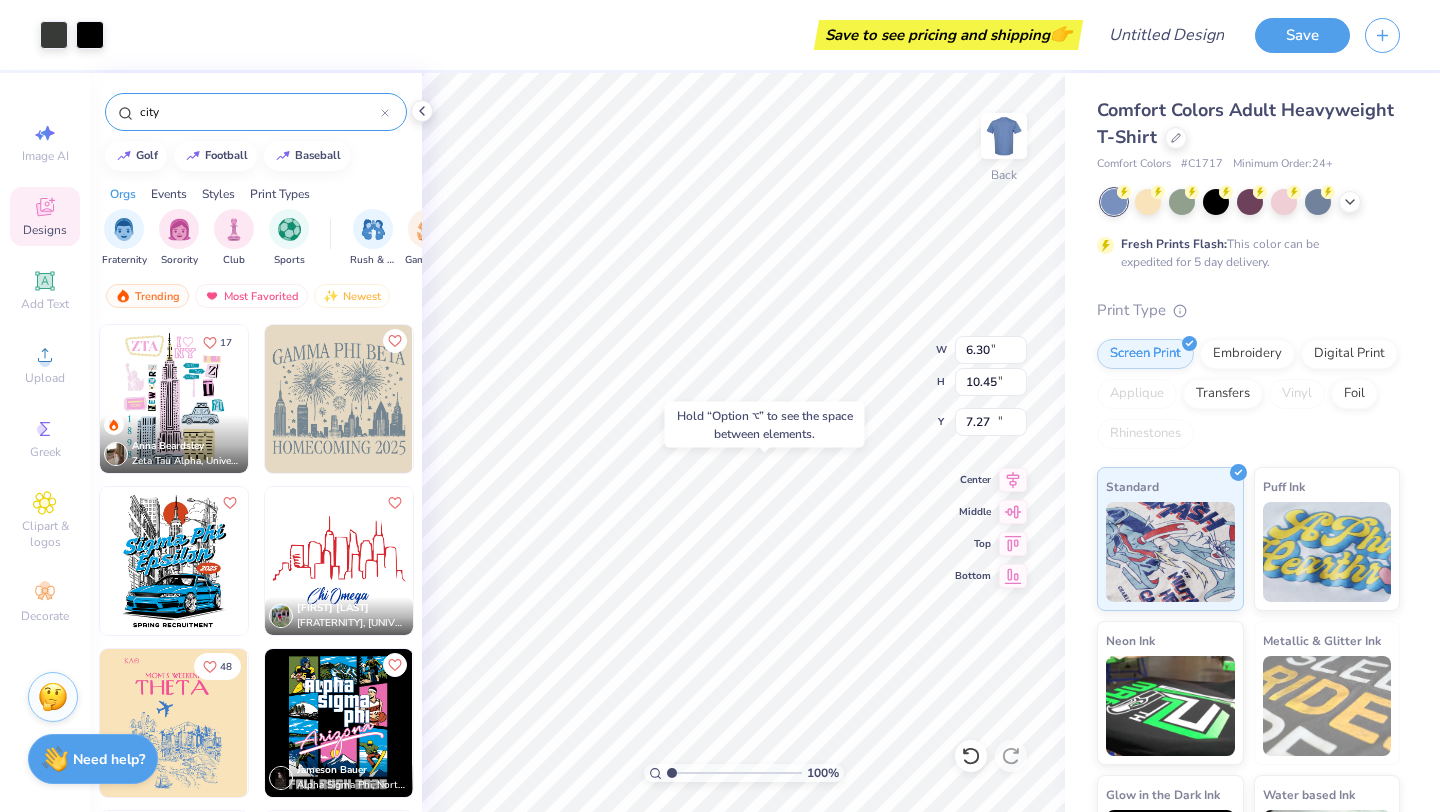type on "12.50" 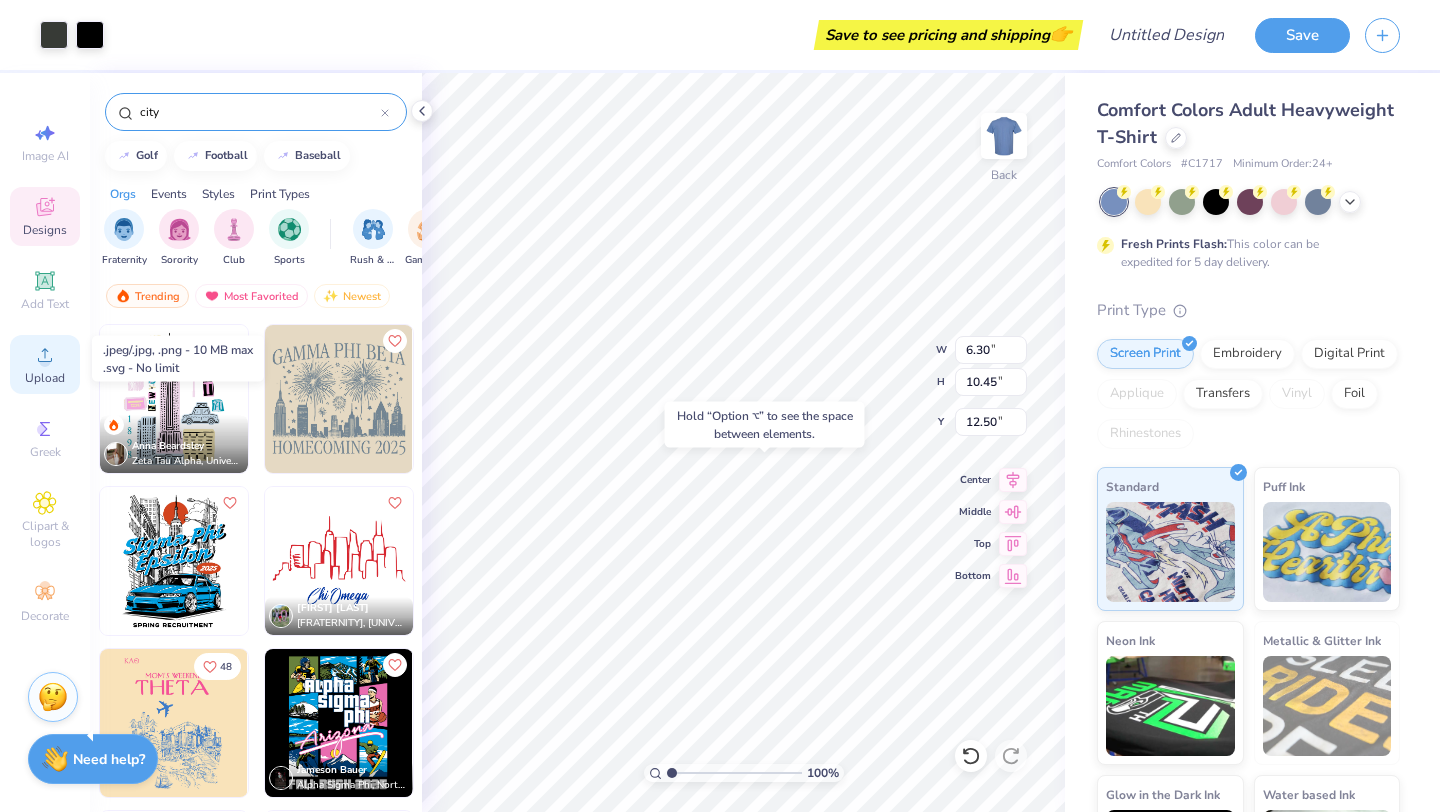 click 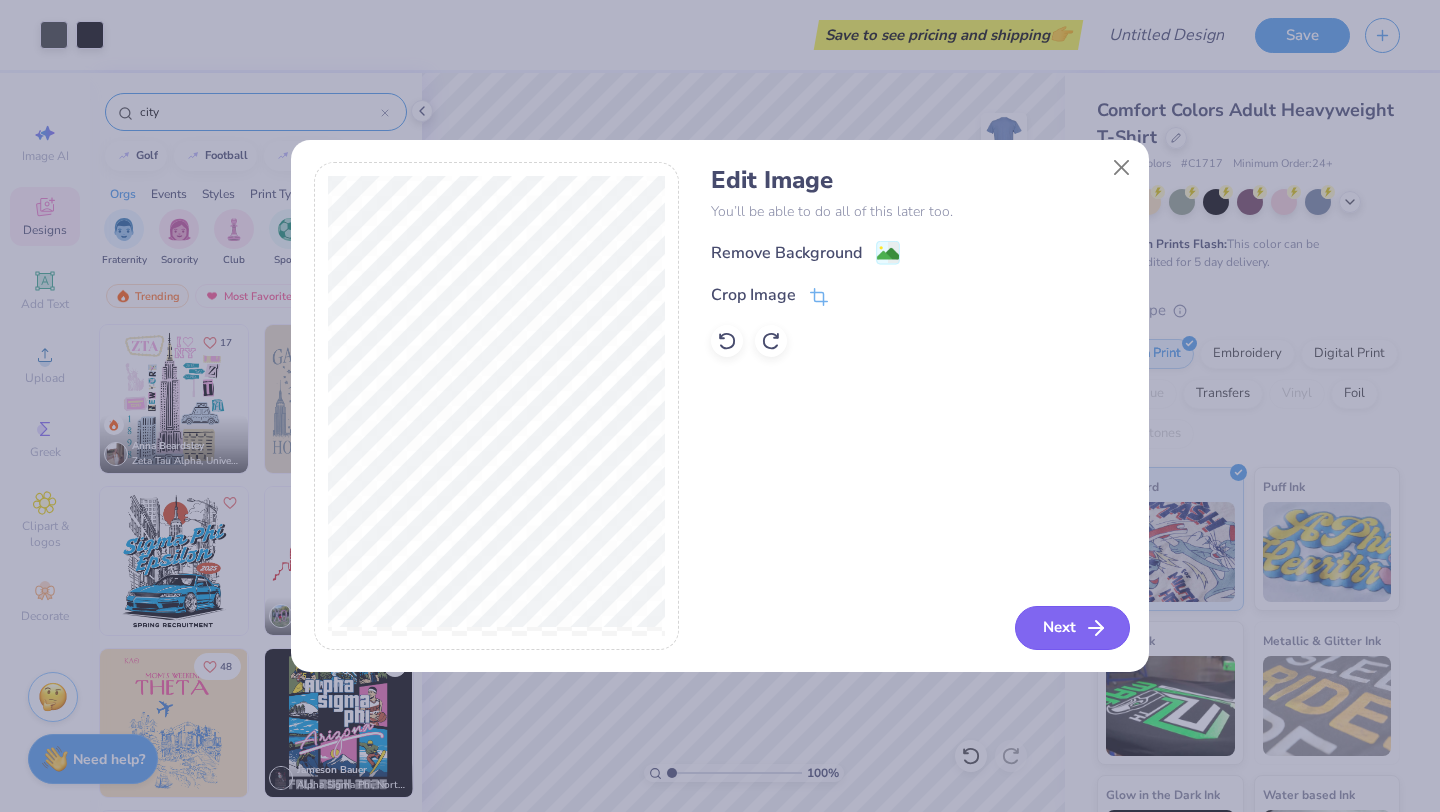 click on "Next" at bounding box center [1072, 628] 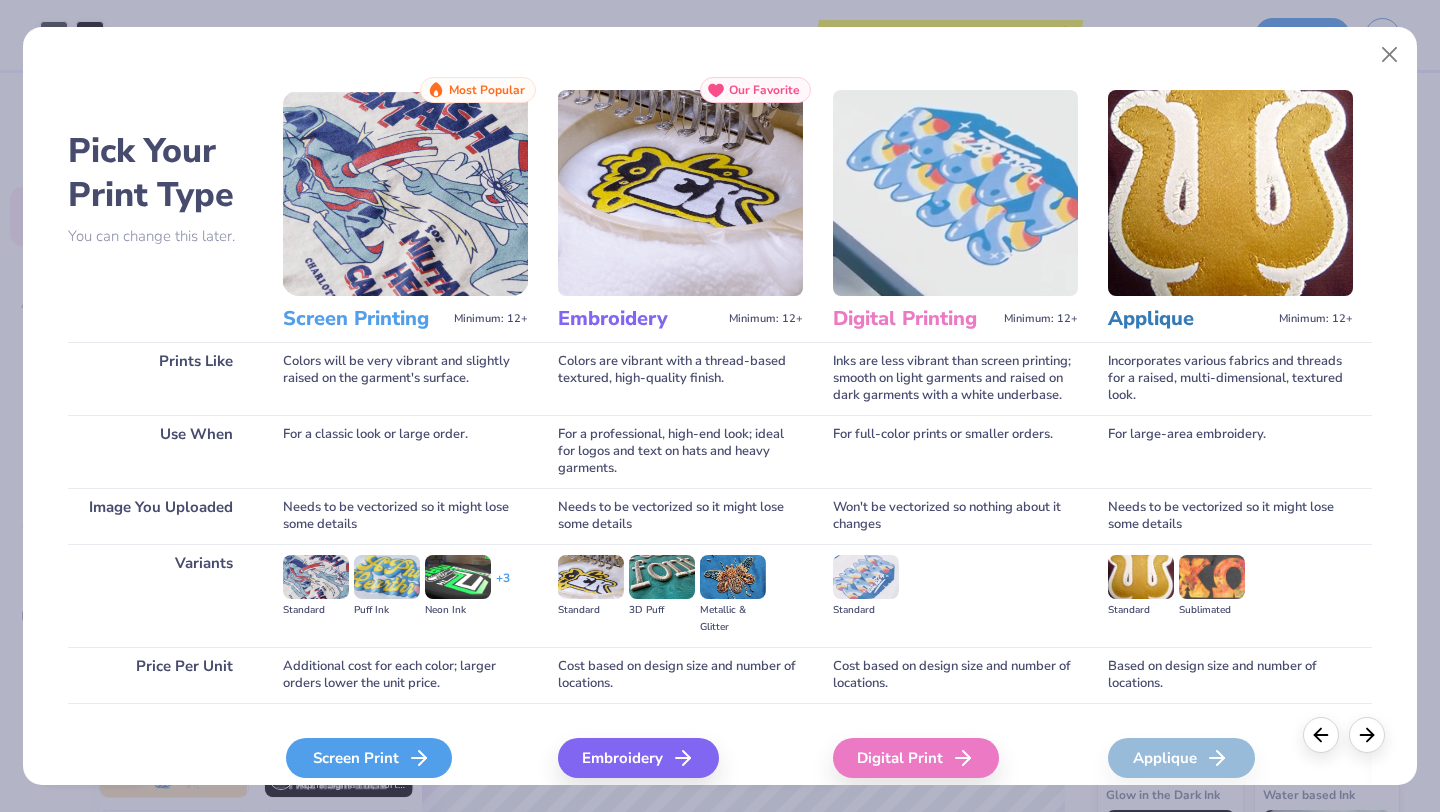 click on "Screen Print" at bounding box center [369, 758] 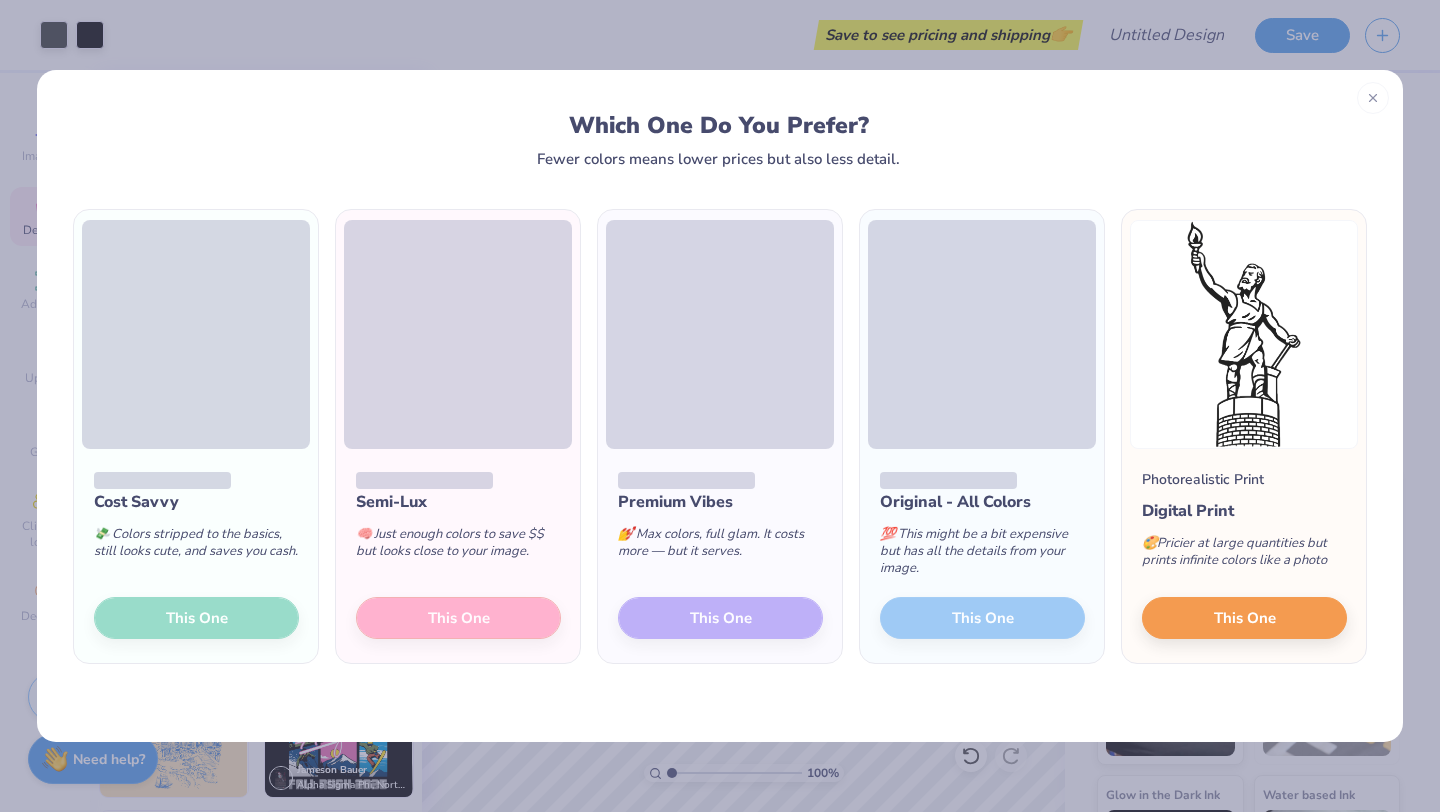 click on "Cost Savvy 💸   Colors stripped to the basics, still looks cute, and saves you cash. This One" at bounding box center [196, 556] 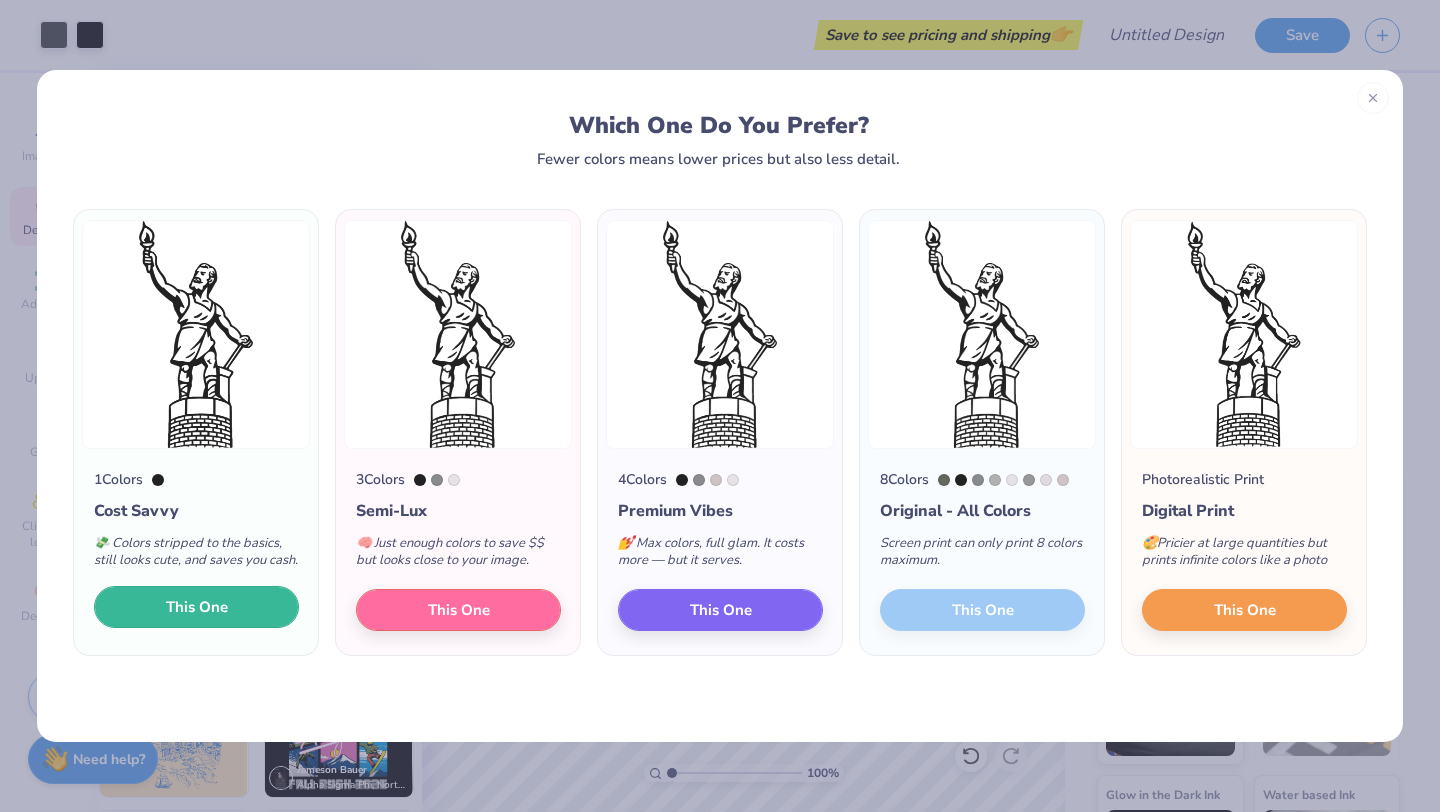 click on "This One" at bounding box center (197, 607) 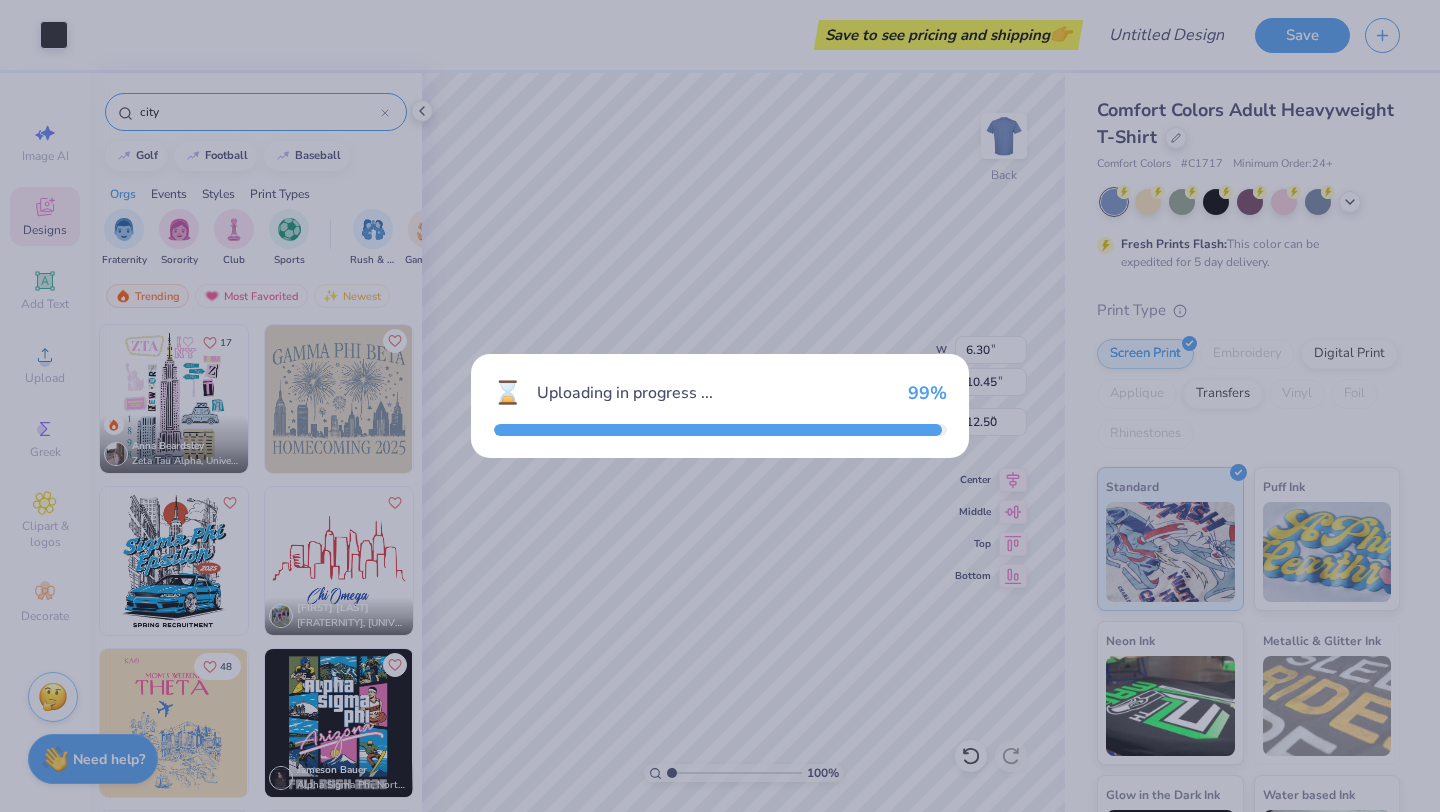 type on "9.01" 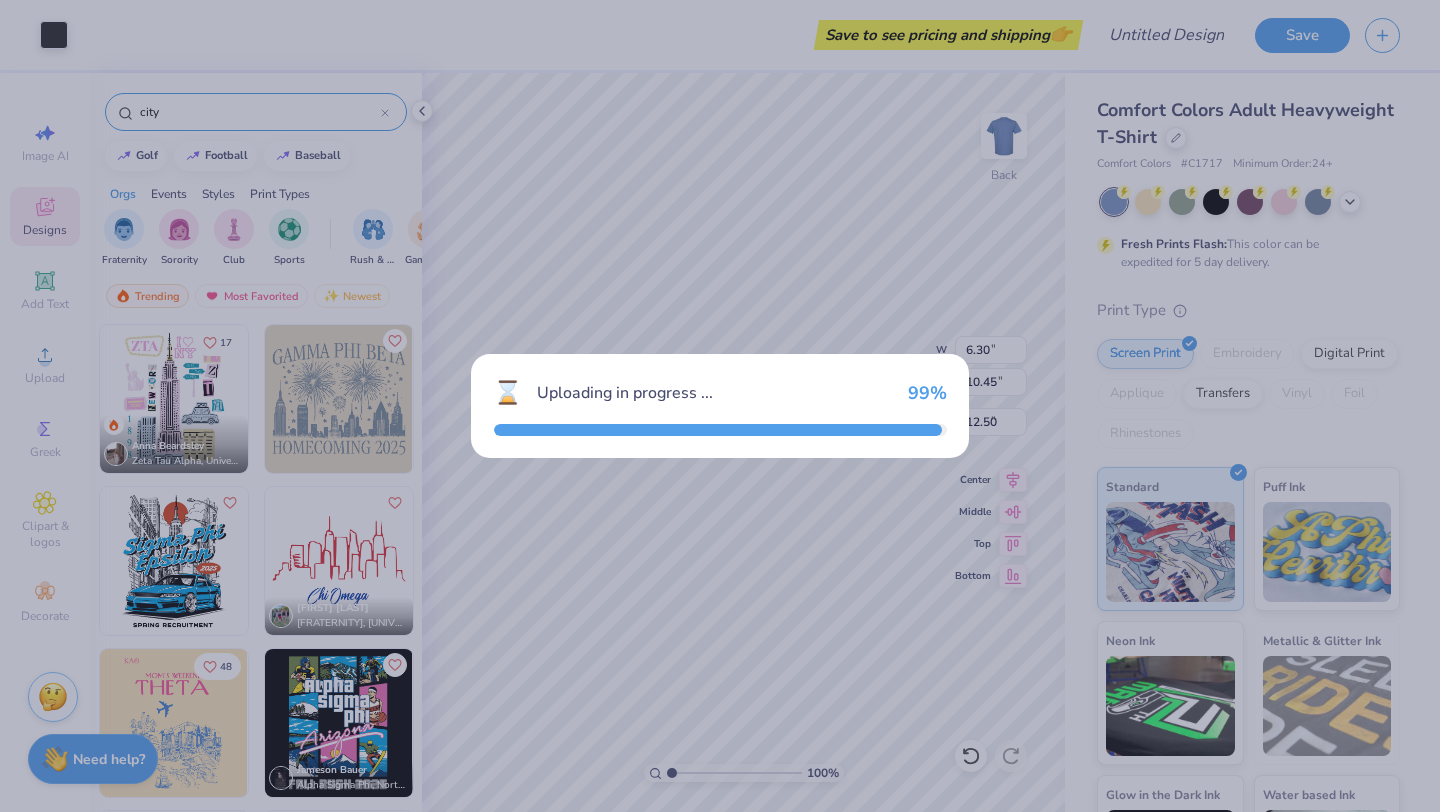 type on "18.00" 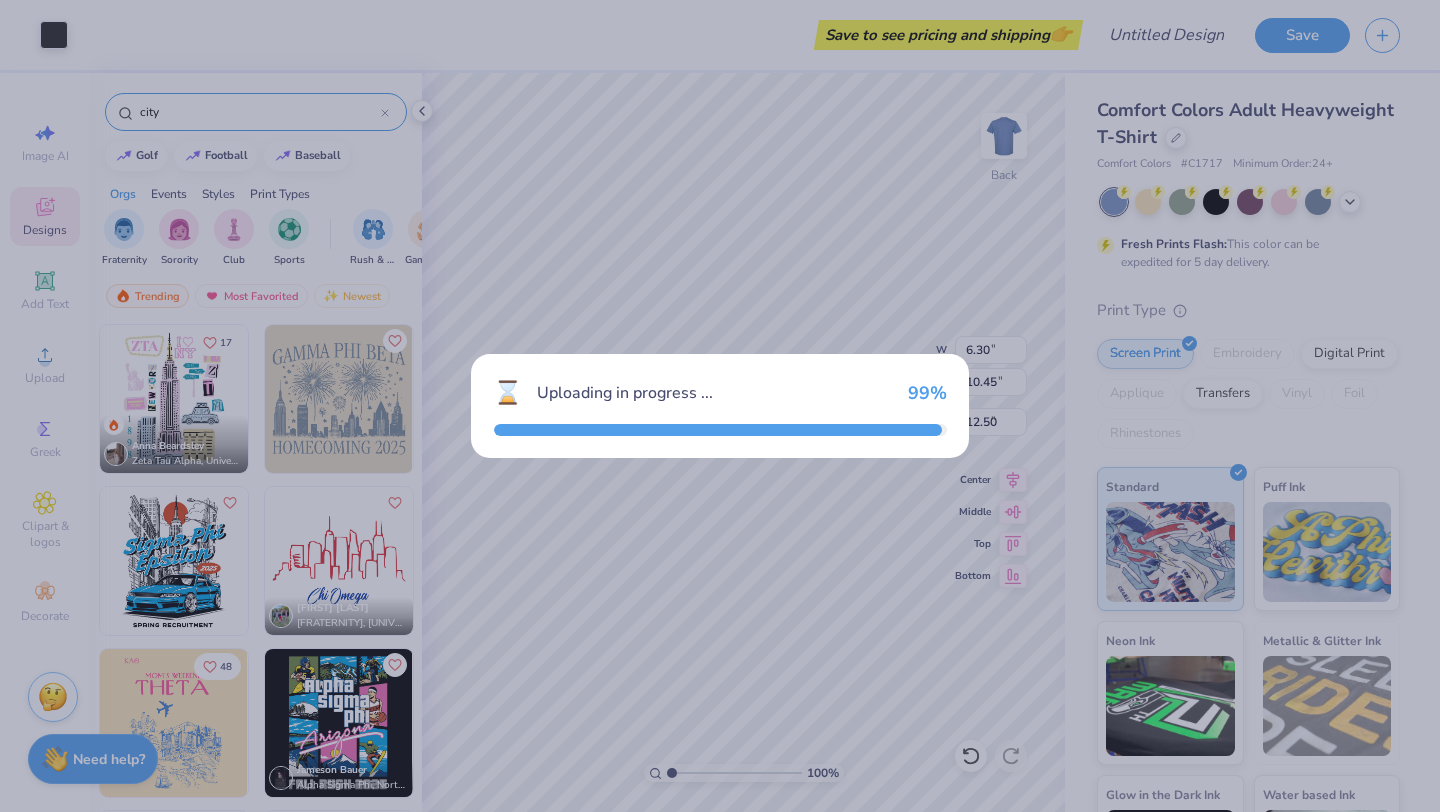 type on "3.50" 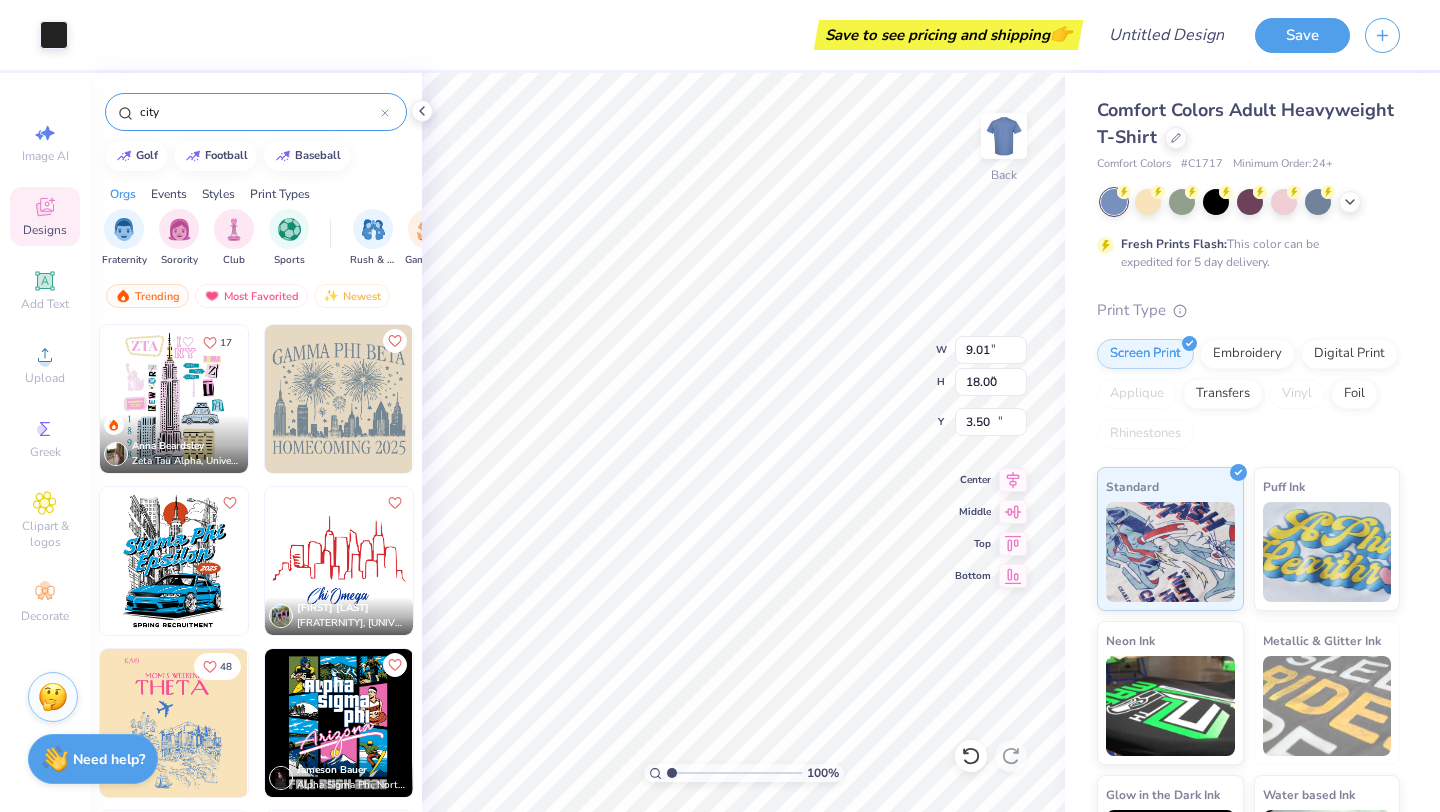 type on "3.04" 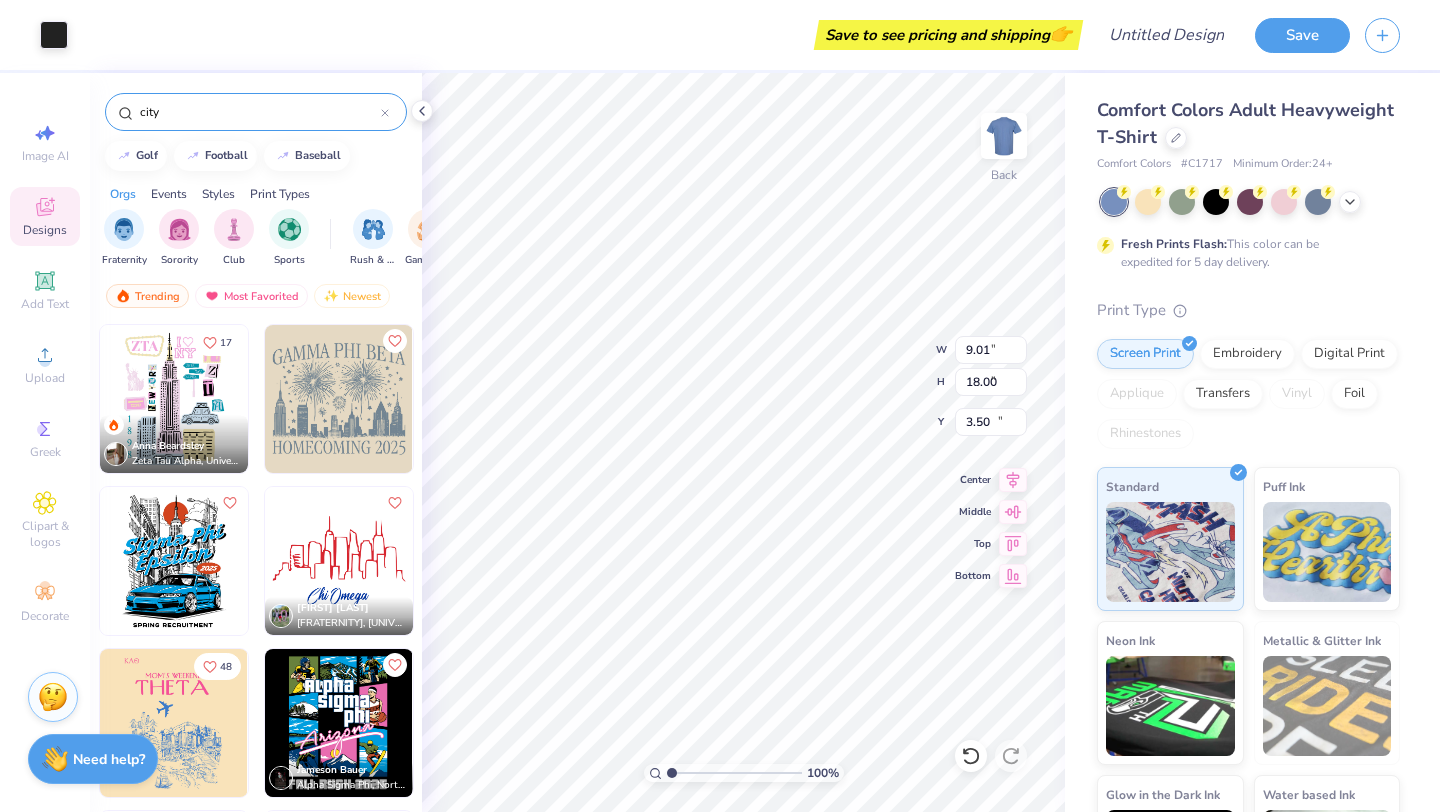 type on "6.08" 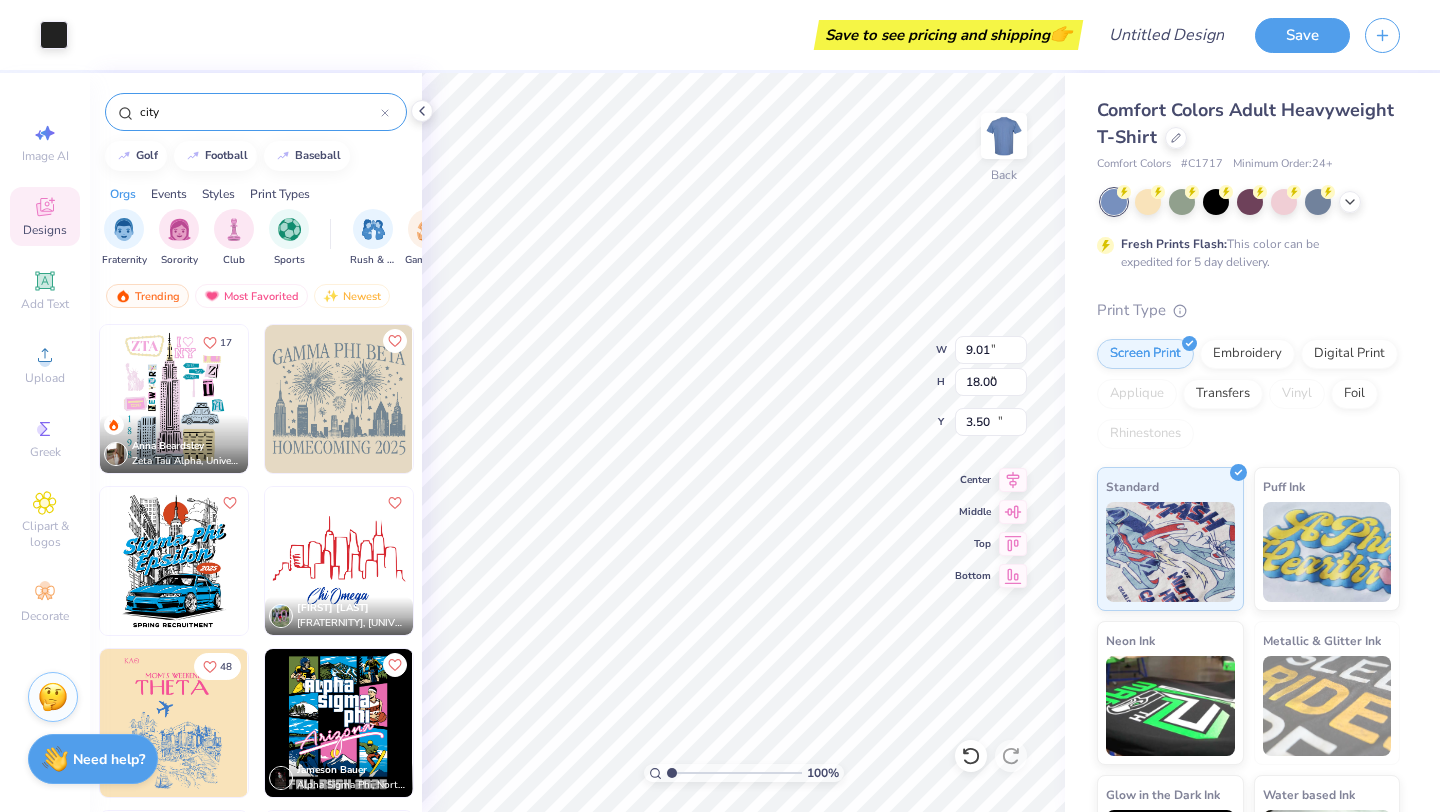 type on "15.42" 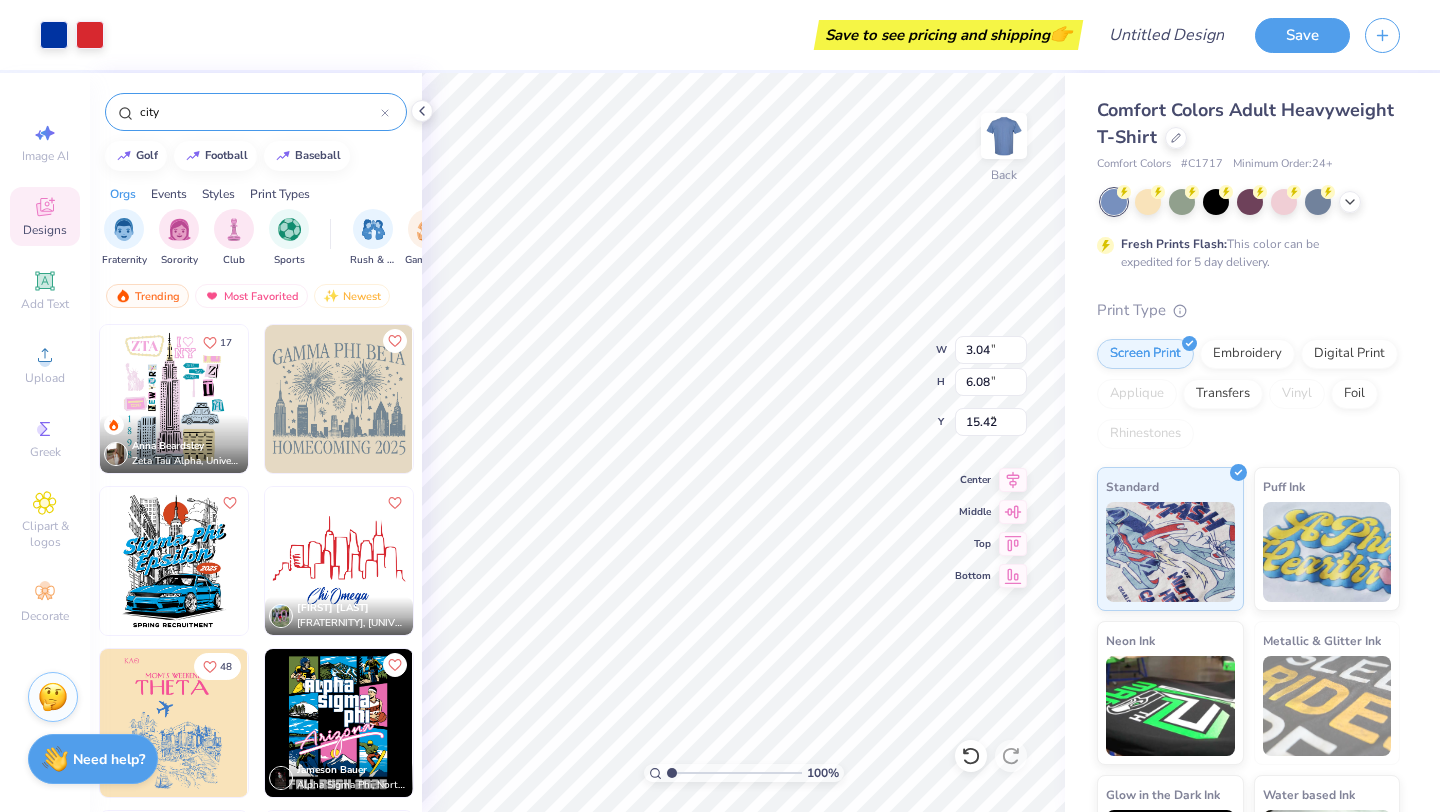 type on "9.04" 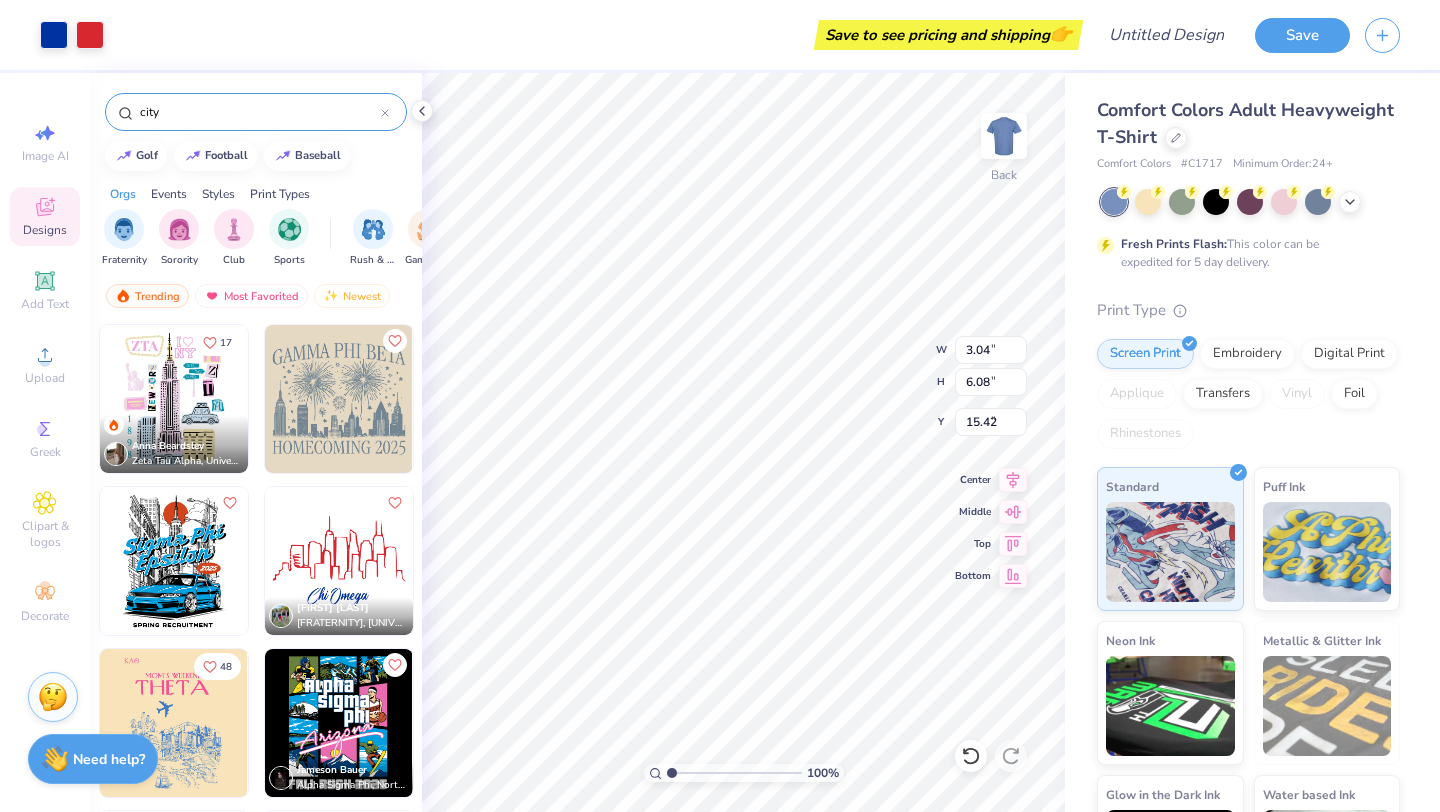 type on "6.11" 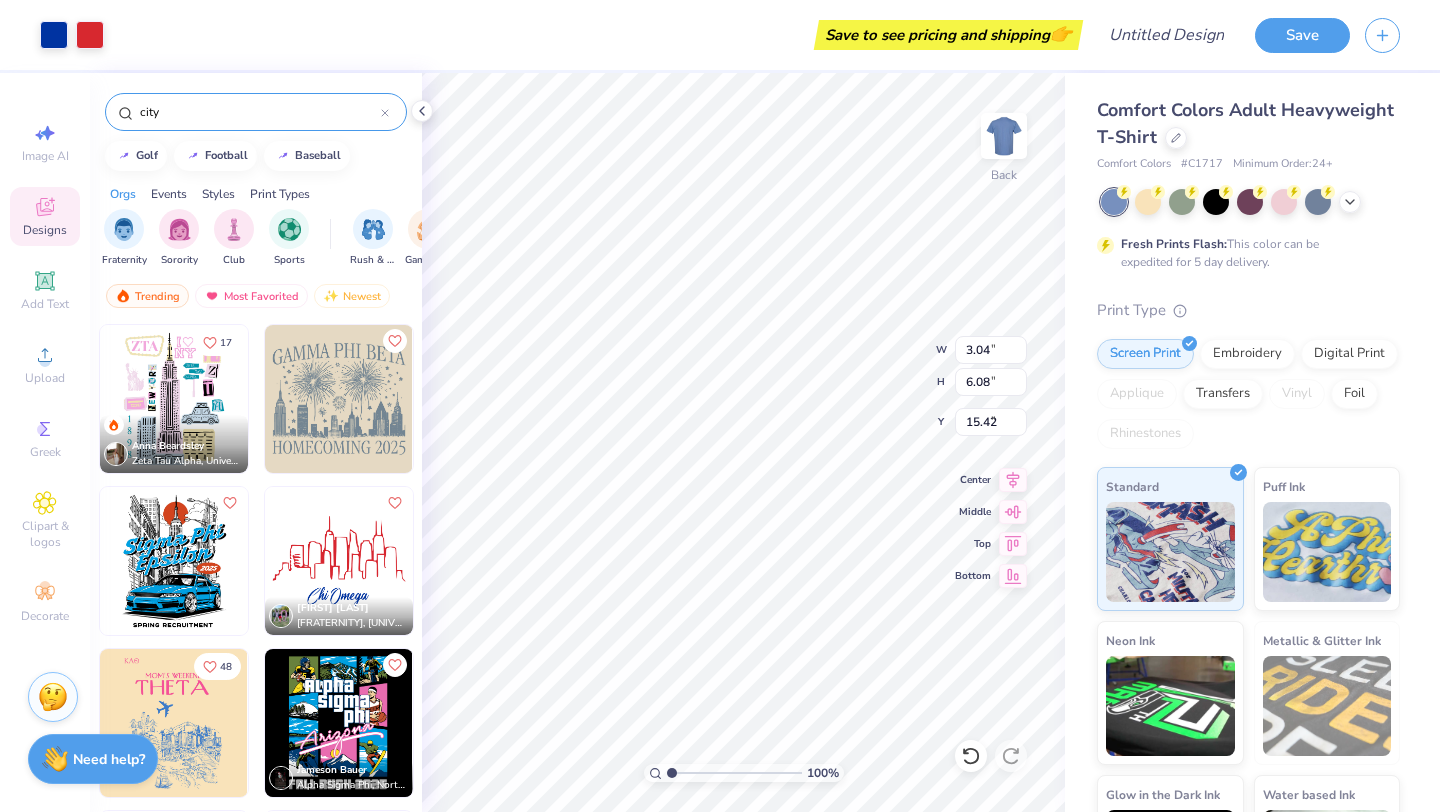 type on "3.00" 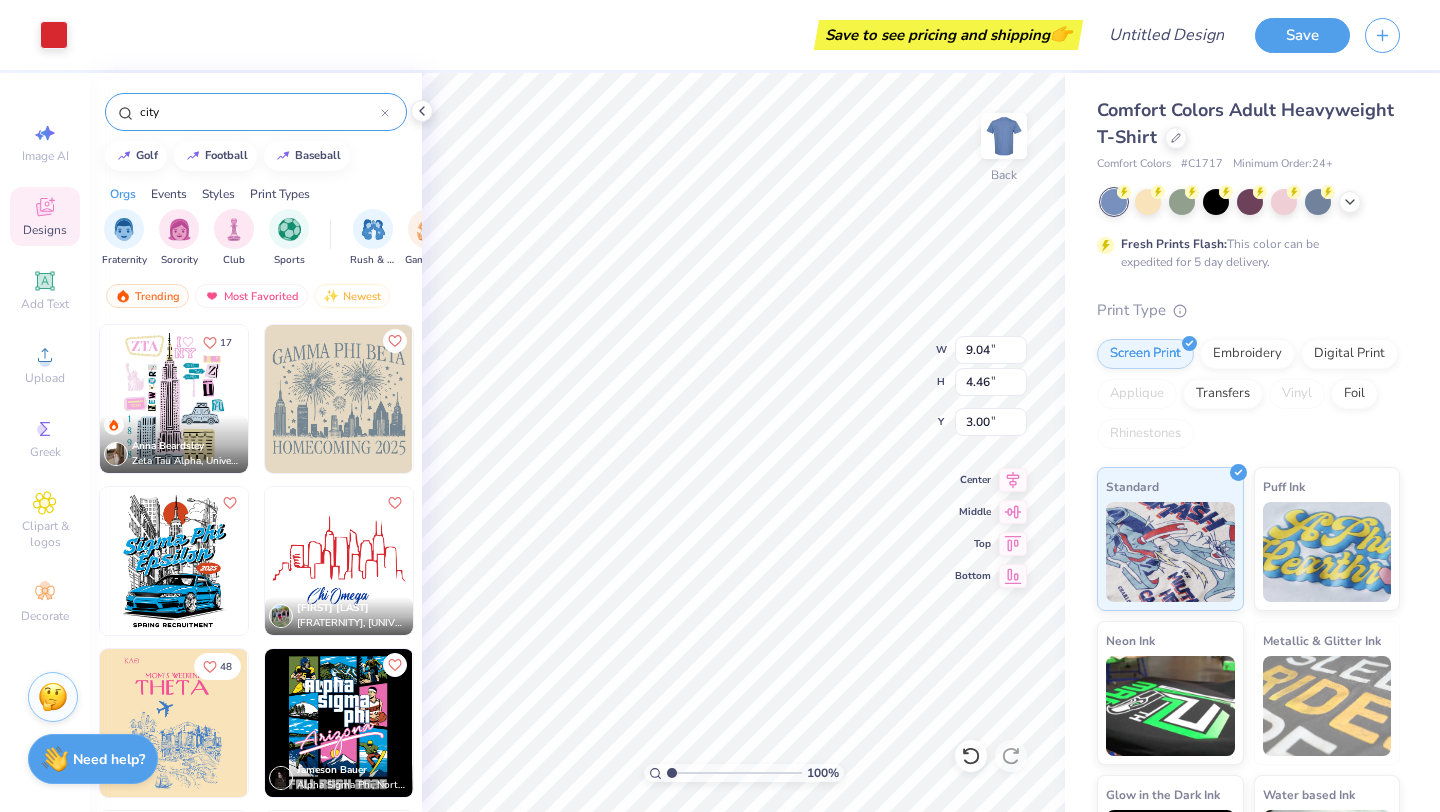click on "Art colors" at bounding box center (34, 35) 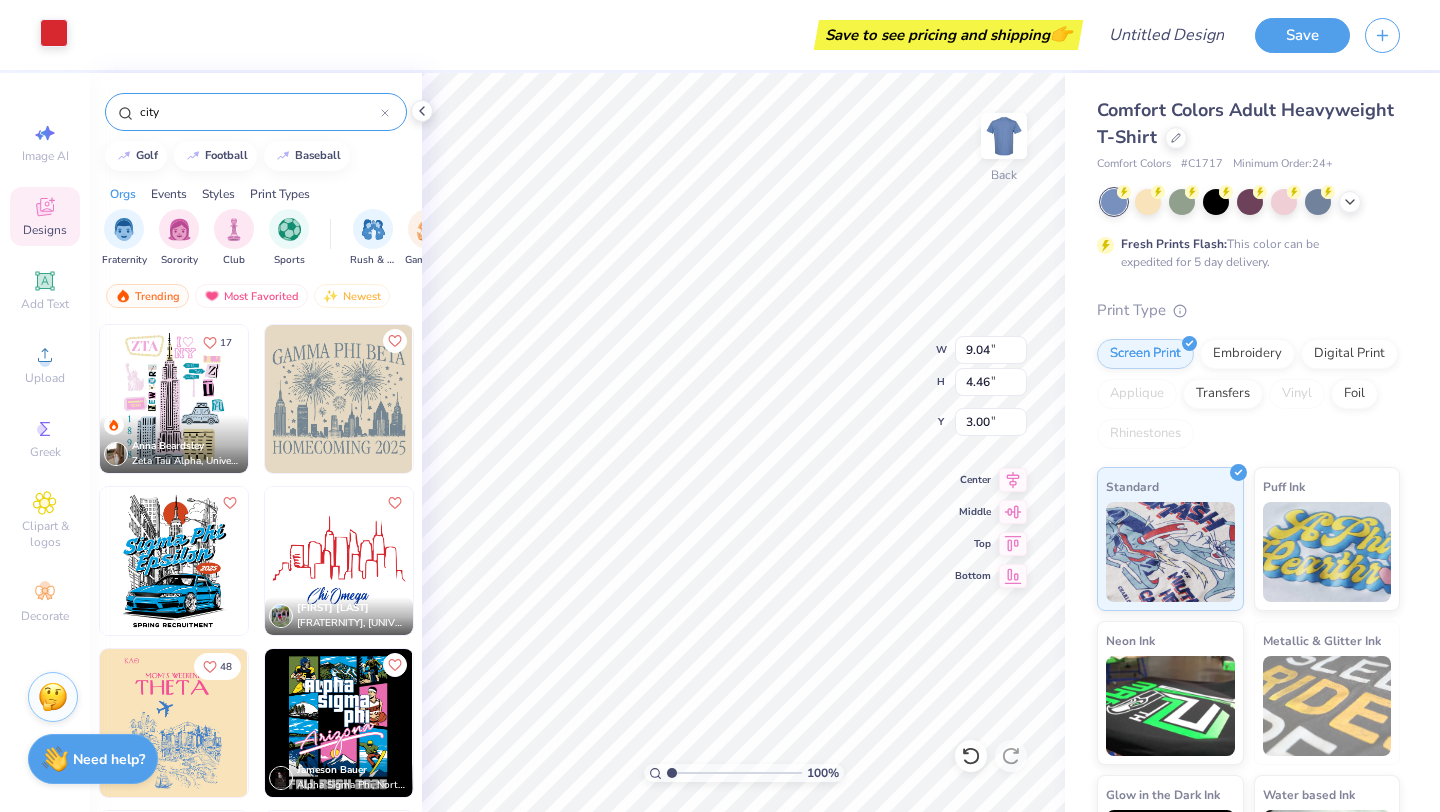 click at bounding box center [54, 33] 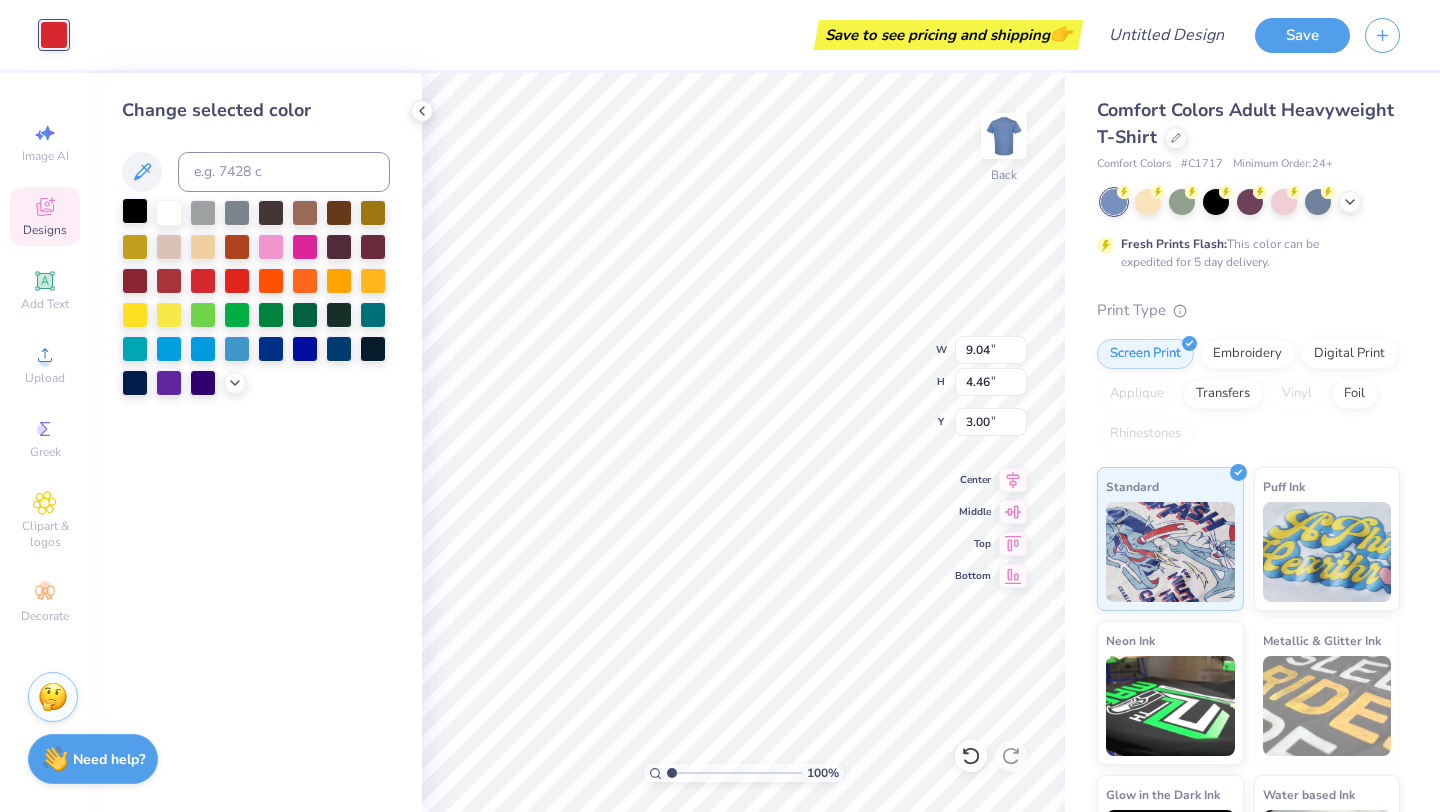 click at bounding box center (135, 211) 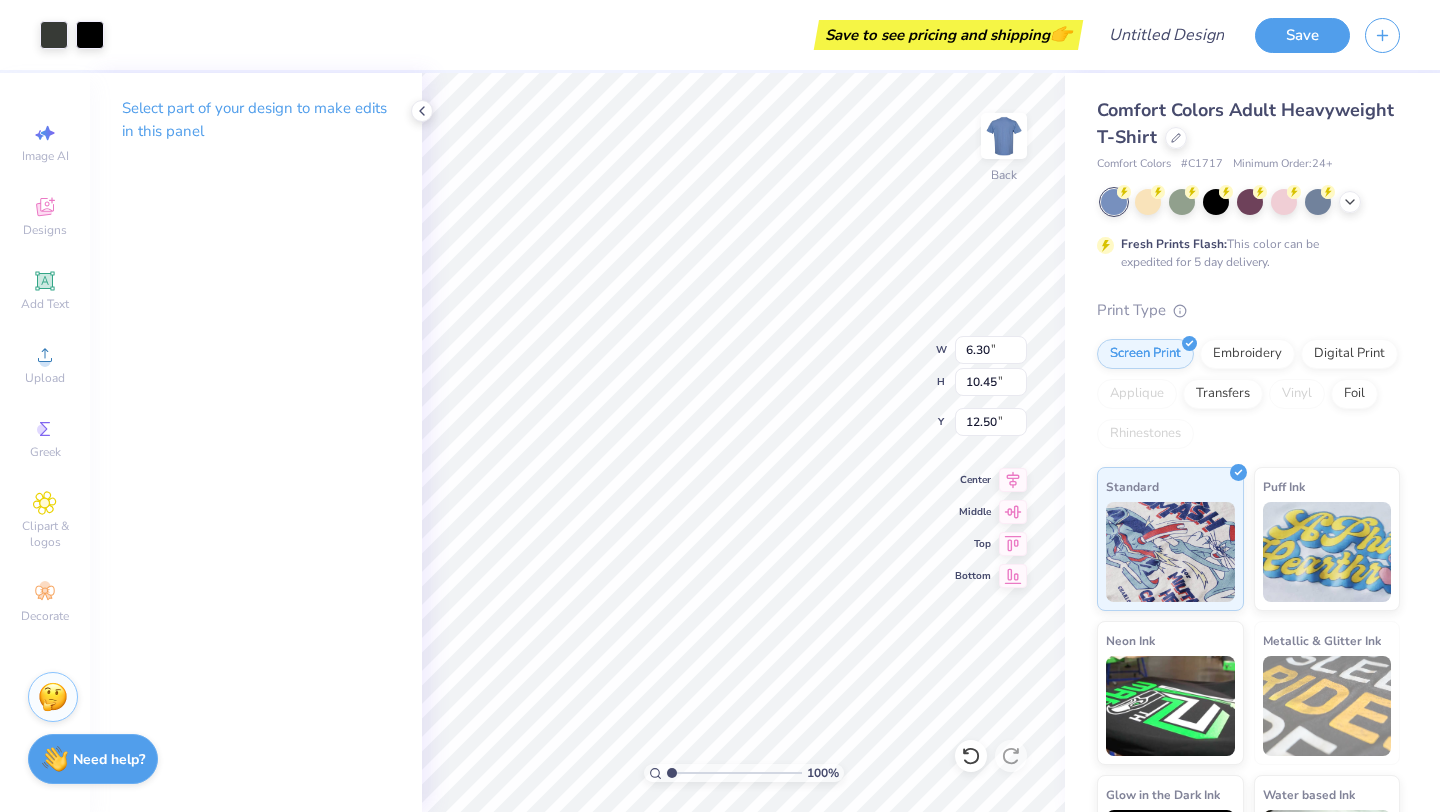 type on "6.30" 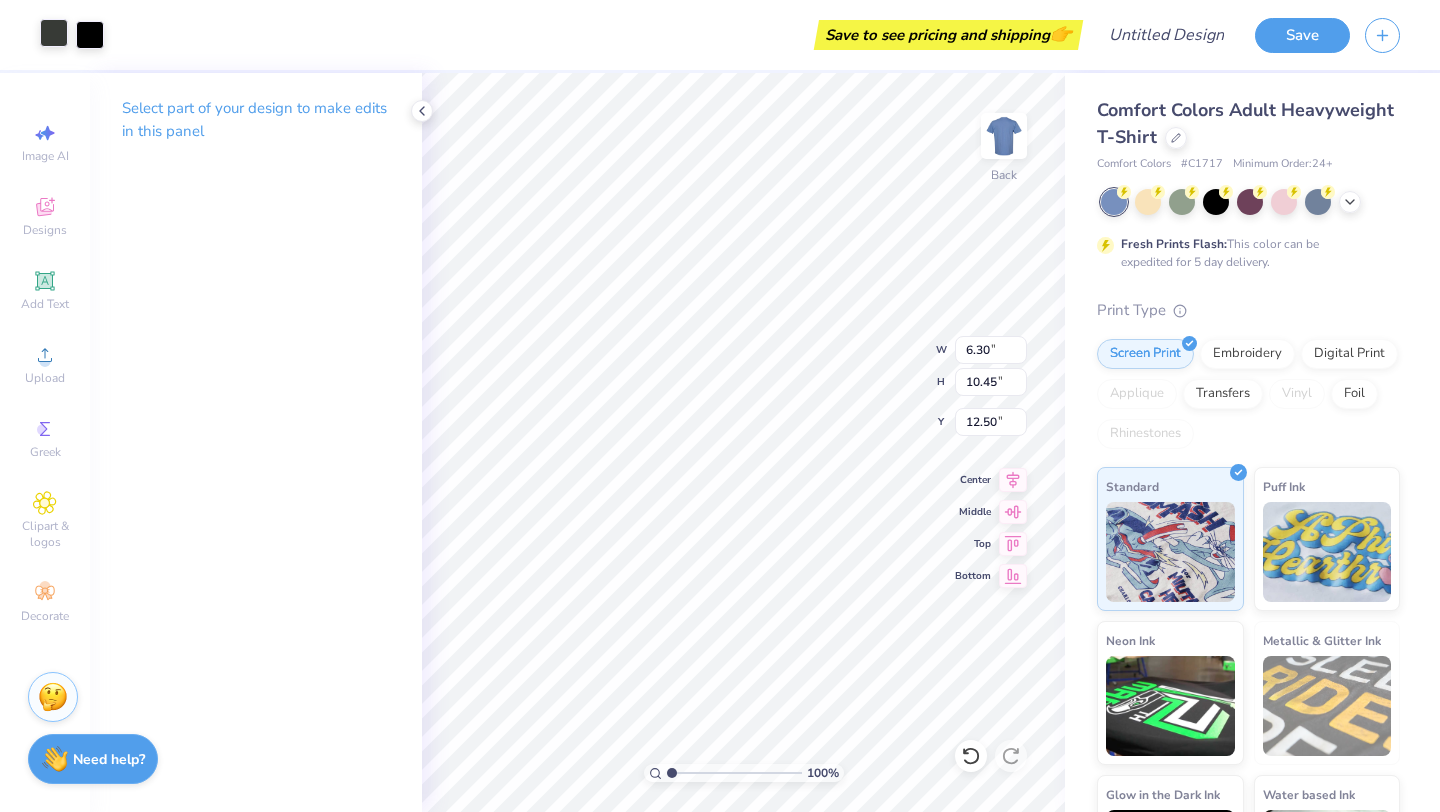 click at bounding box center [54, 33] 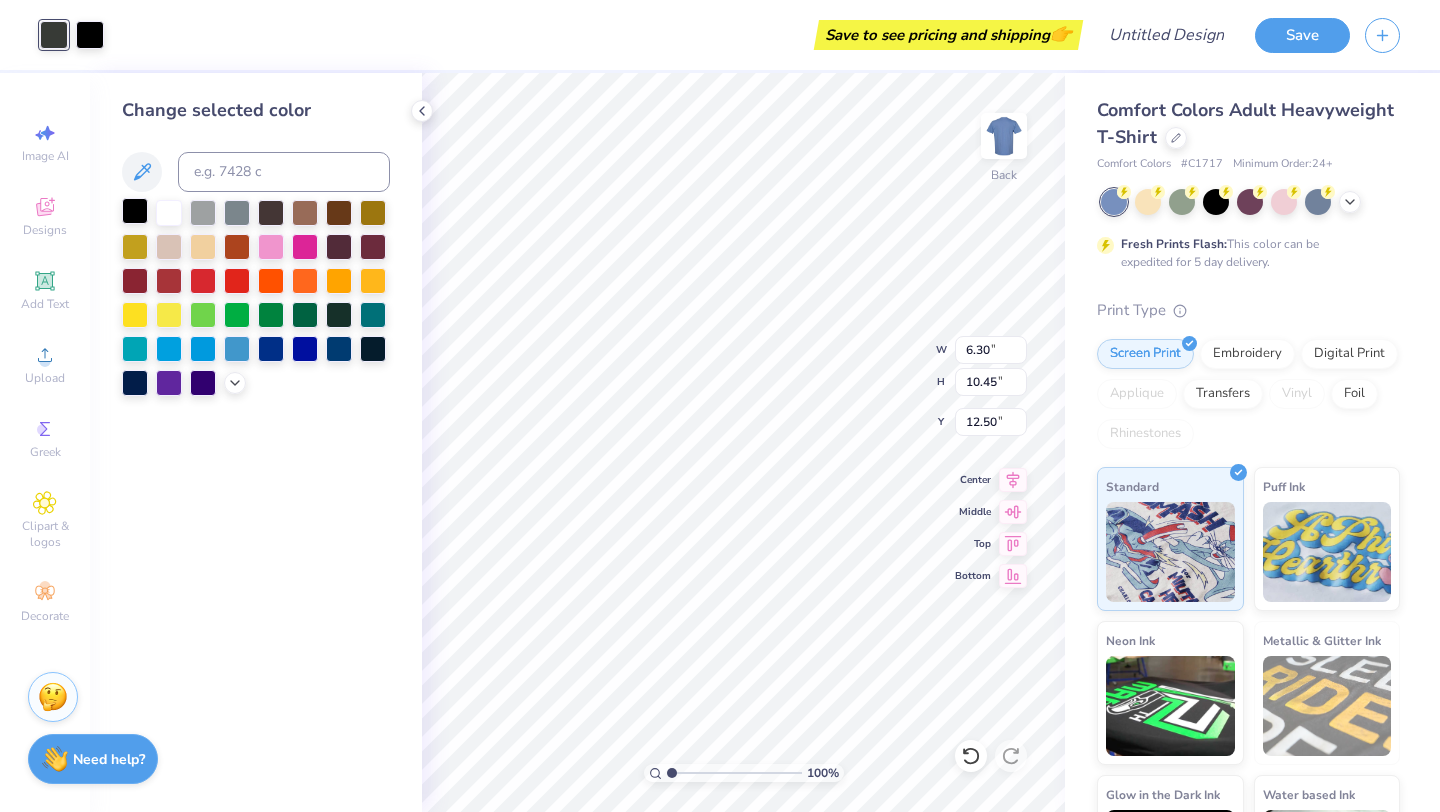 click at bounding box center (135, 211) 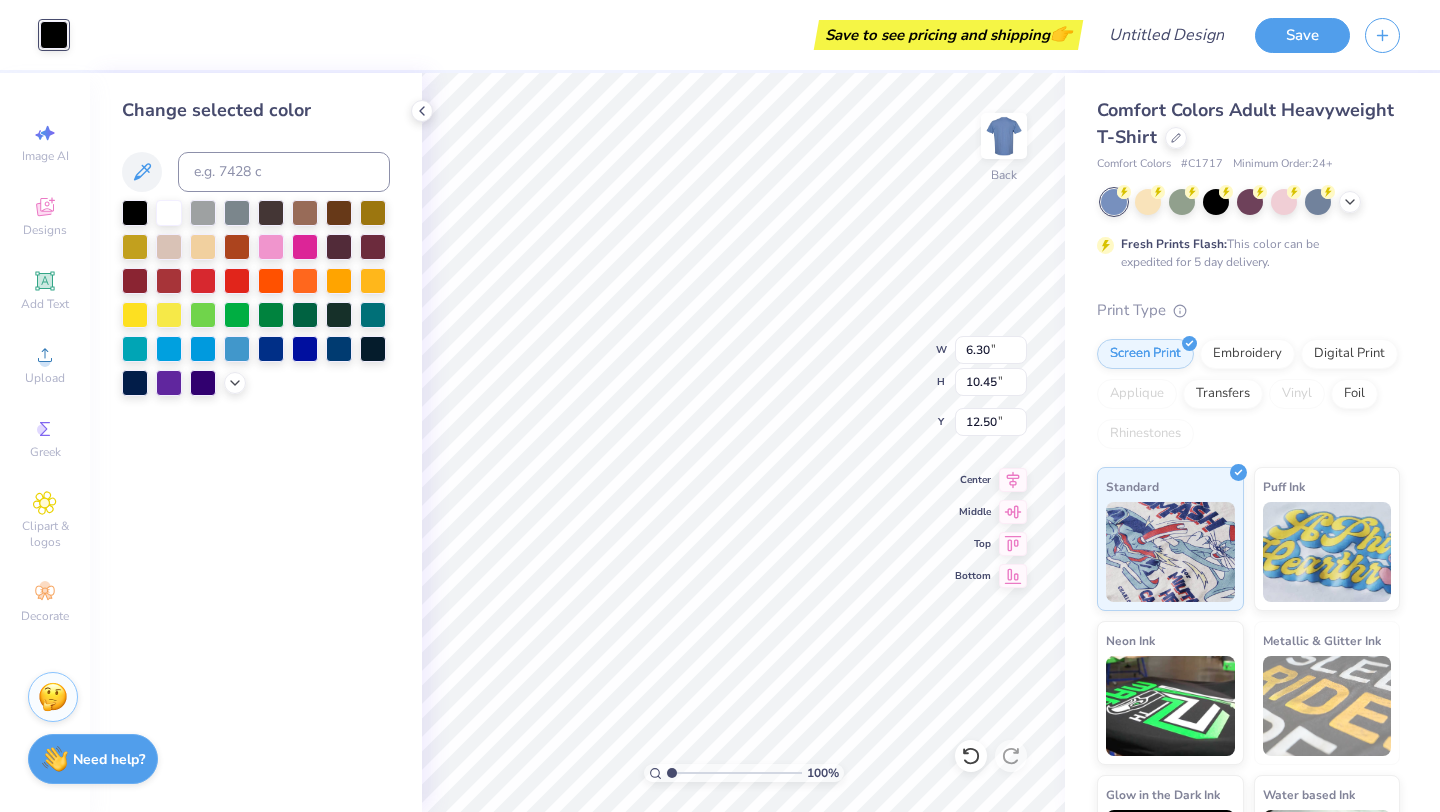 type on "3.16" 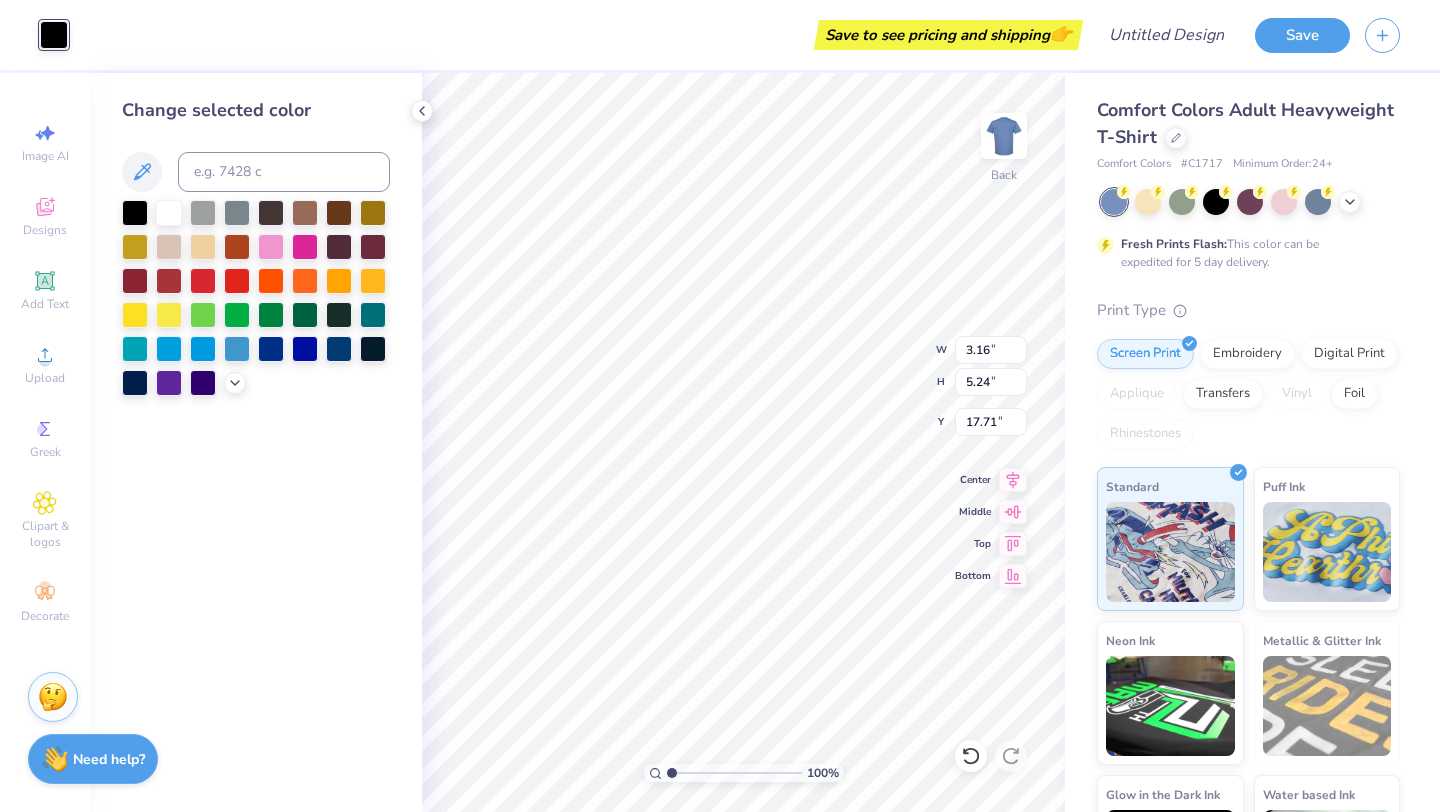 type on "2.21" 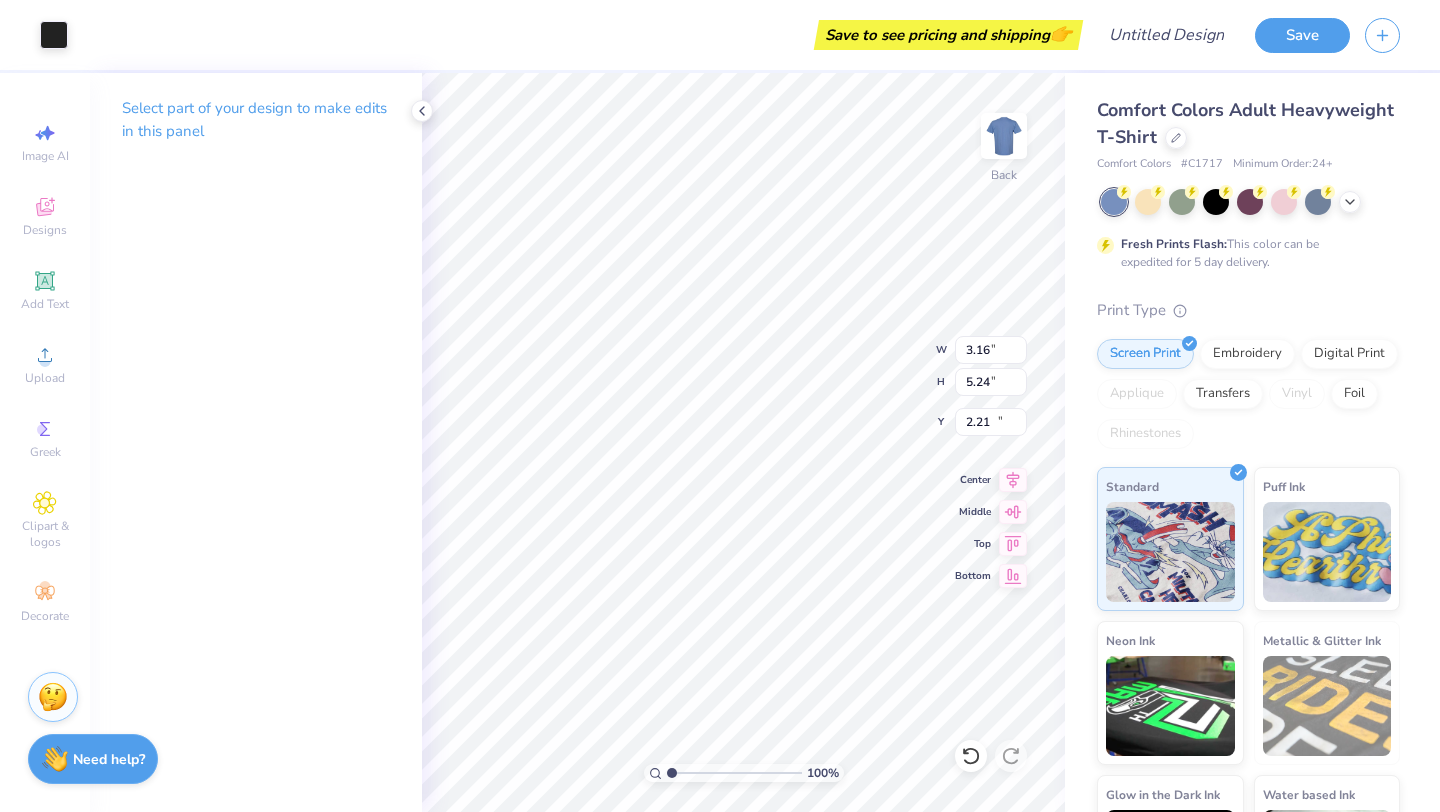 type on "3.04" 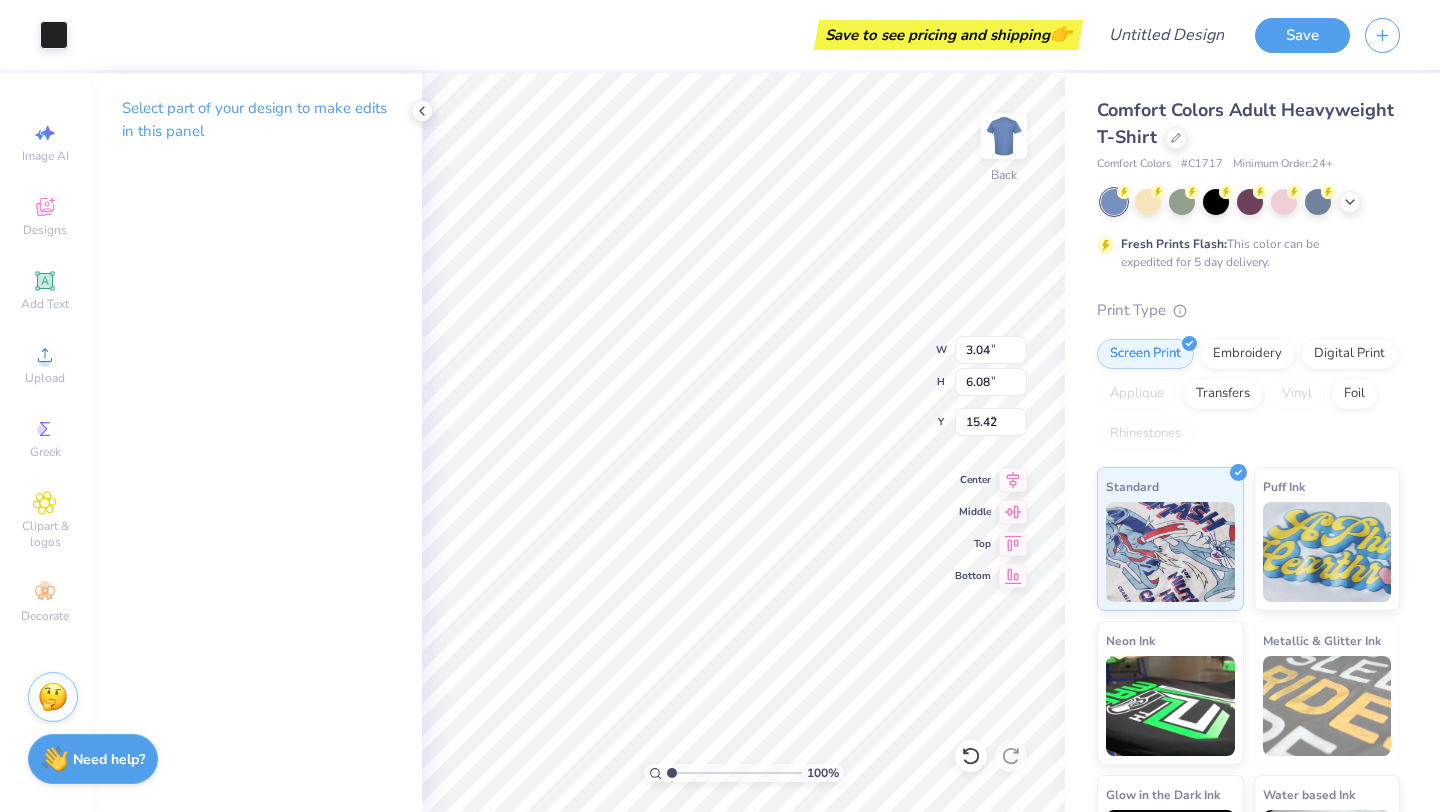 type on "9.46" 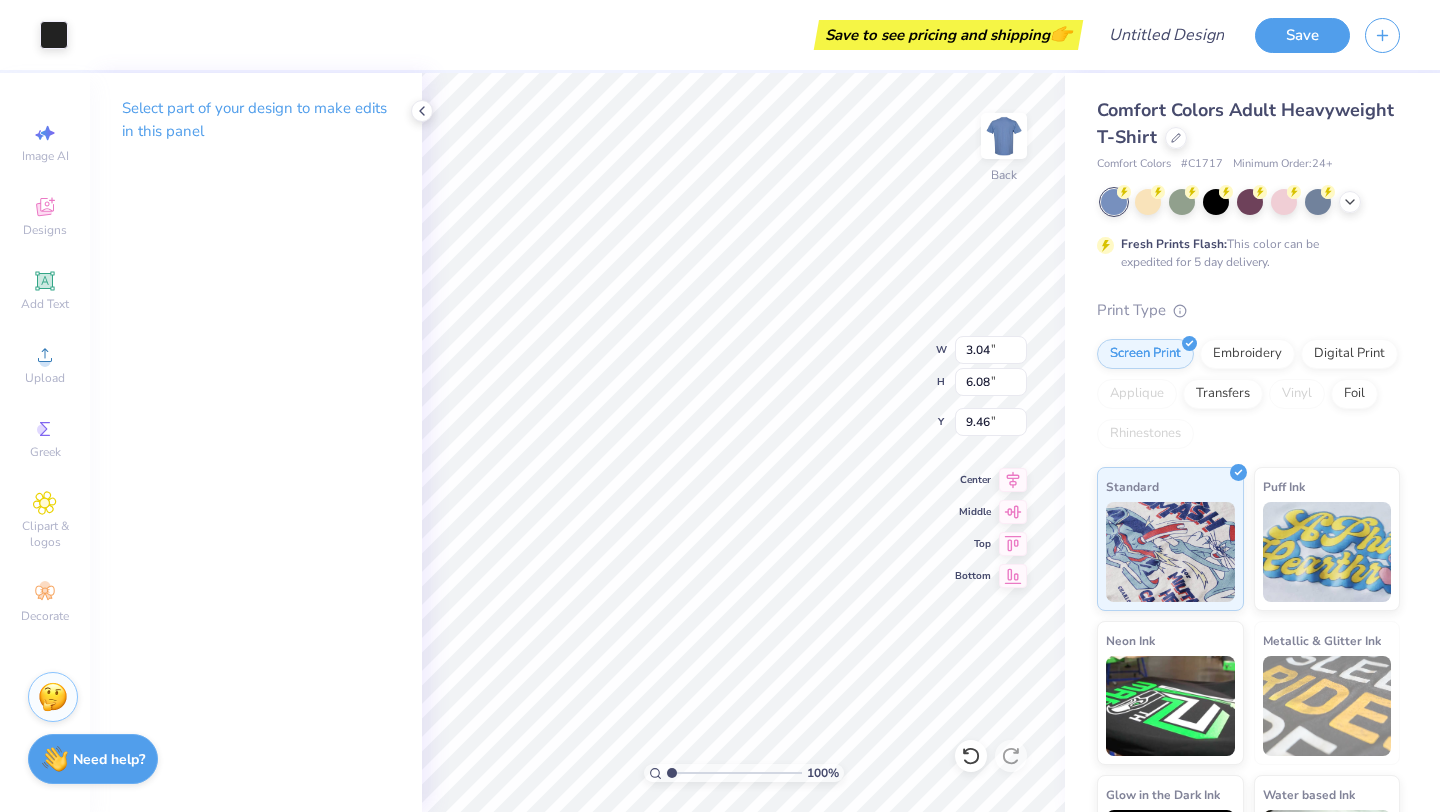 type on "3.16" 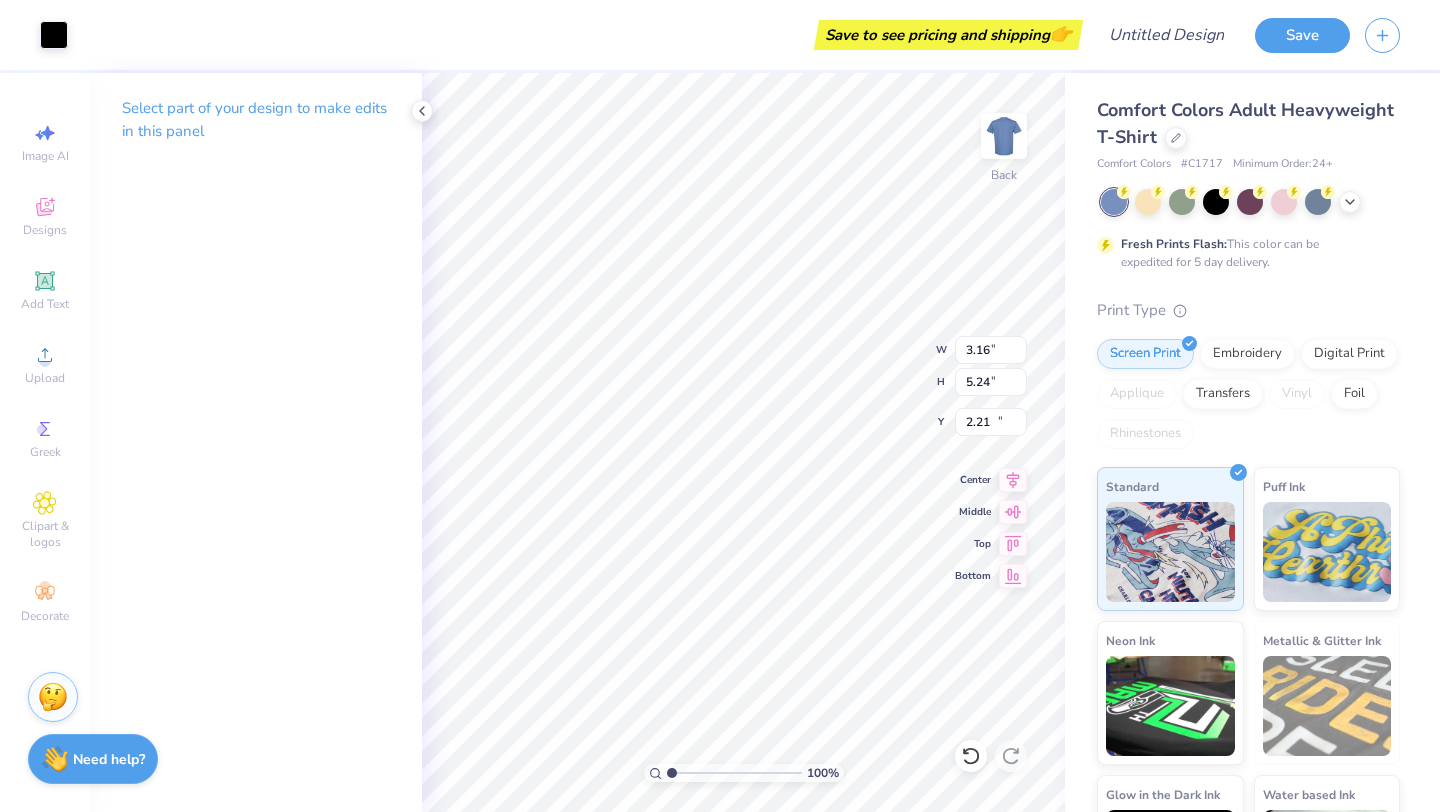 type on "10.30" 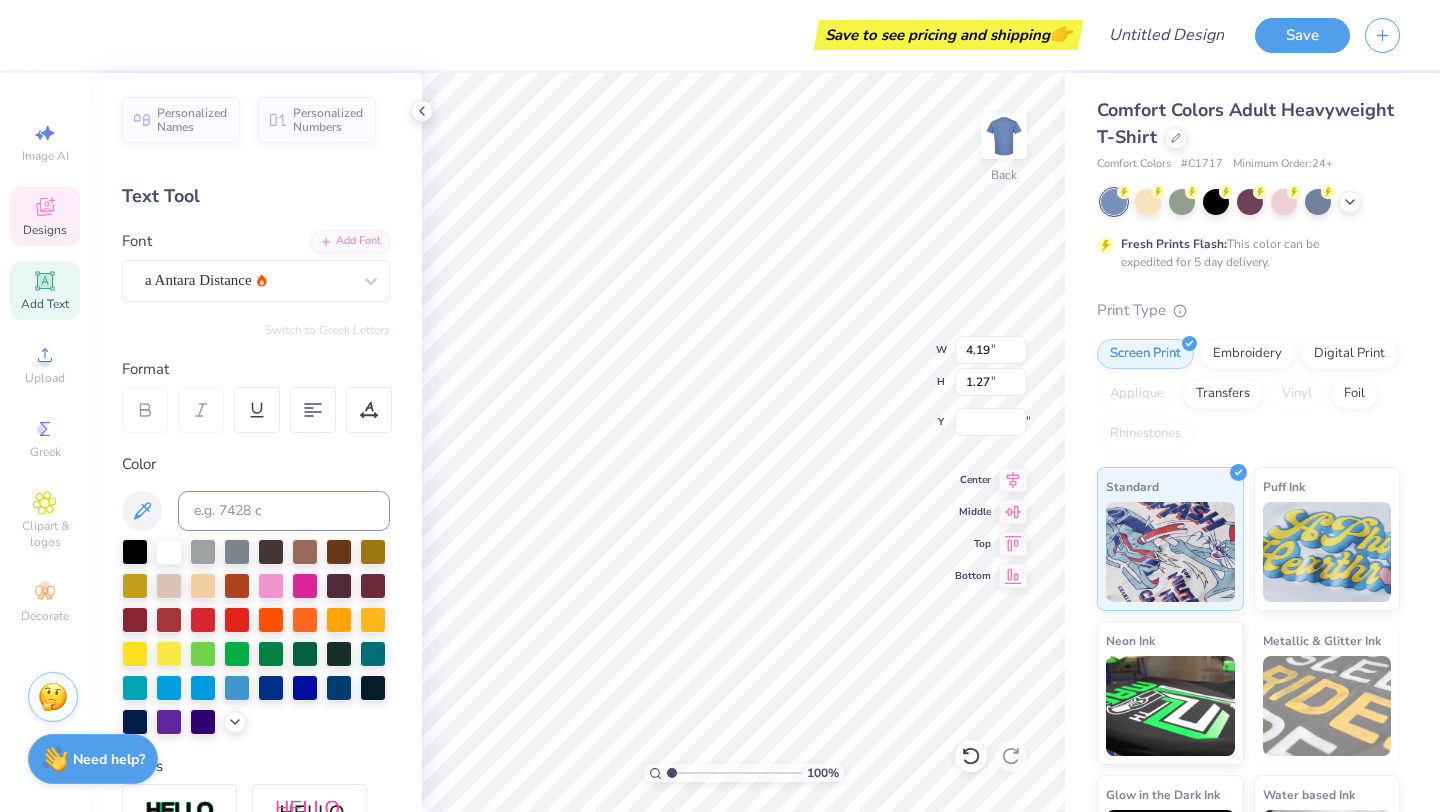 type on "19.48" 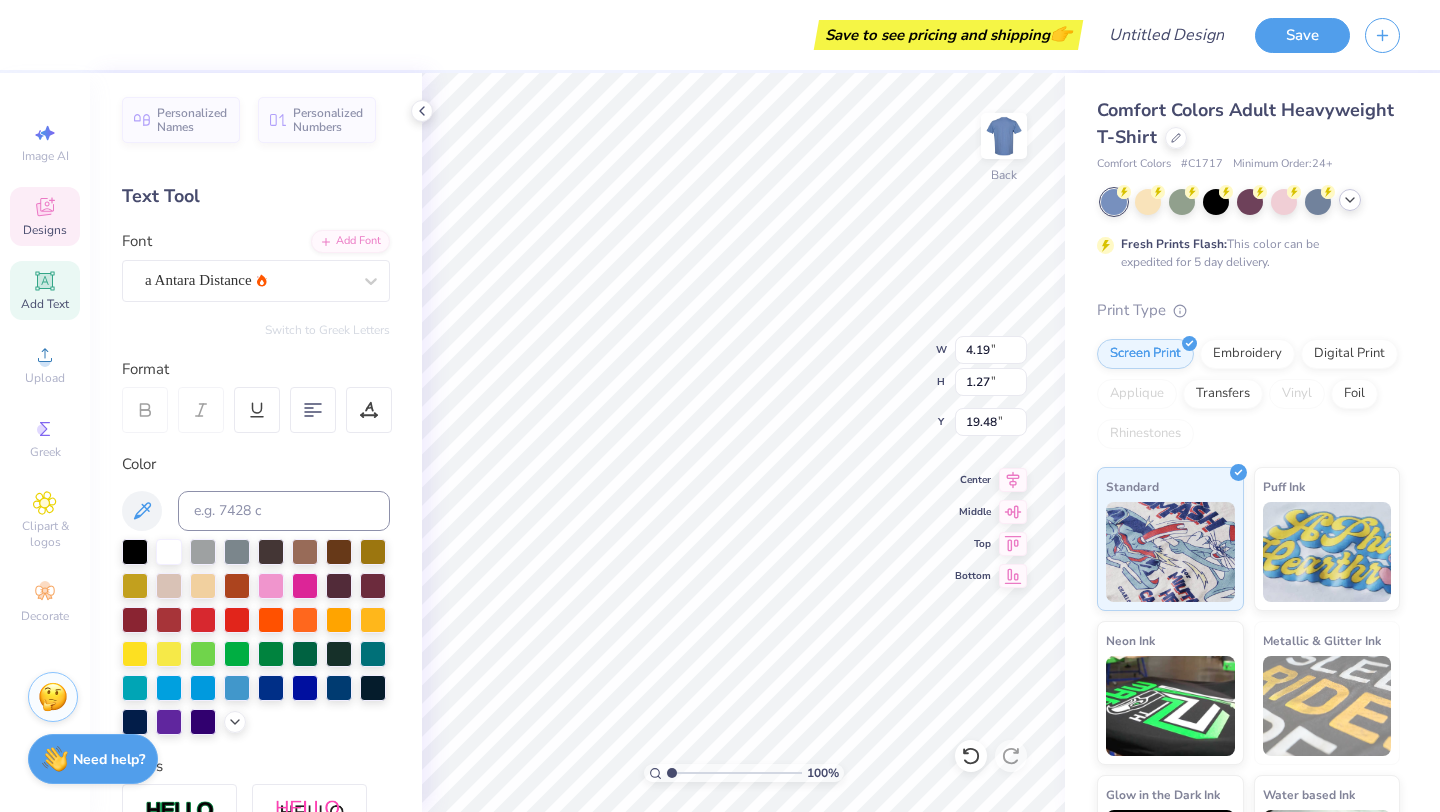 click 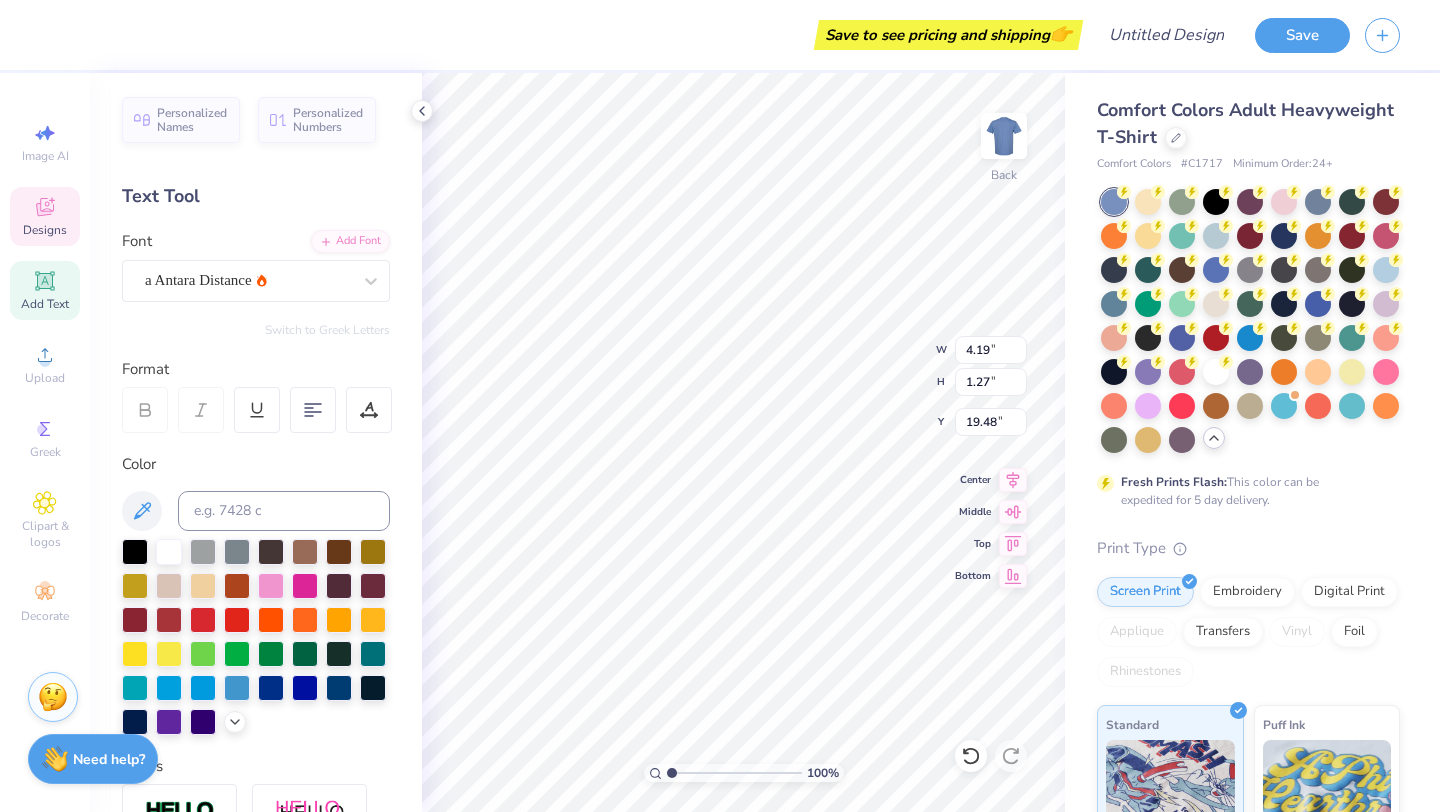 click on "Comfort Colors Adult Heavyweight T-Shirt" at bounding box center (1248, 124) 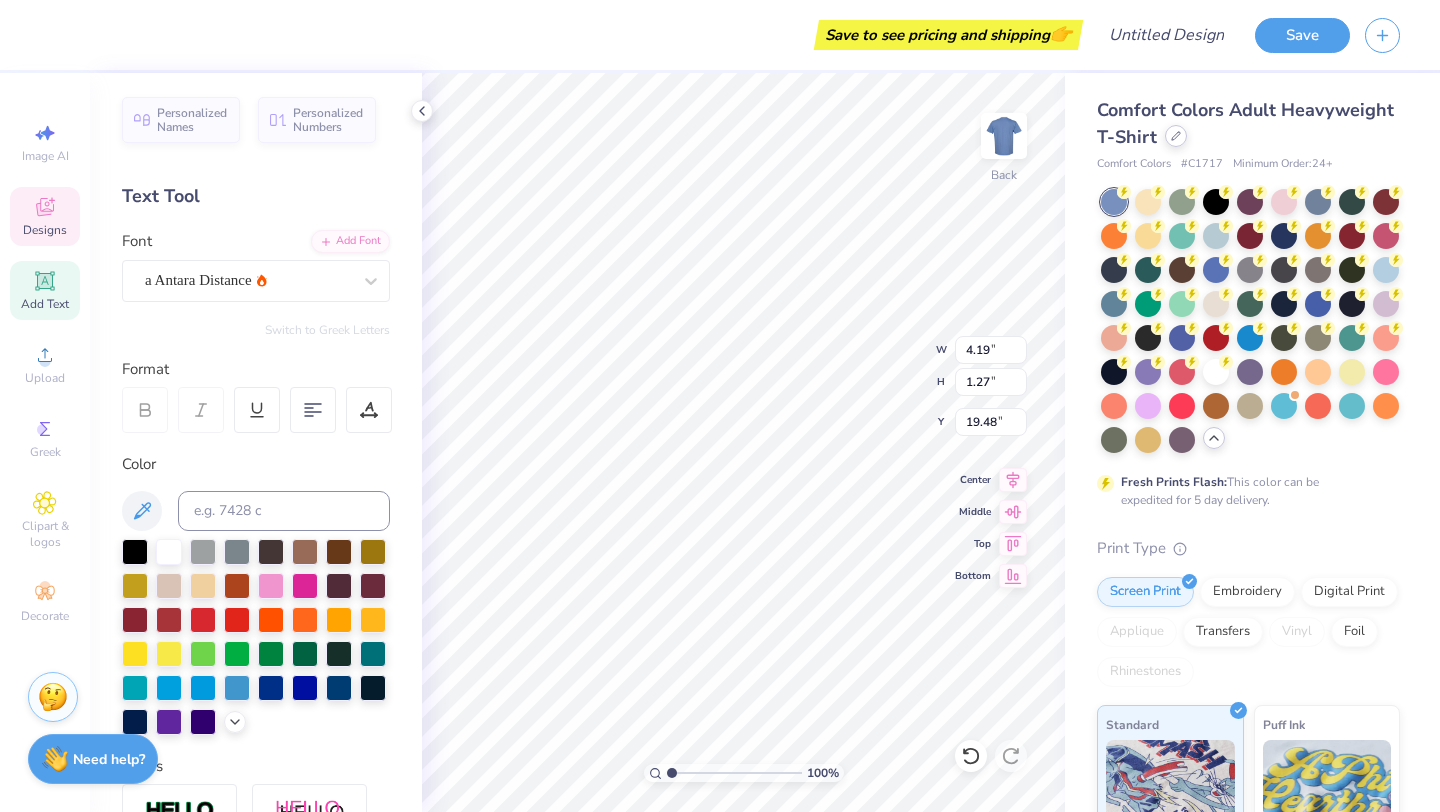 click at bounding box center (1176, 136) 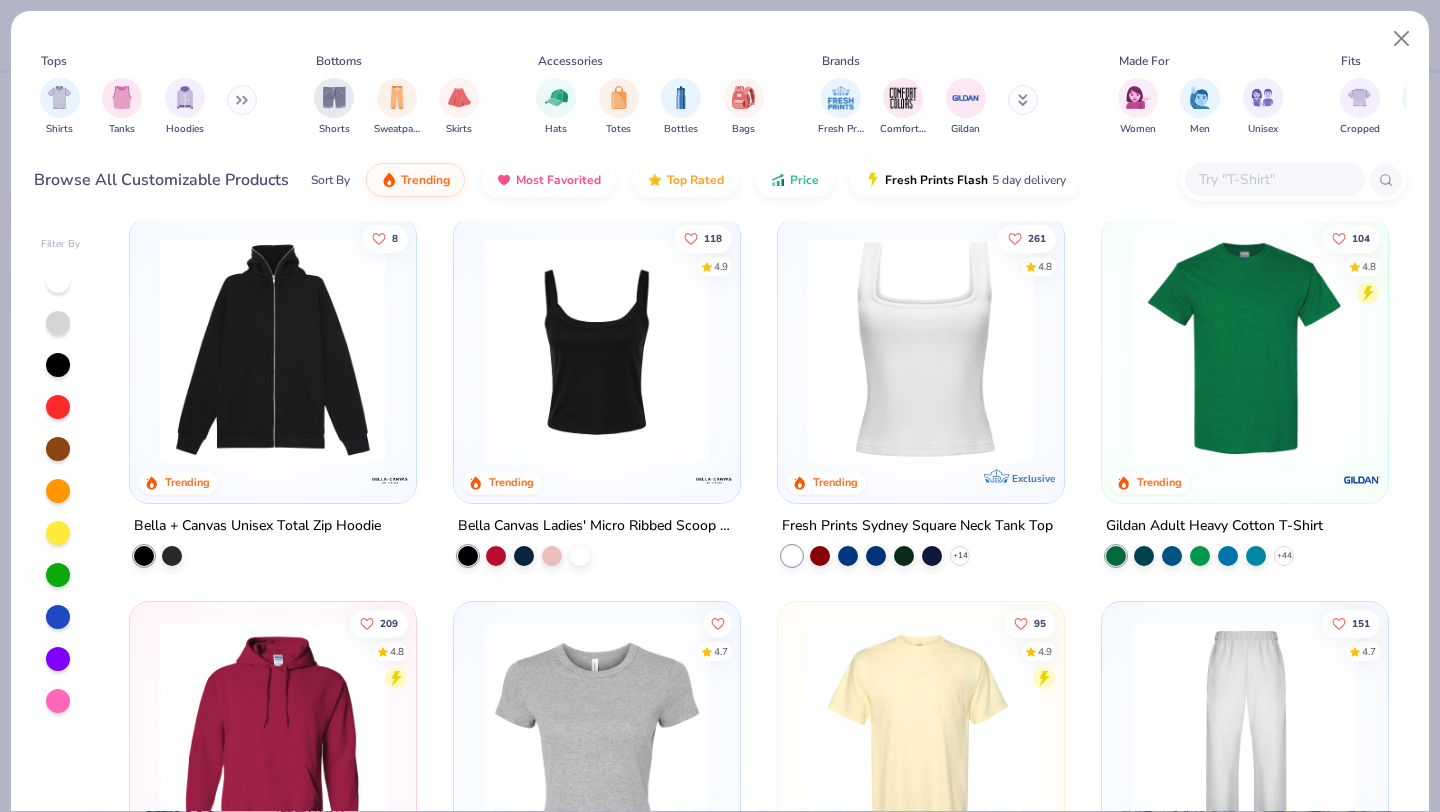 scroll, scrollTop: 403, scrollLeft: 0, axis: vertical 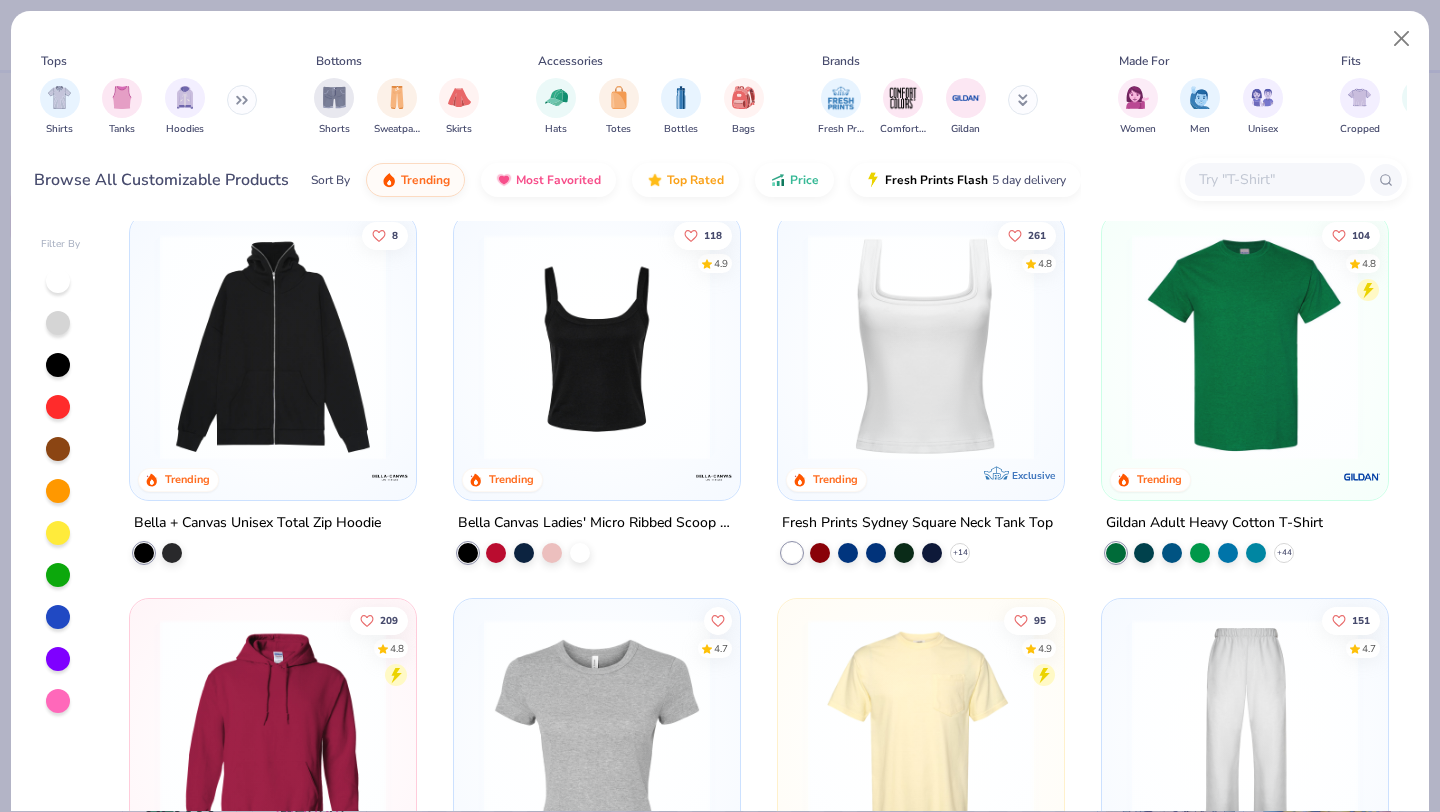 click on "[NUMBER] [PRODUCT] + [NUMBER]" at bounding box center (1245, 388) 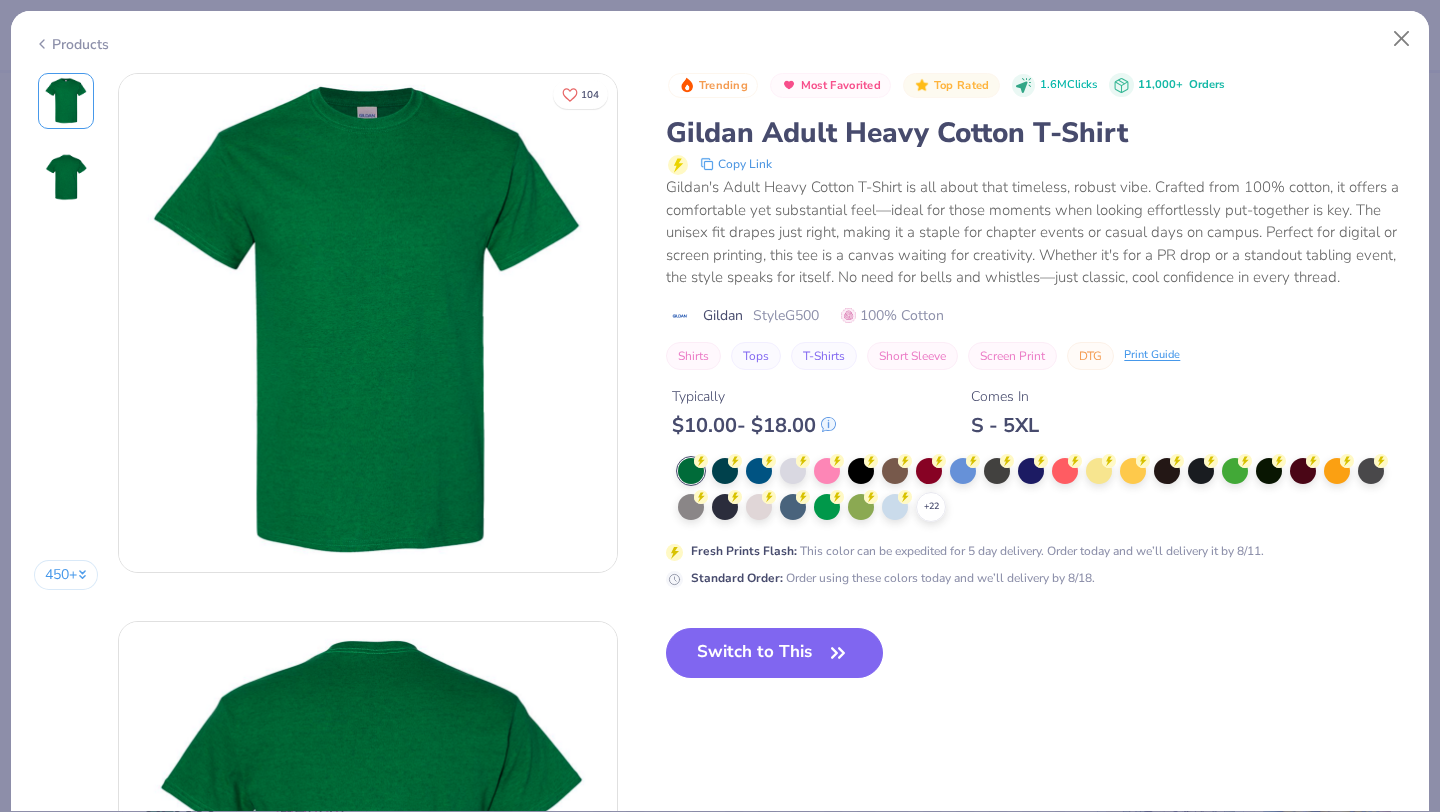 click on "+ 22" at bounding box center (1042, 490) 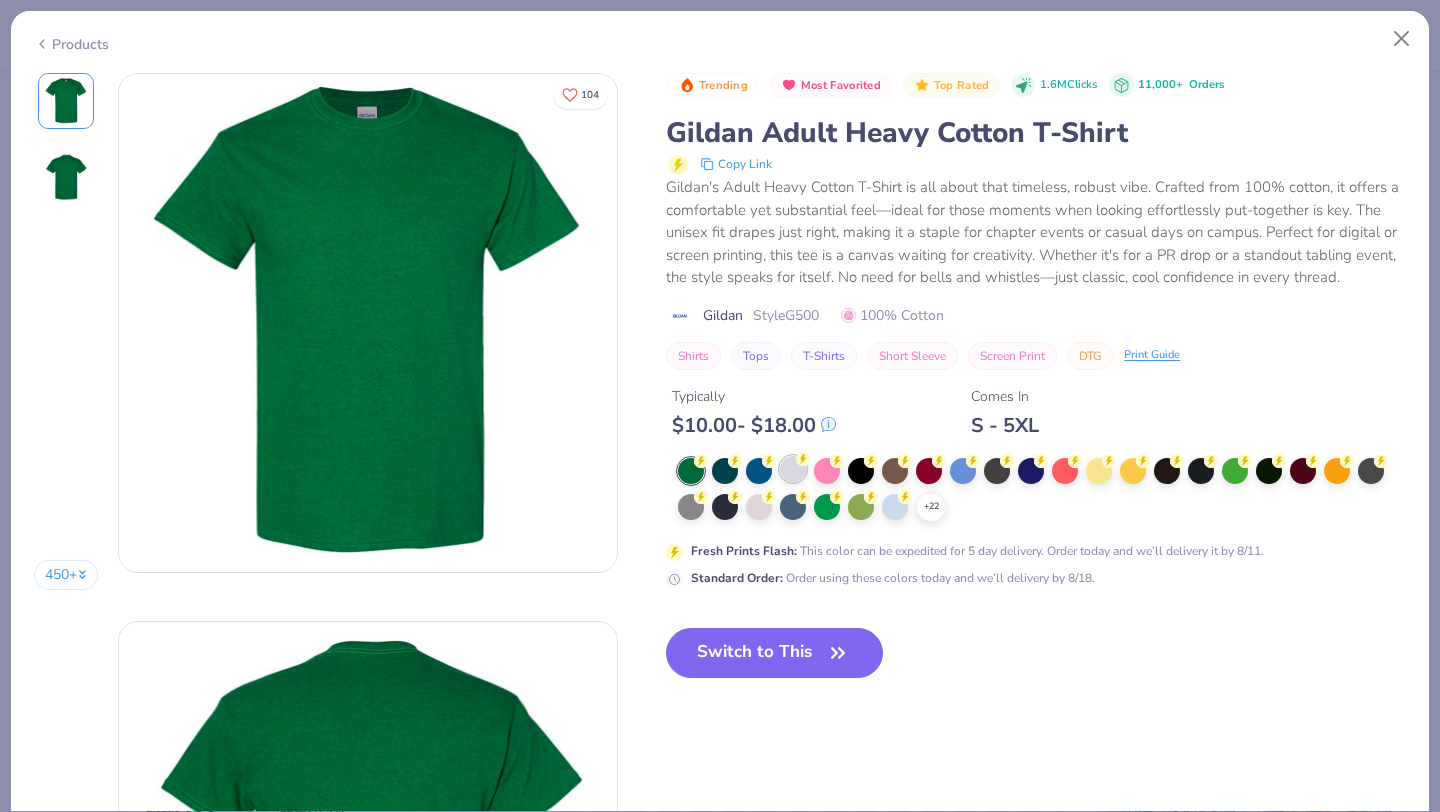 click at bounding box center (793, 469) 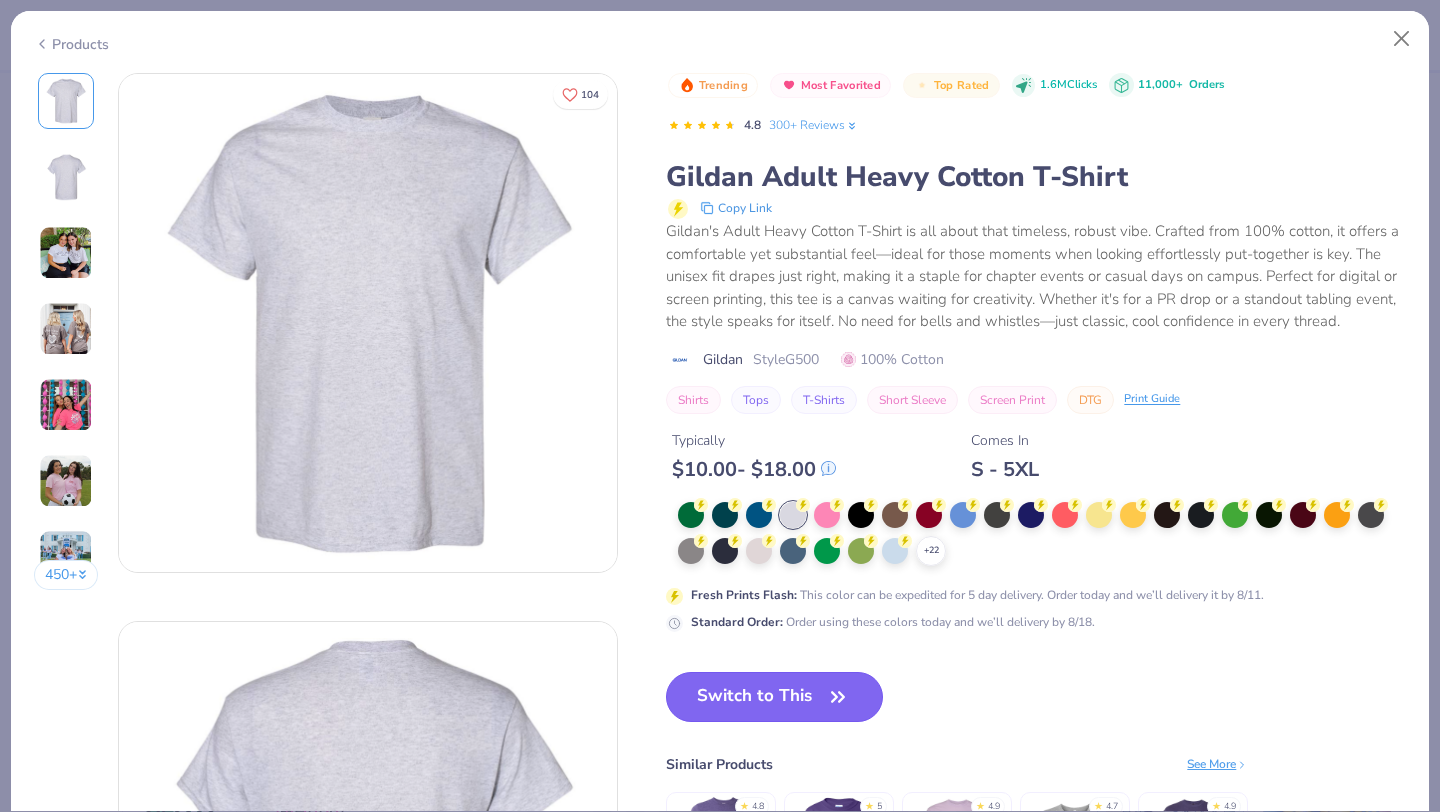 click on "Switch to This" at bounding box center (774, 697) 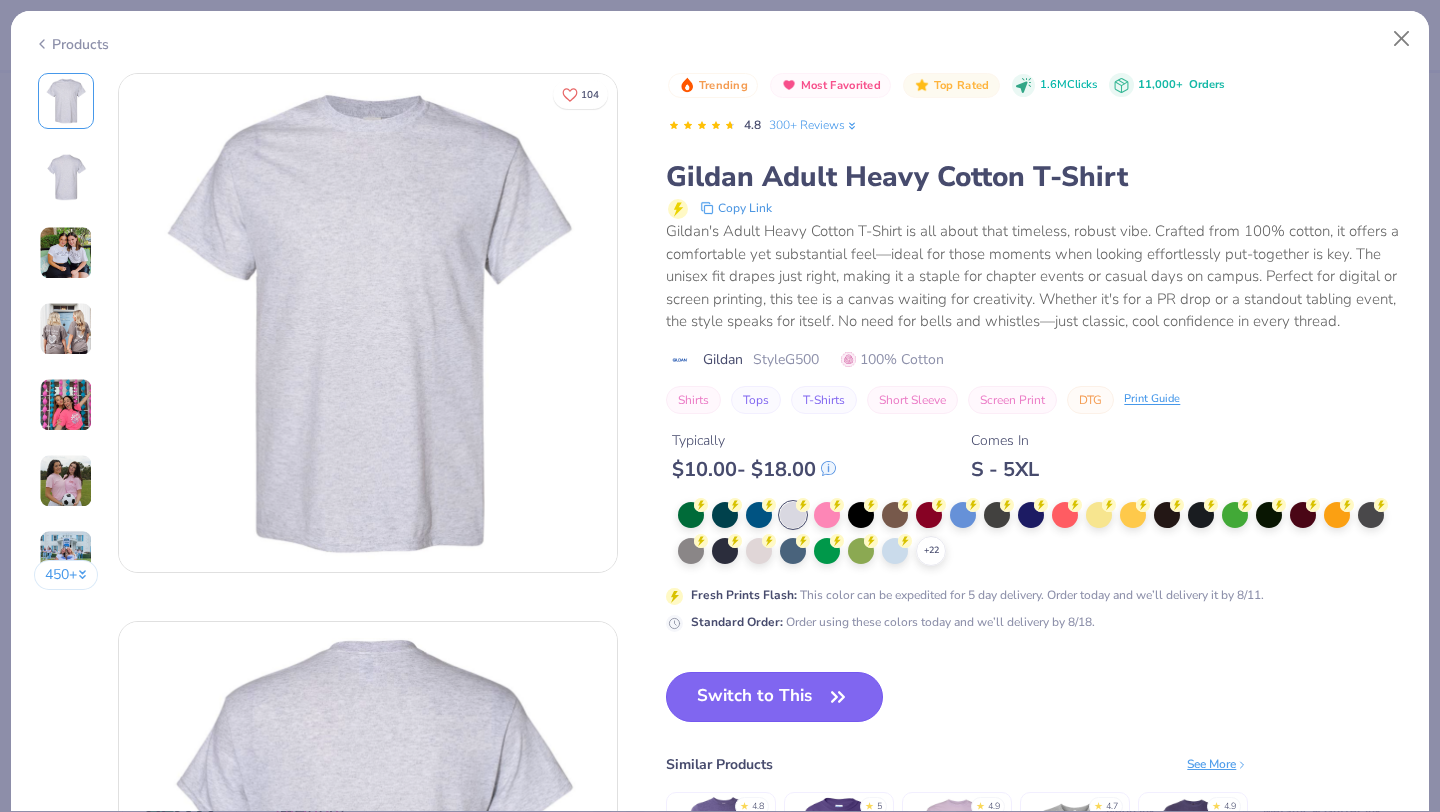 click on "Switch to This" at bounding box center [774, 697] 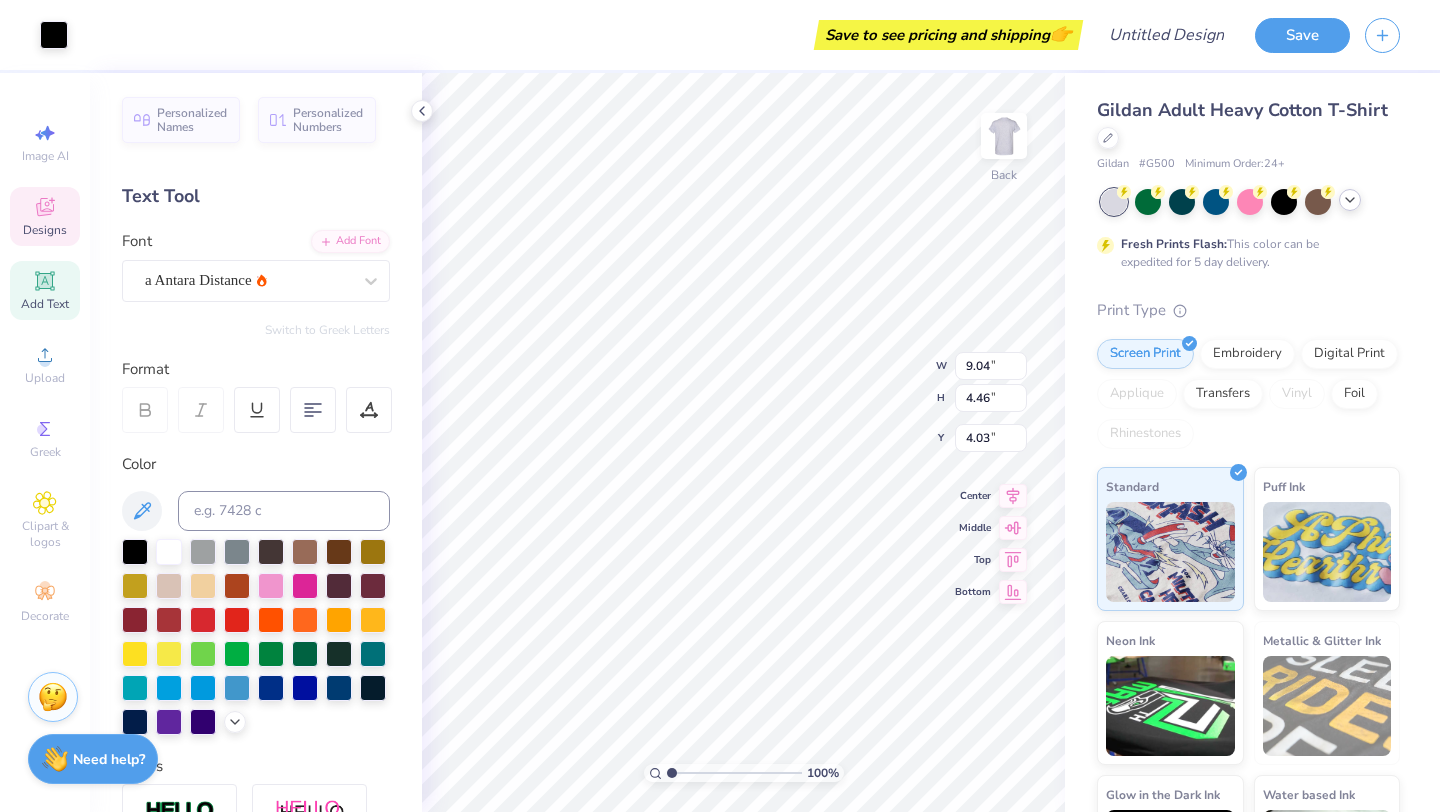type on "6.32" 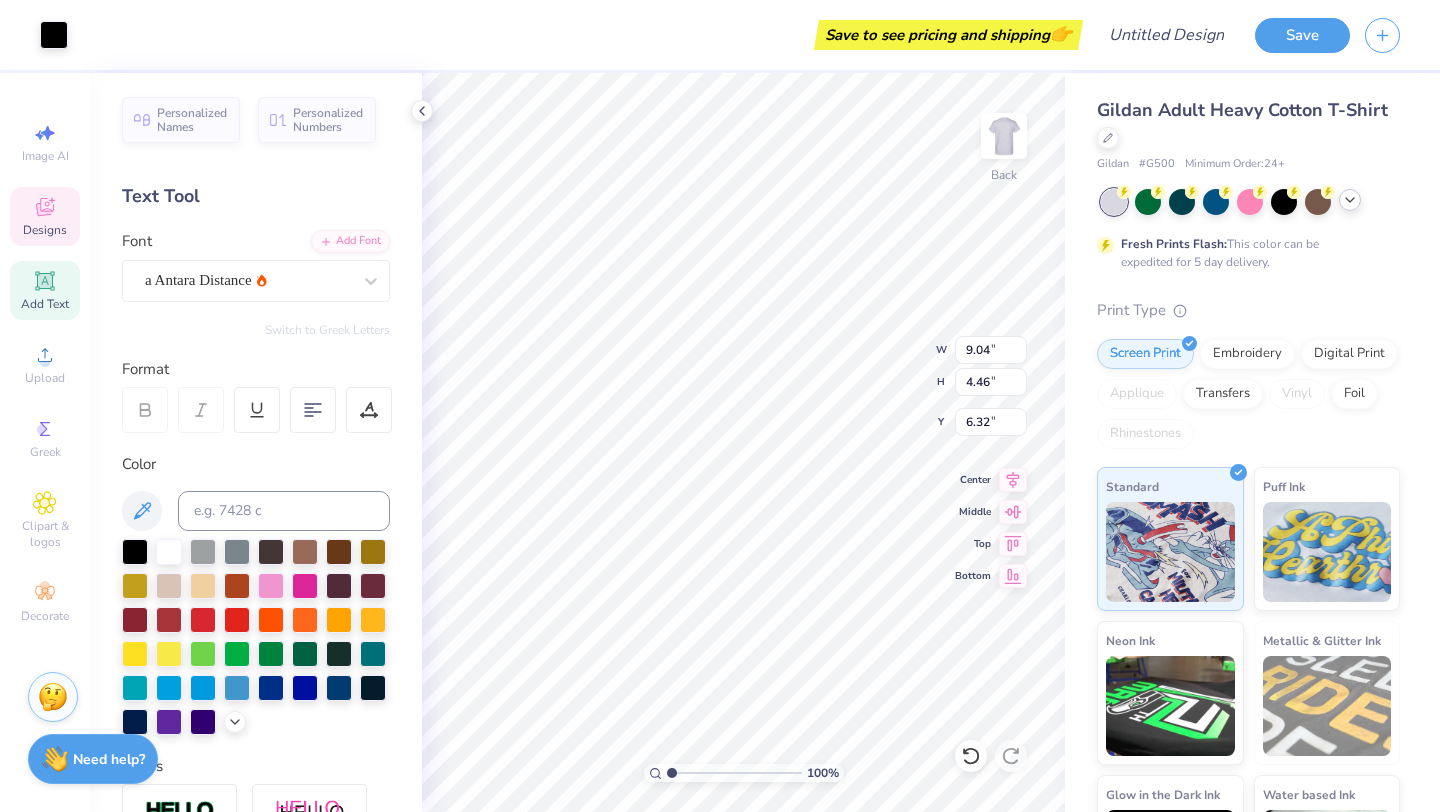 type on "3.16" 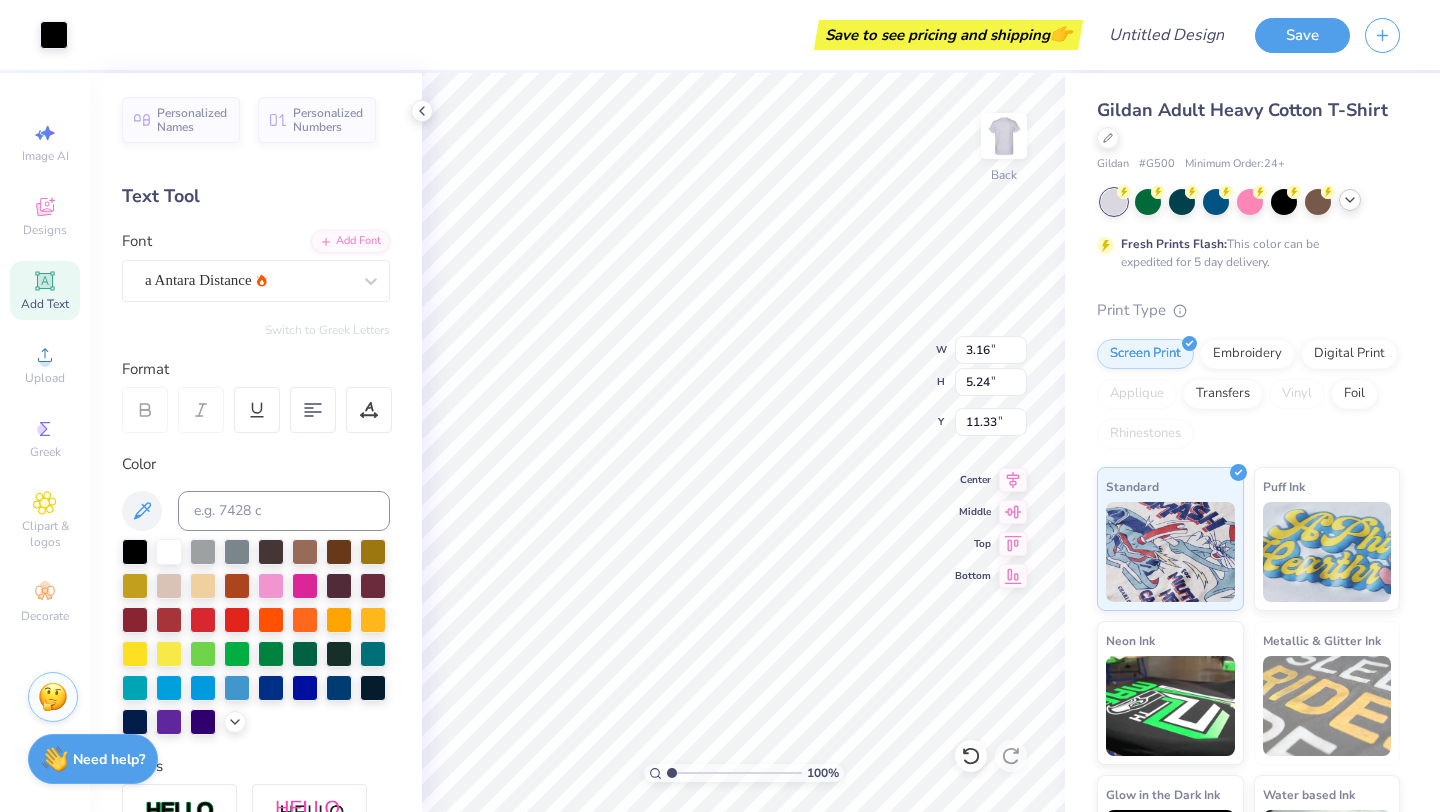 type on "5.53" 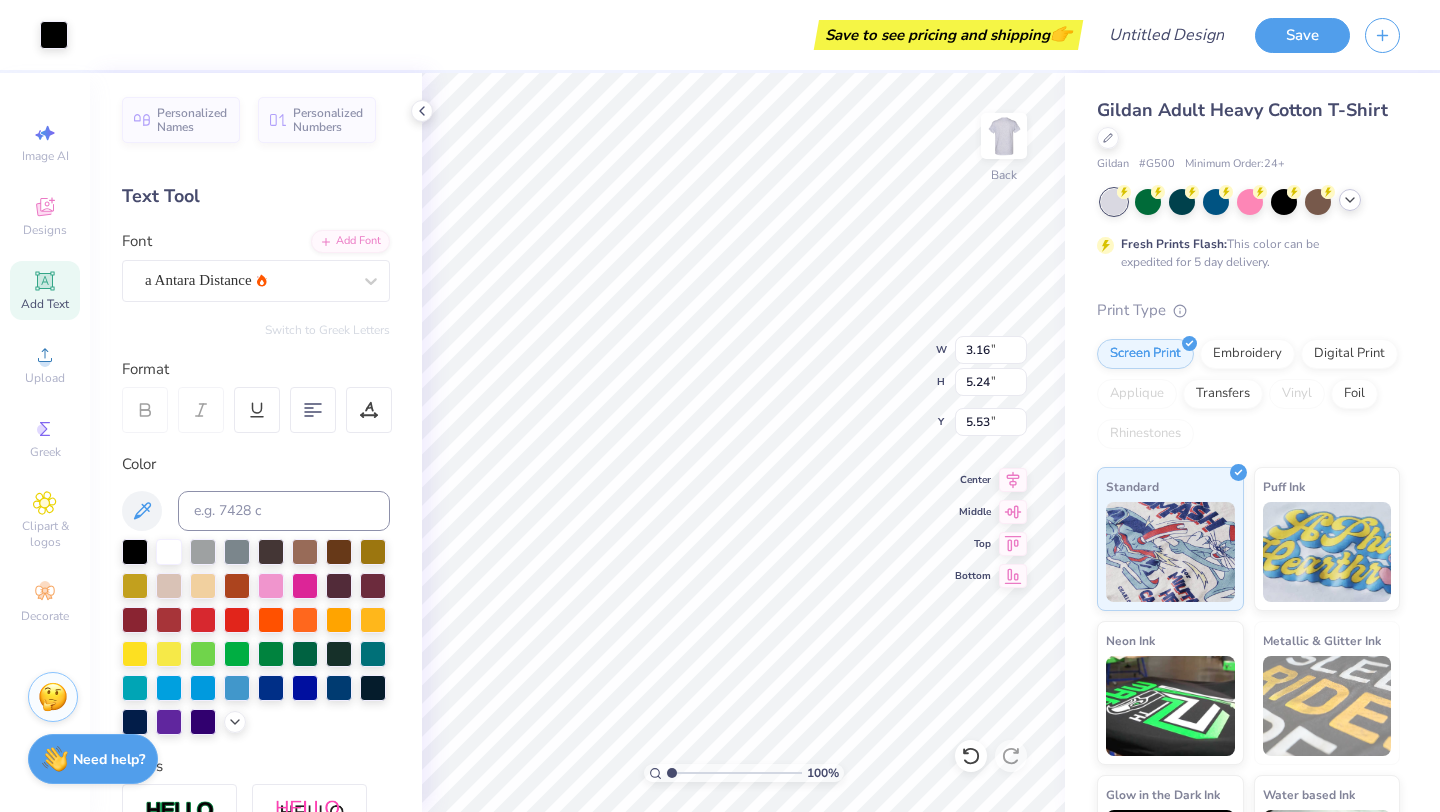 type on "9.04" 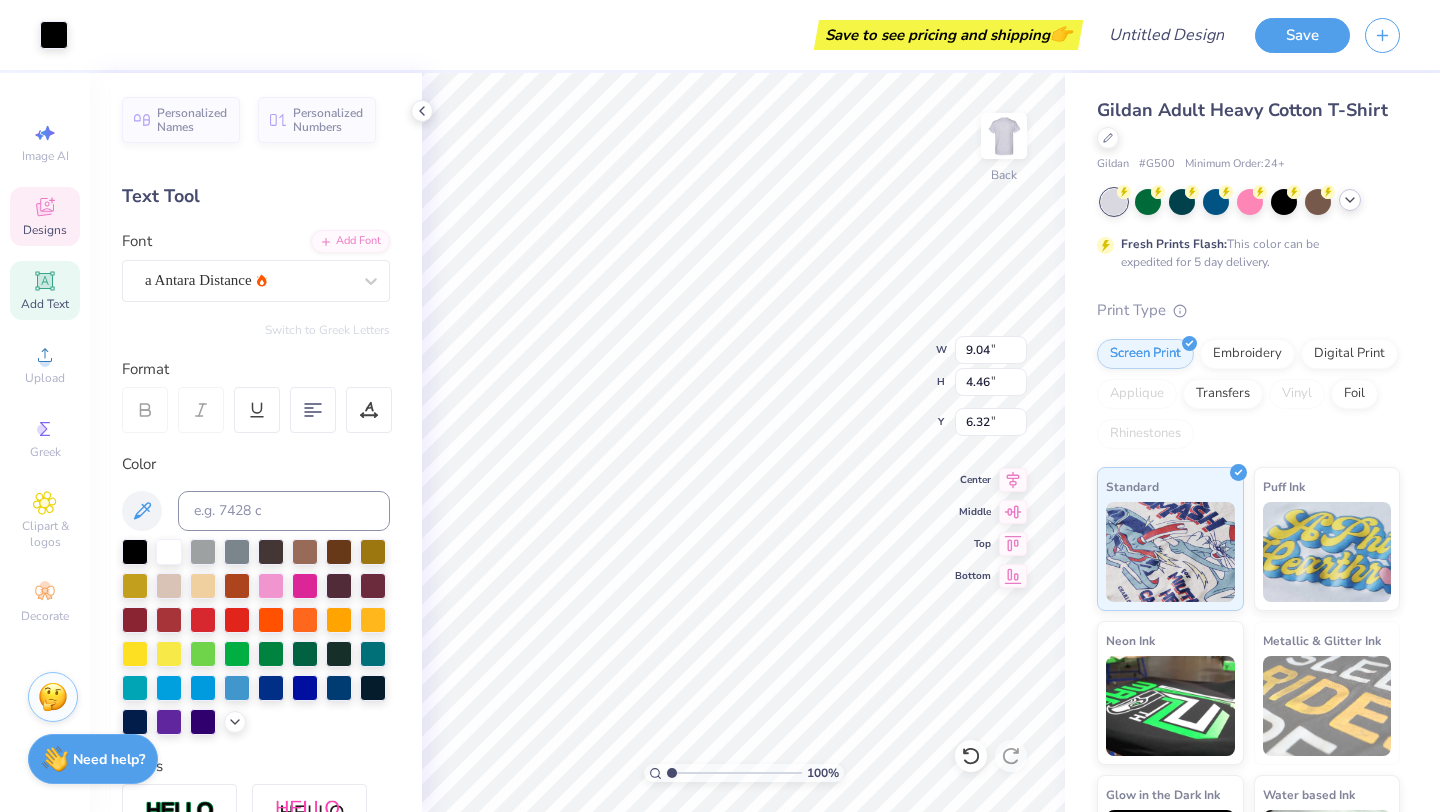 type on "5.64" 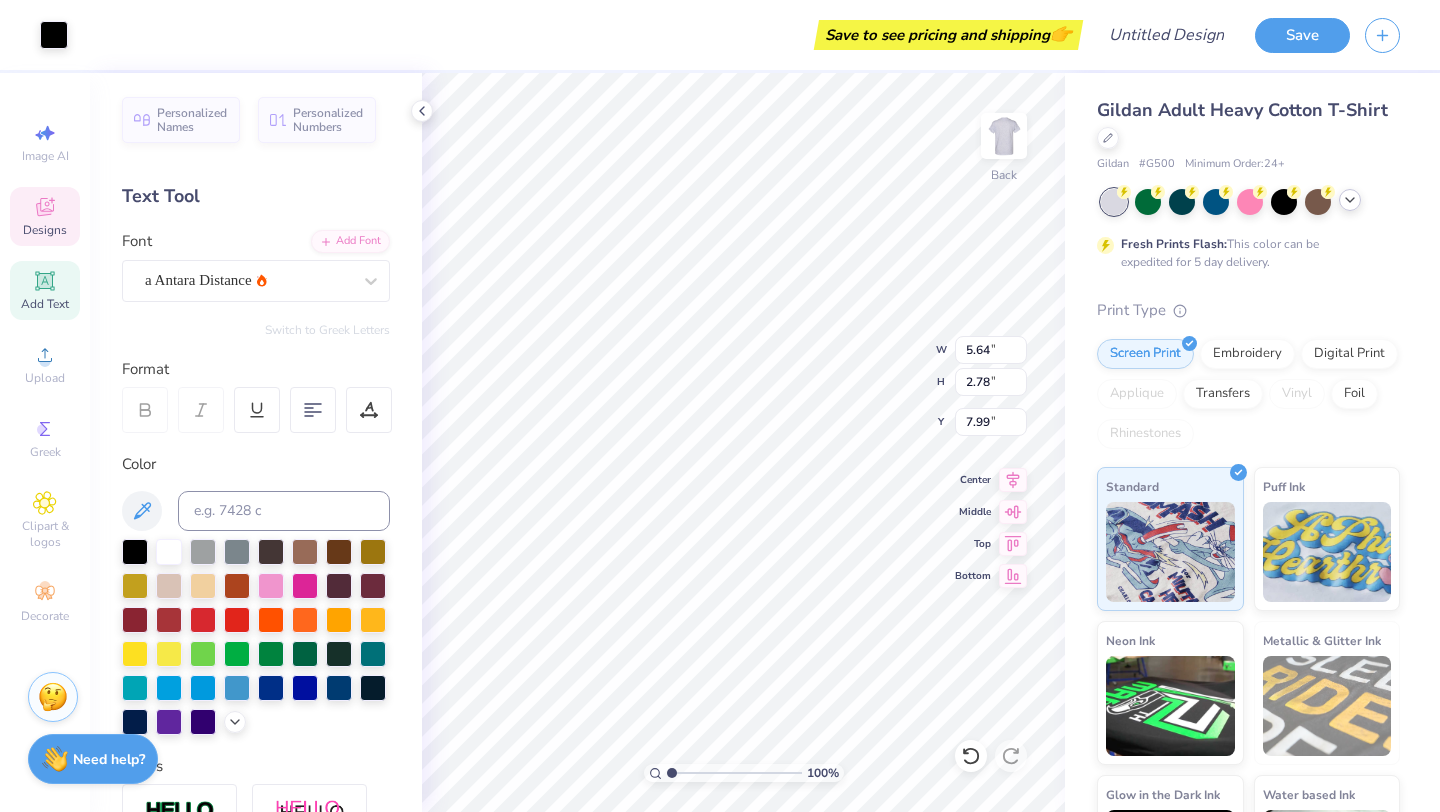 type on "7.71" 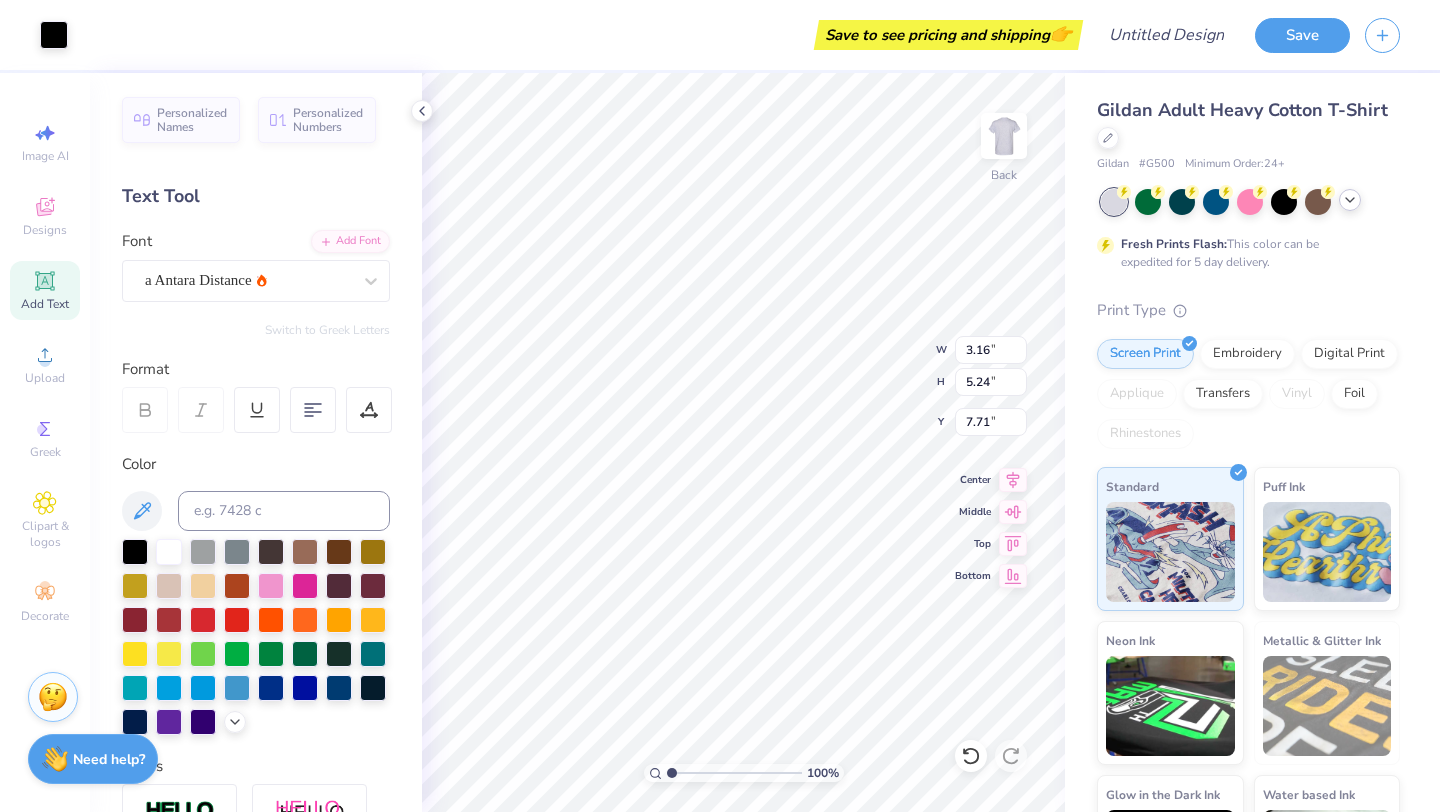 type on "3.16" 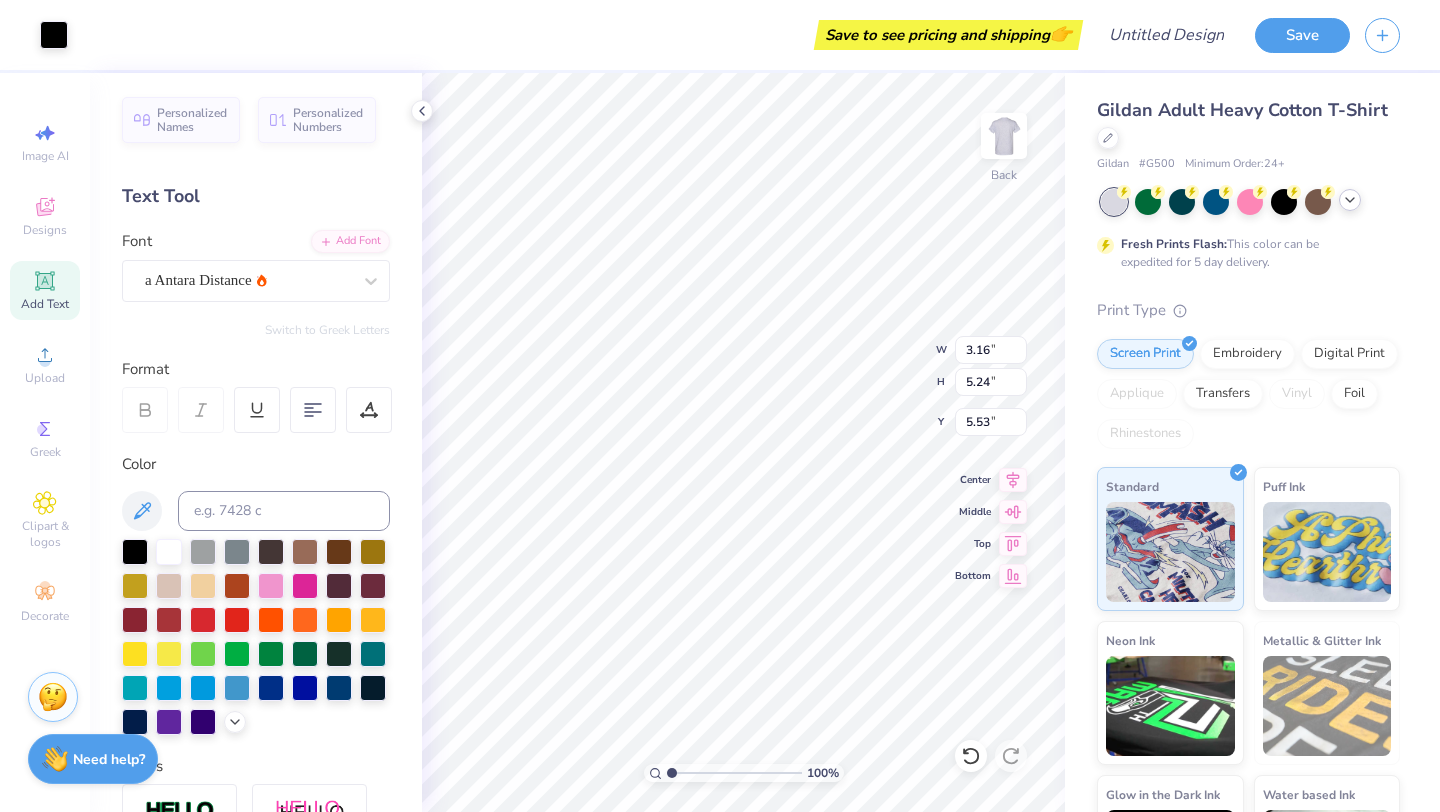 type on "1.98" 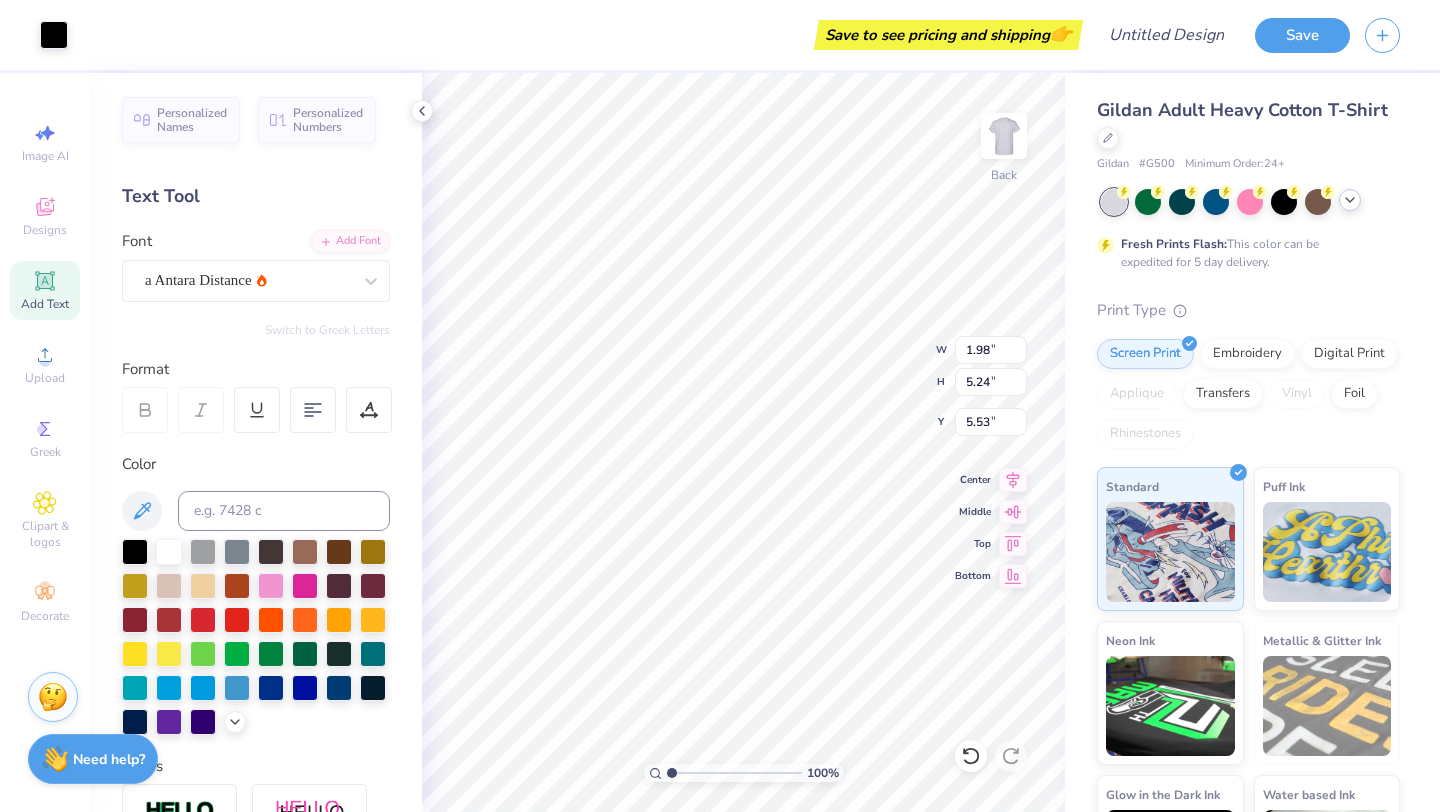 type on "3.29" 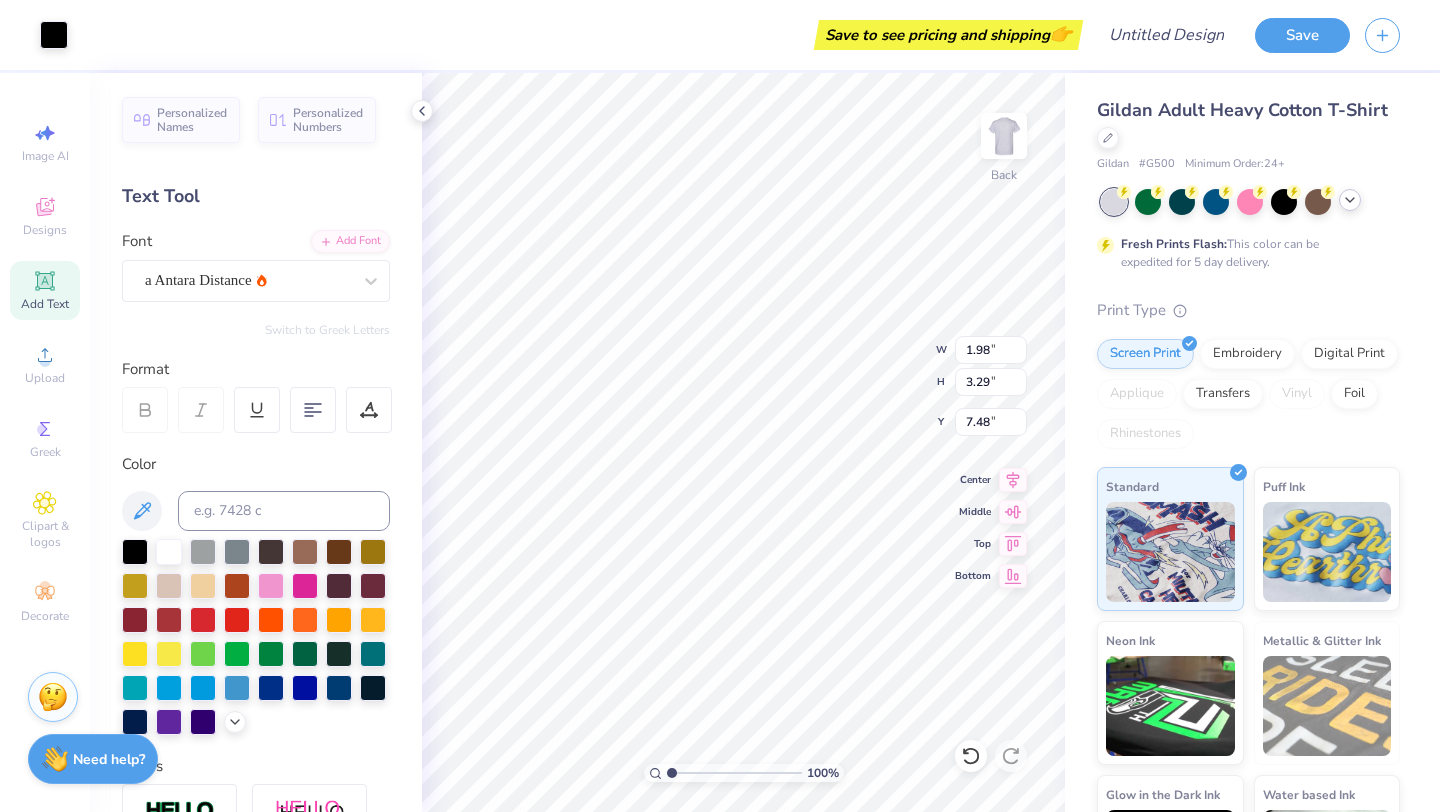 type on "7.20" 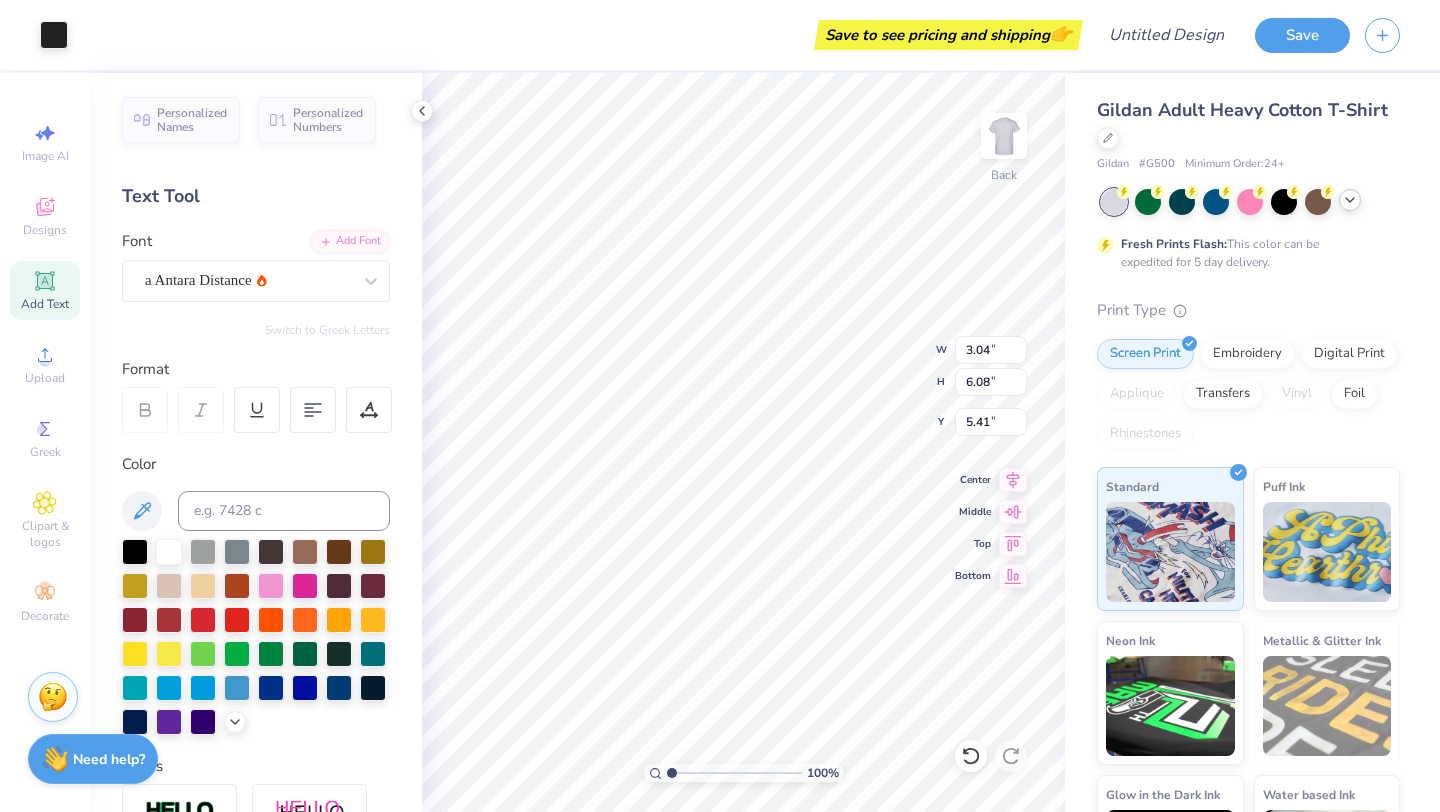 type on "5.41" 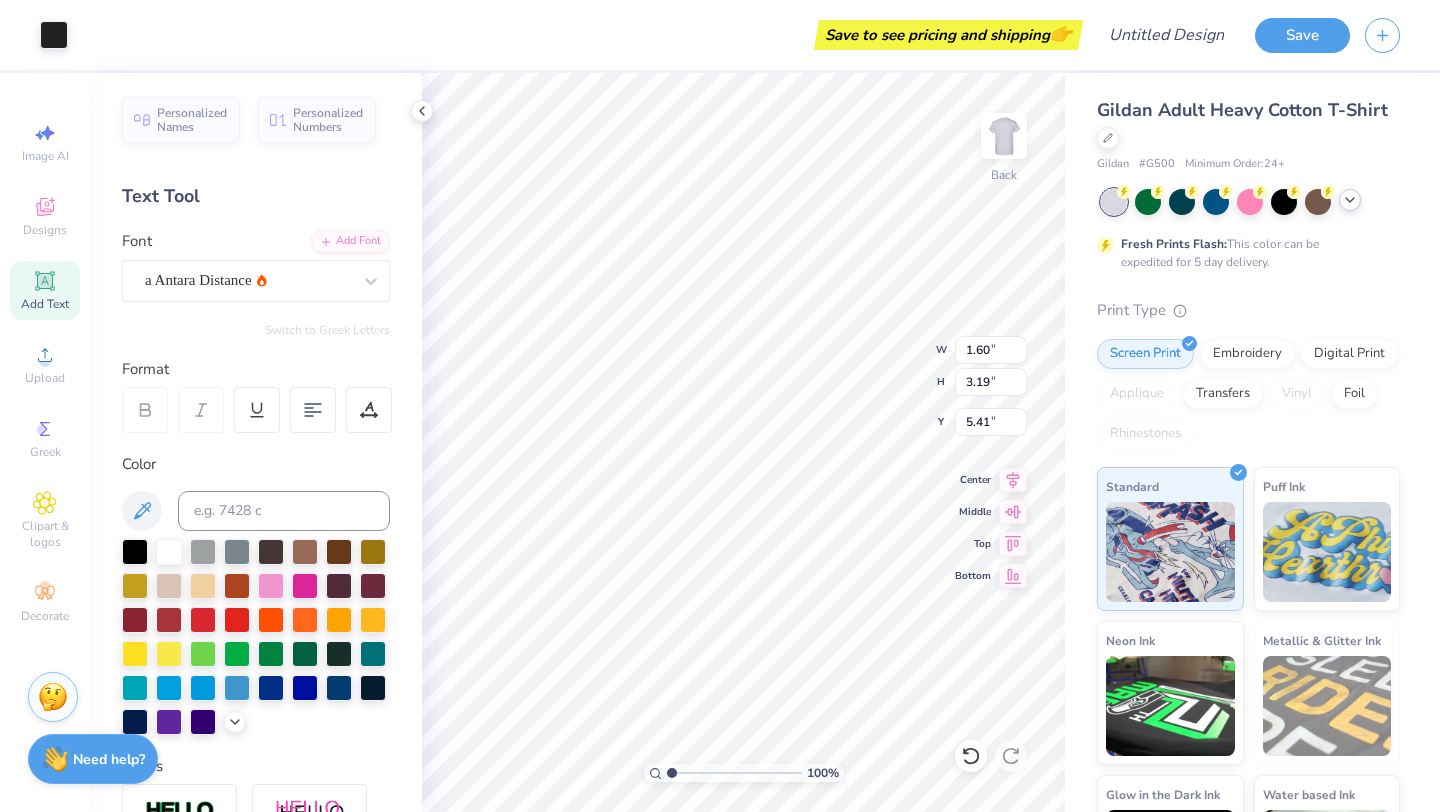 type on "1.60" 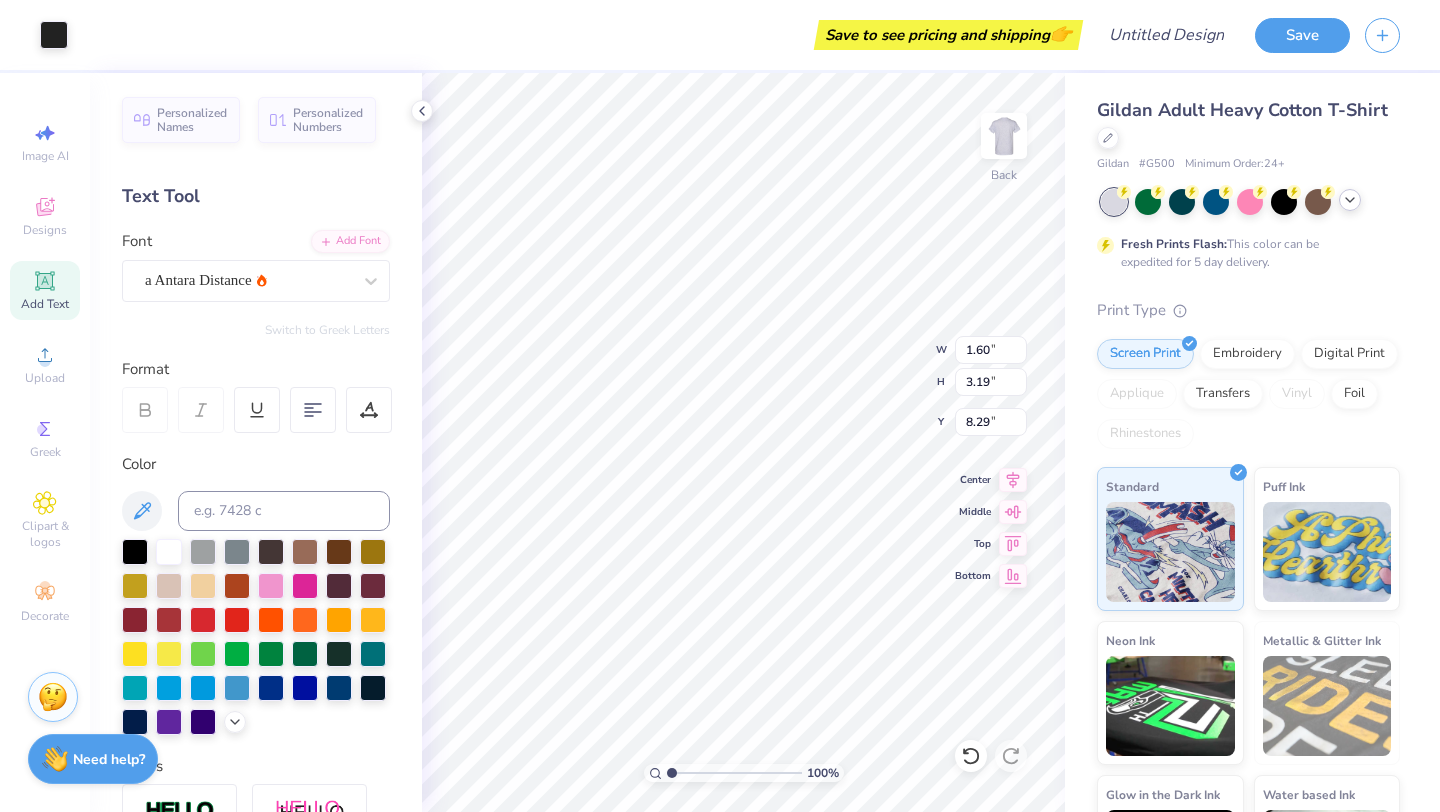 type on "7.30" 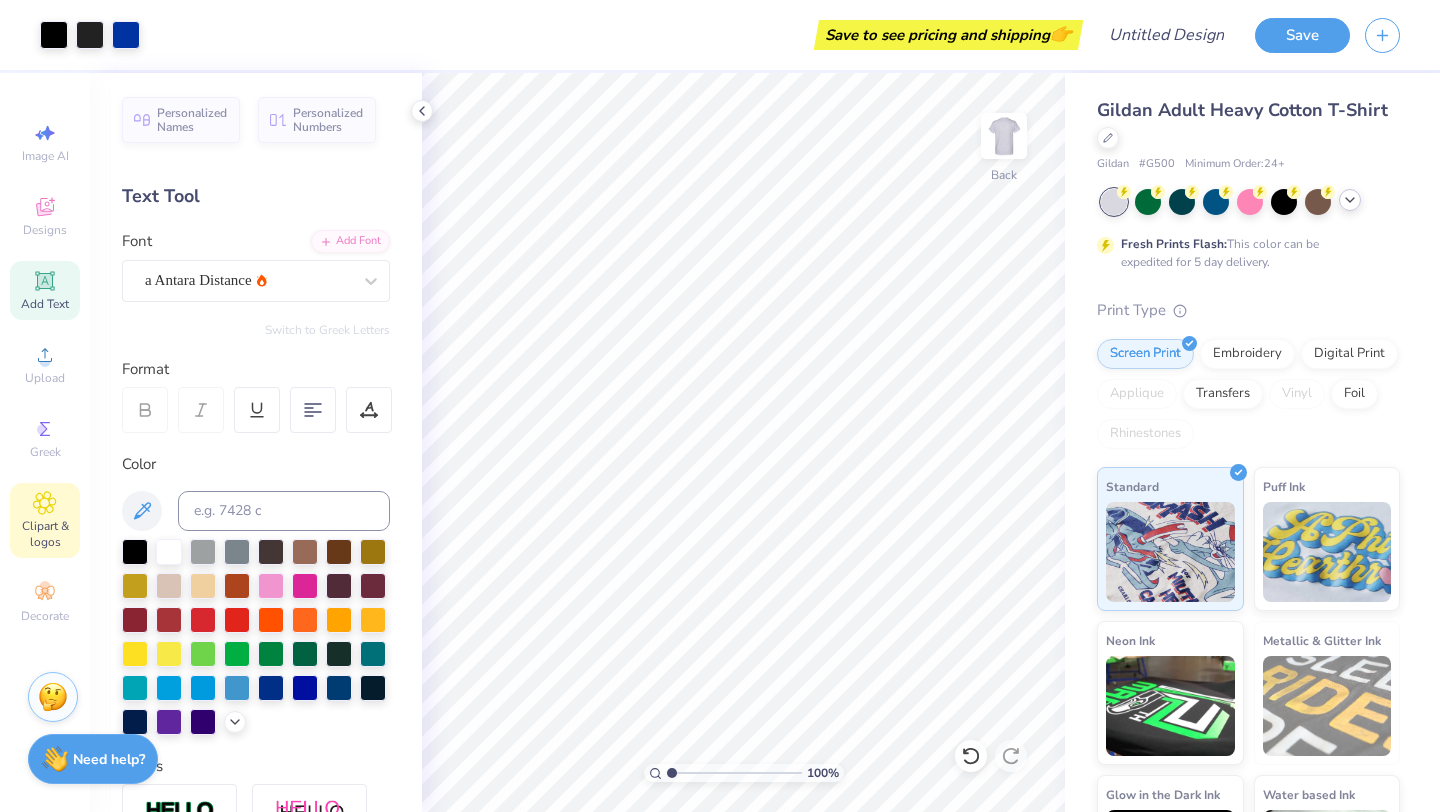 click 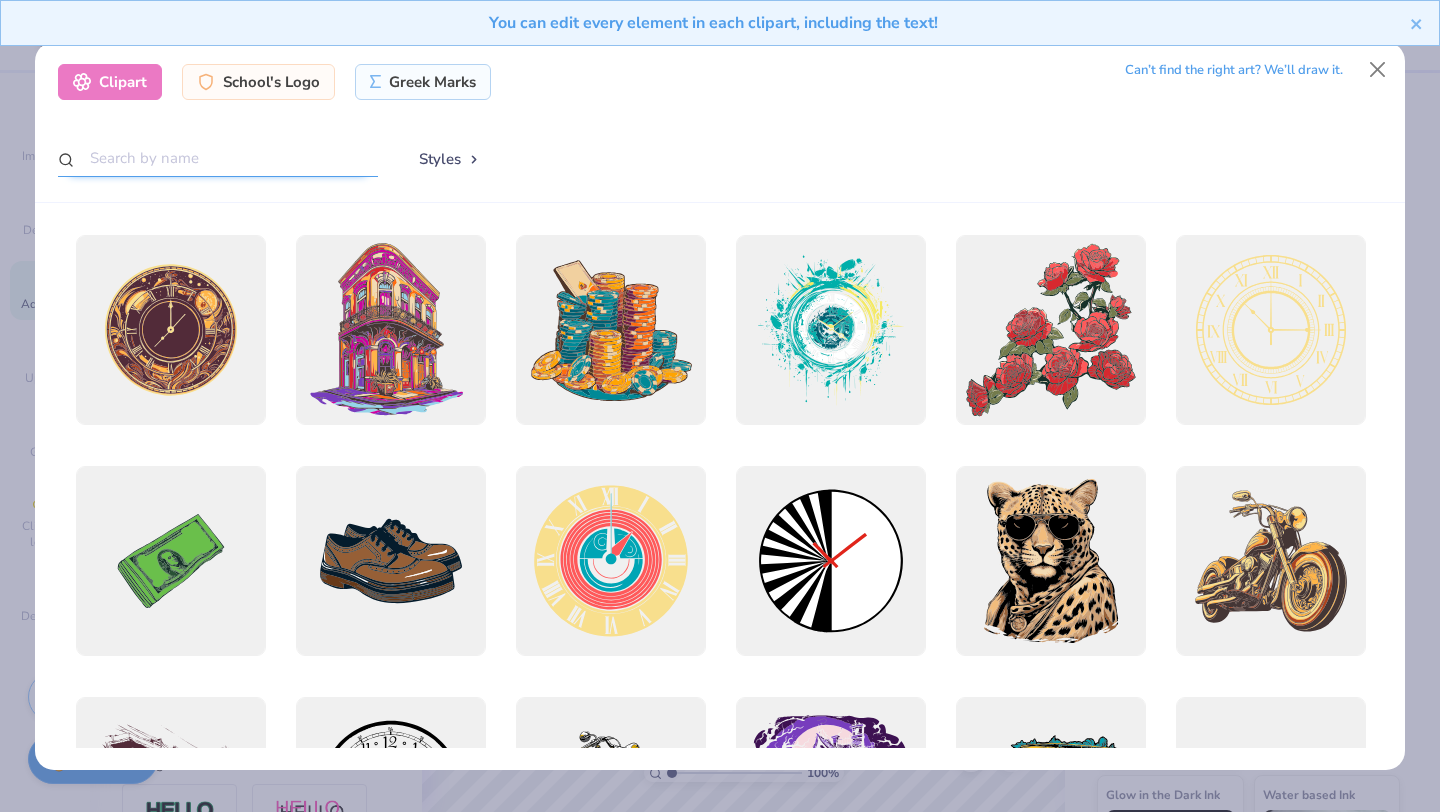 click at bounding box center (218, 158) 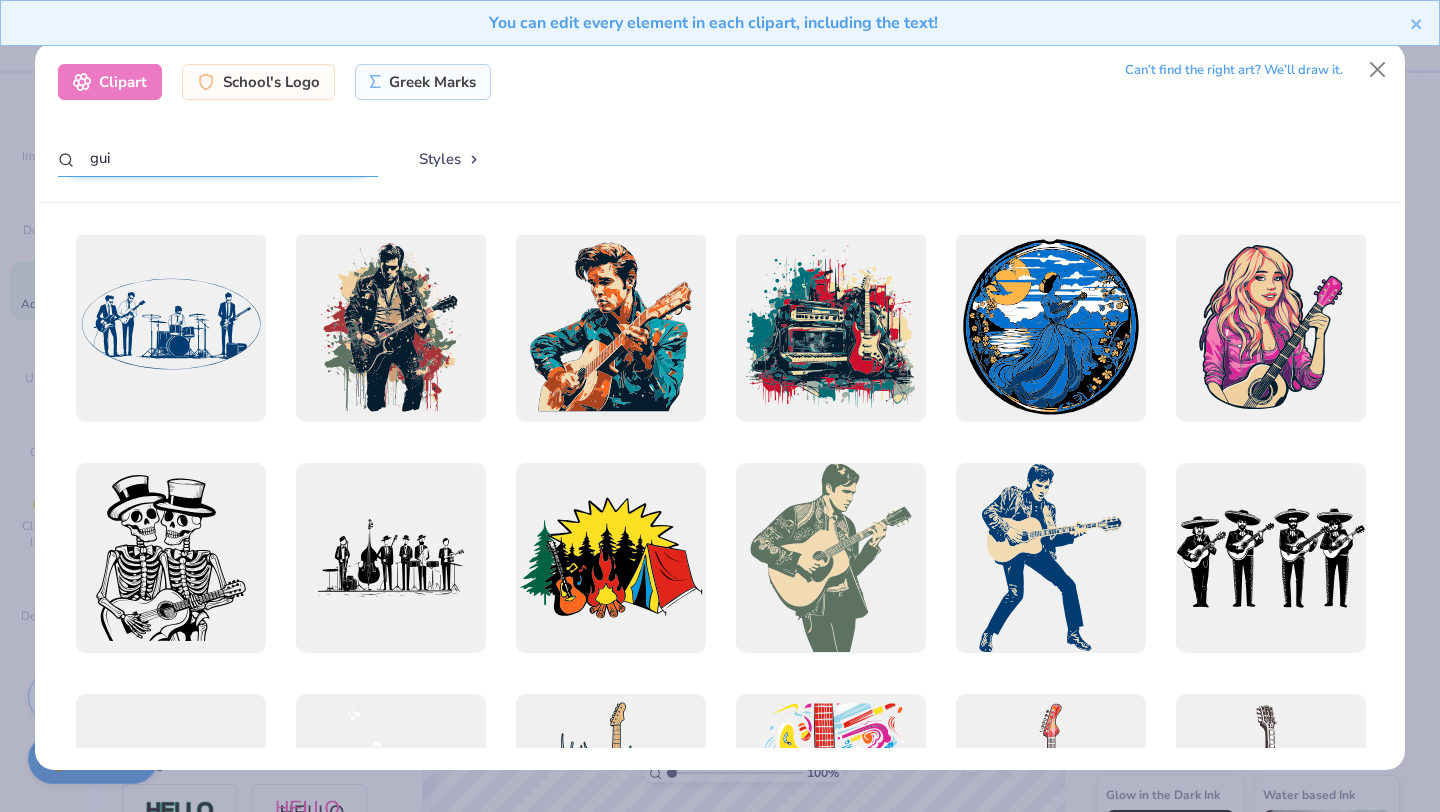 scroll, scrollTop: 1446, scrollLeft: 0, axis: vertical 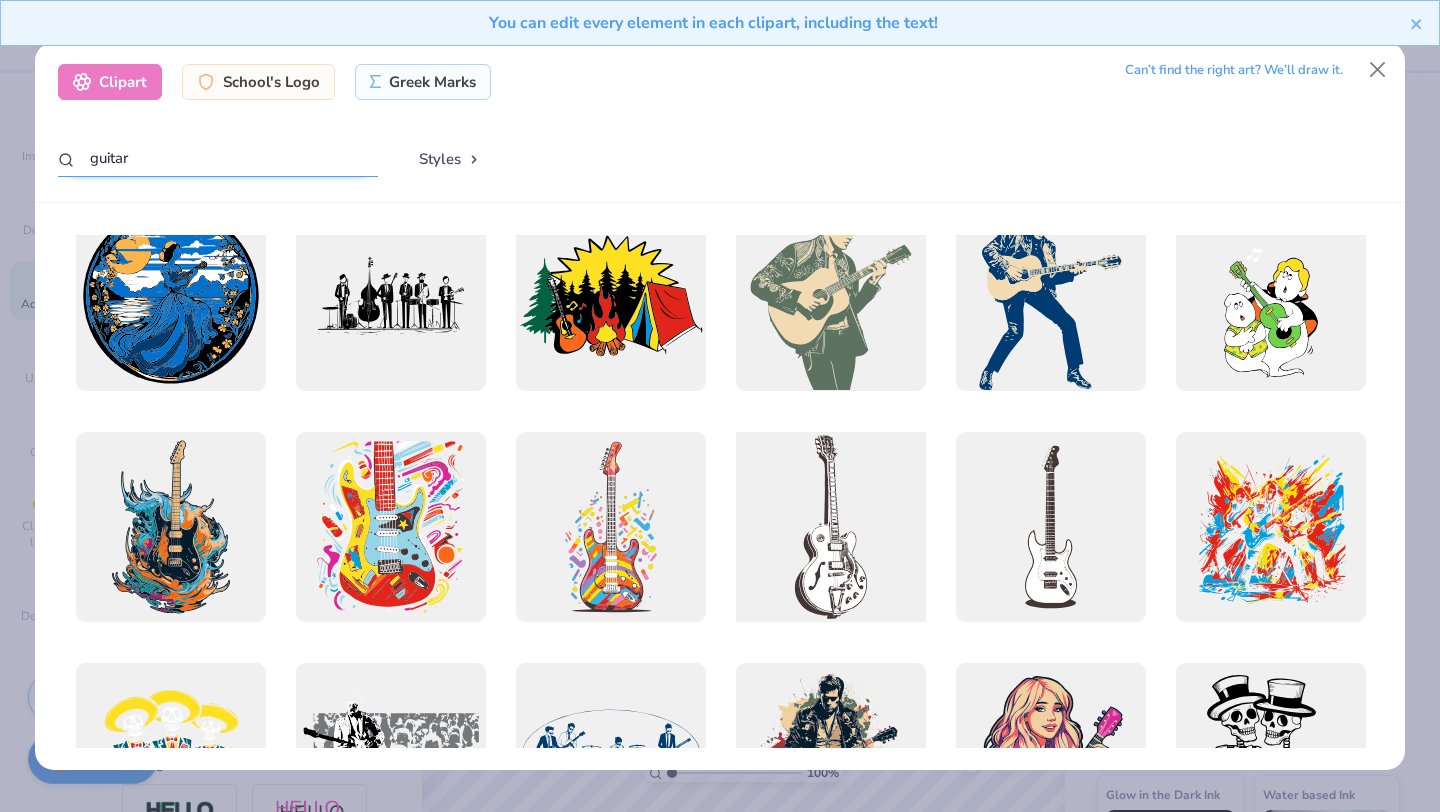 type on "guitar" 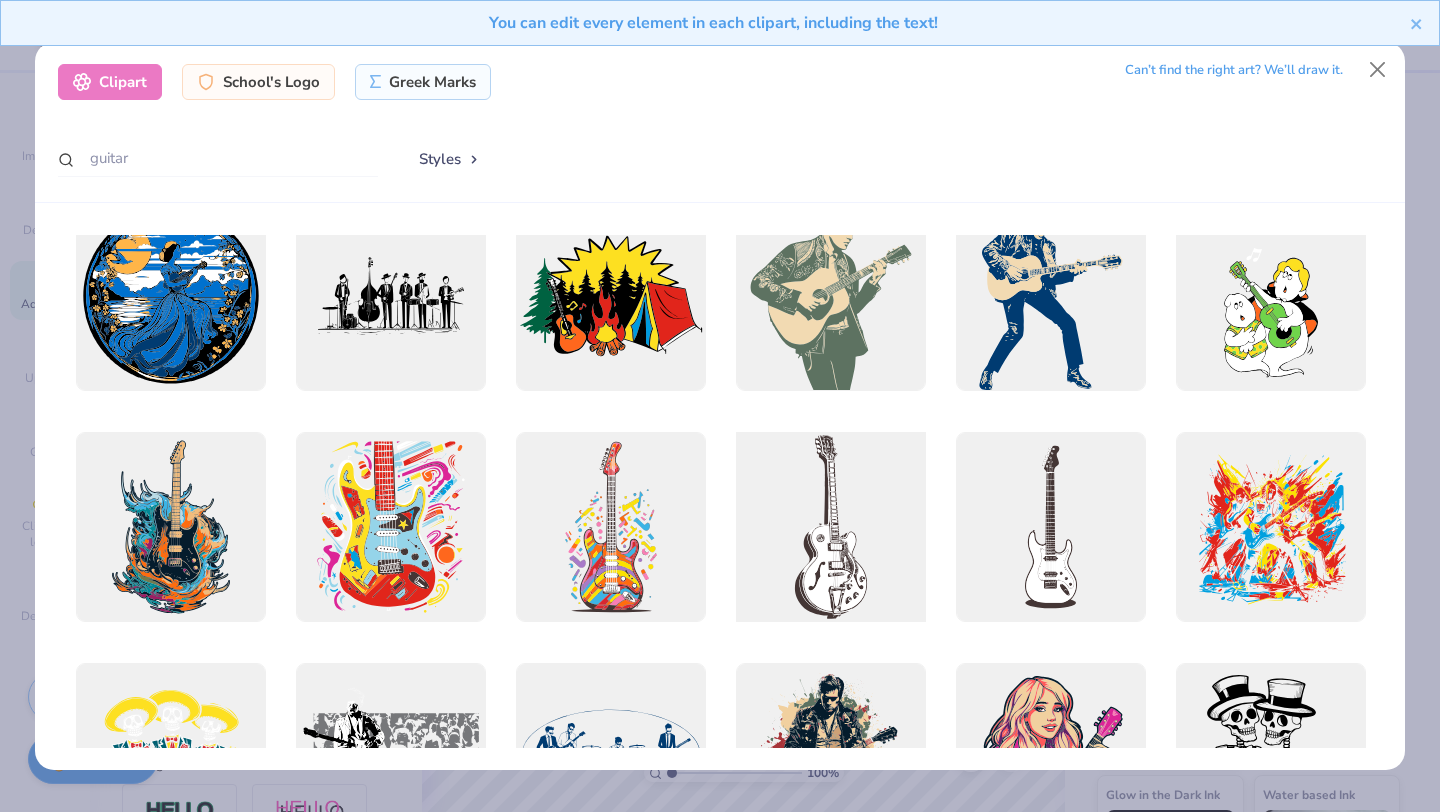 click at bounding box center (830, 527) 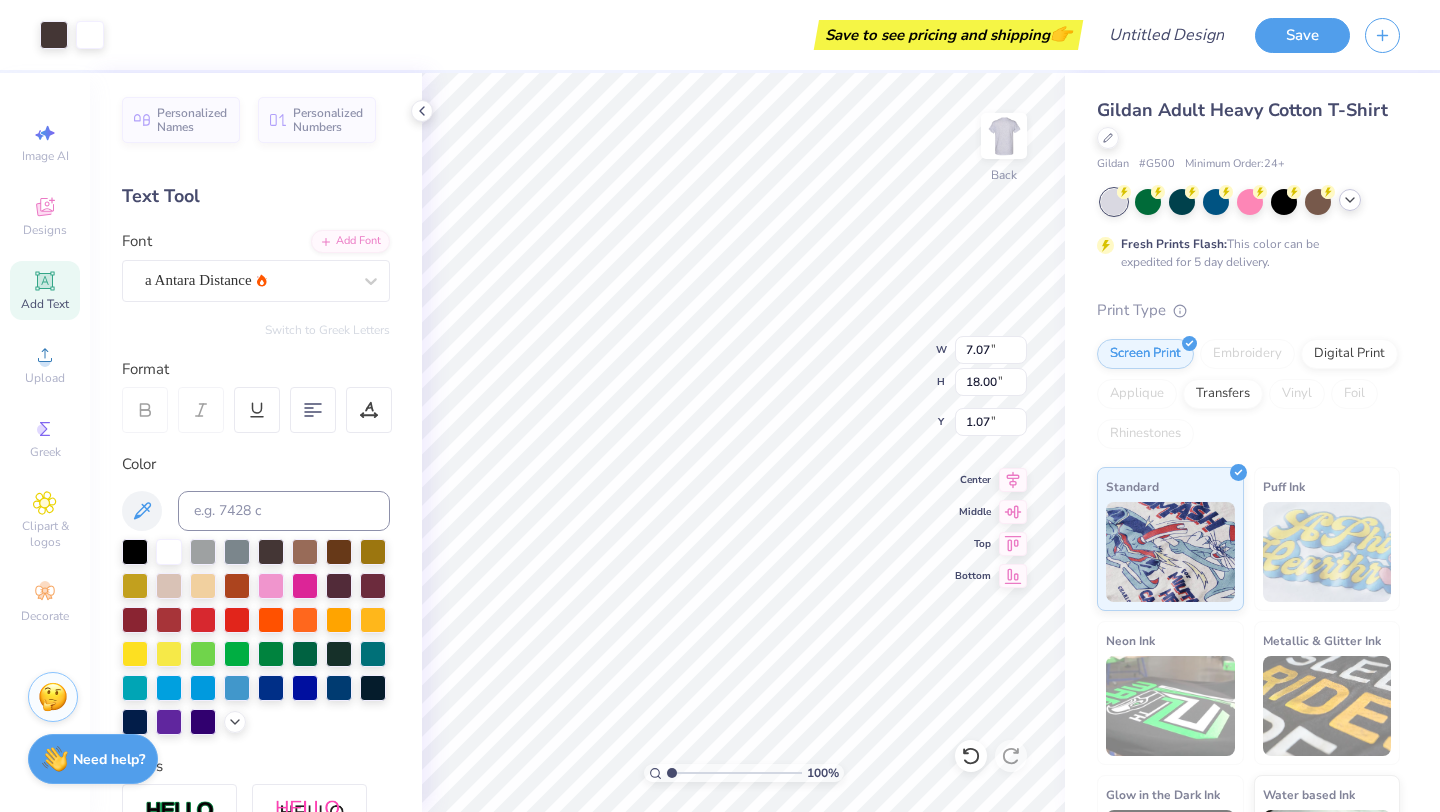 type on "1.07" 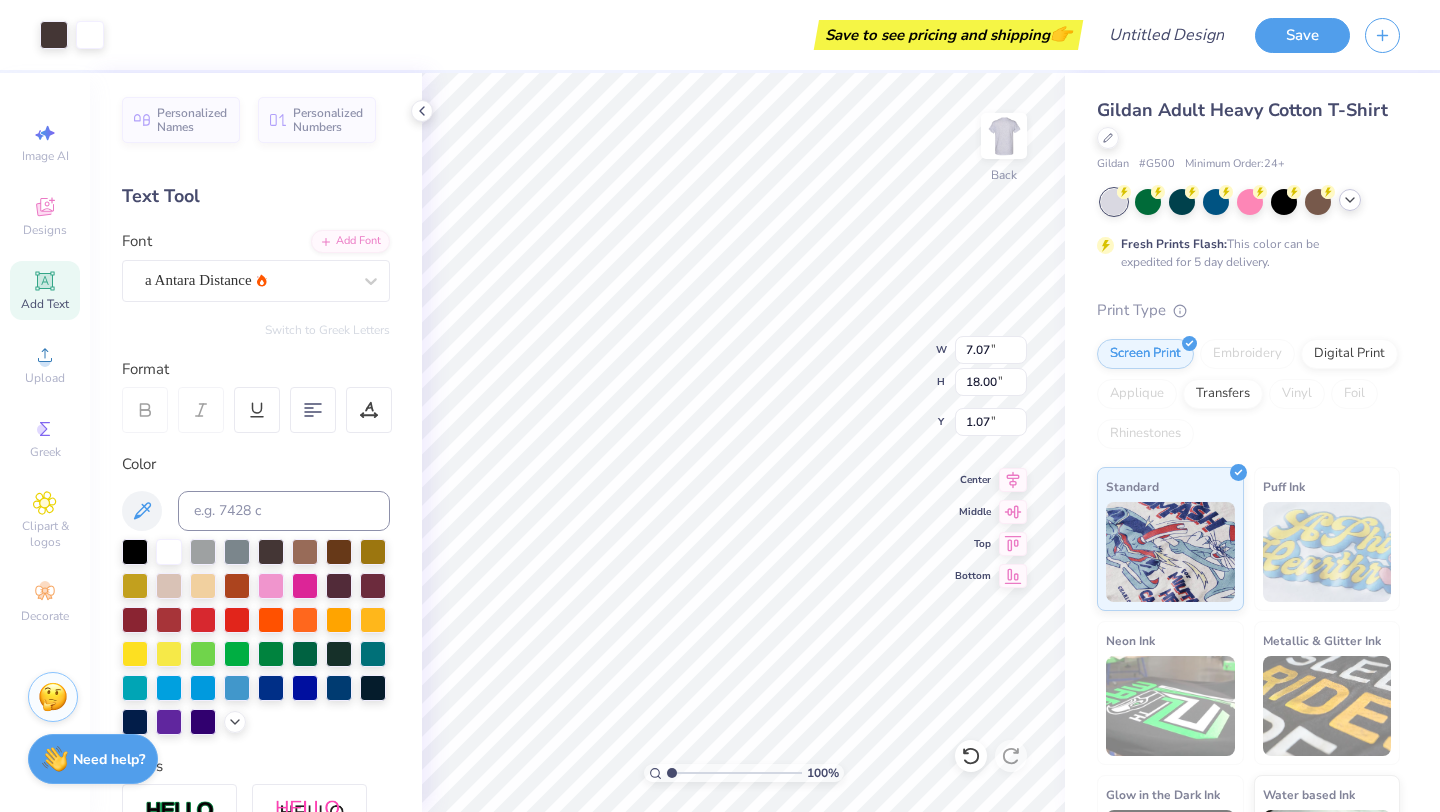 type on "3.26" 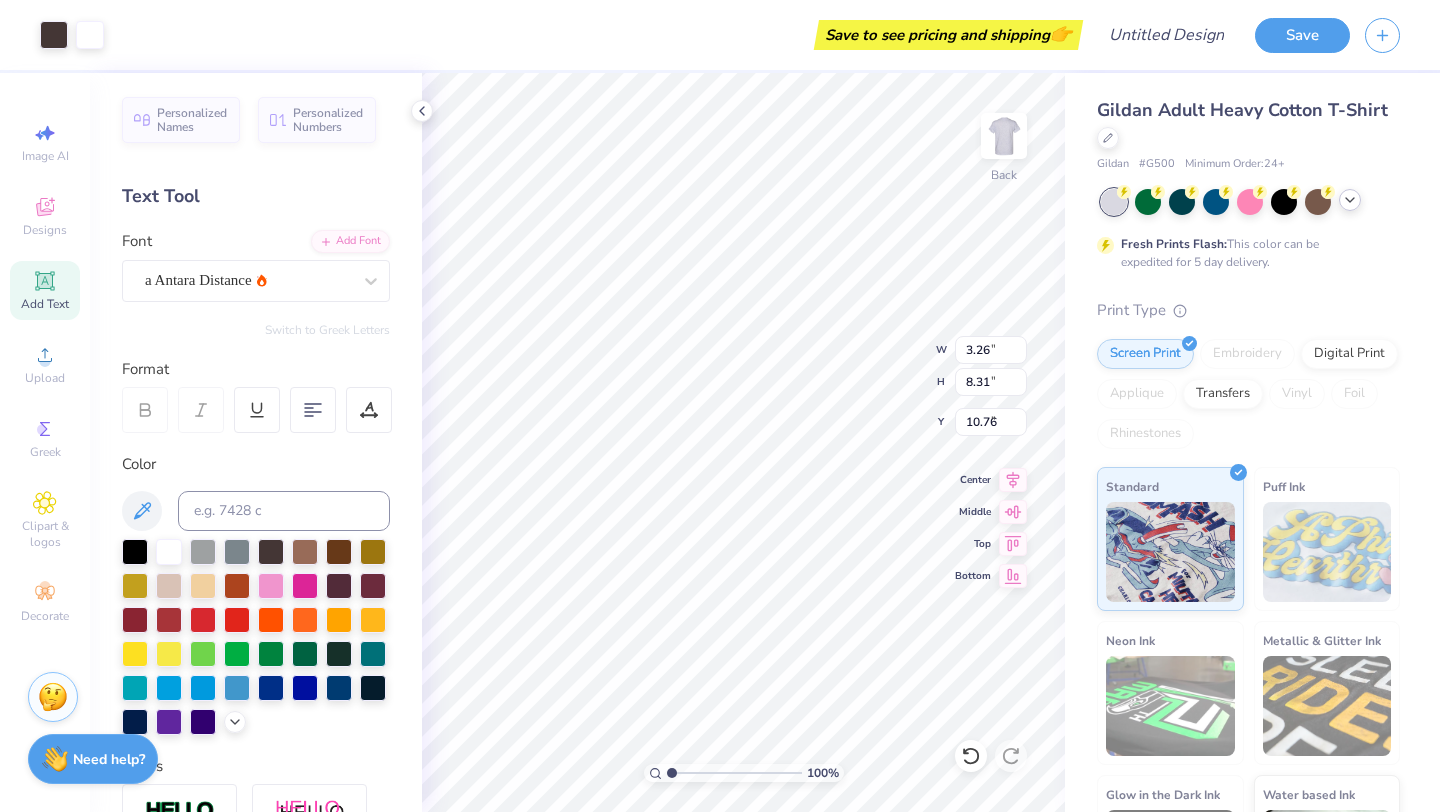 type on "2.48" 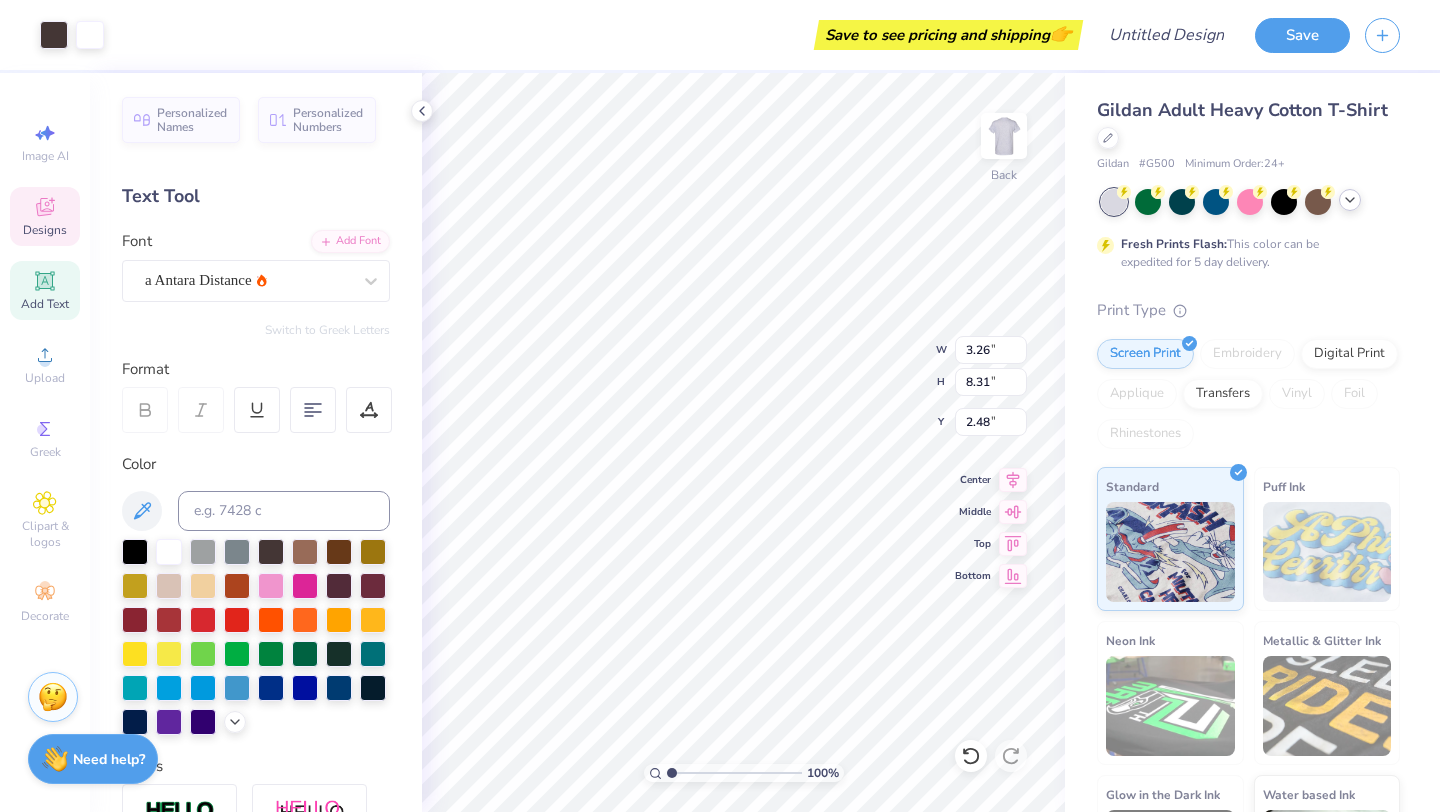 click on "Designs" at bounding box center (45, 216) 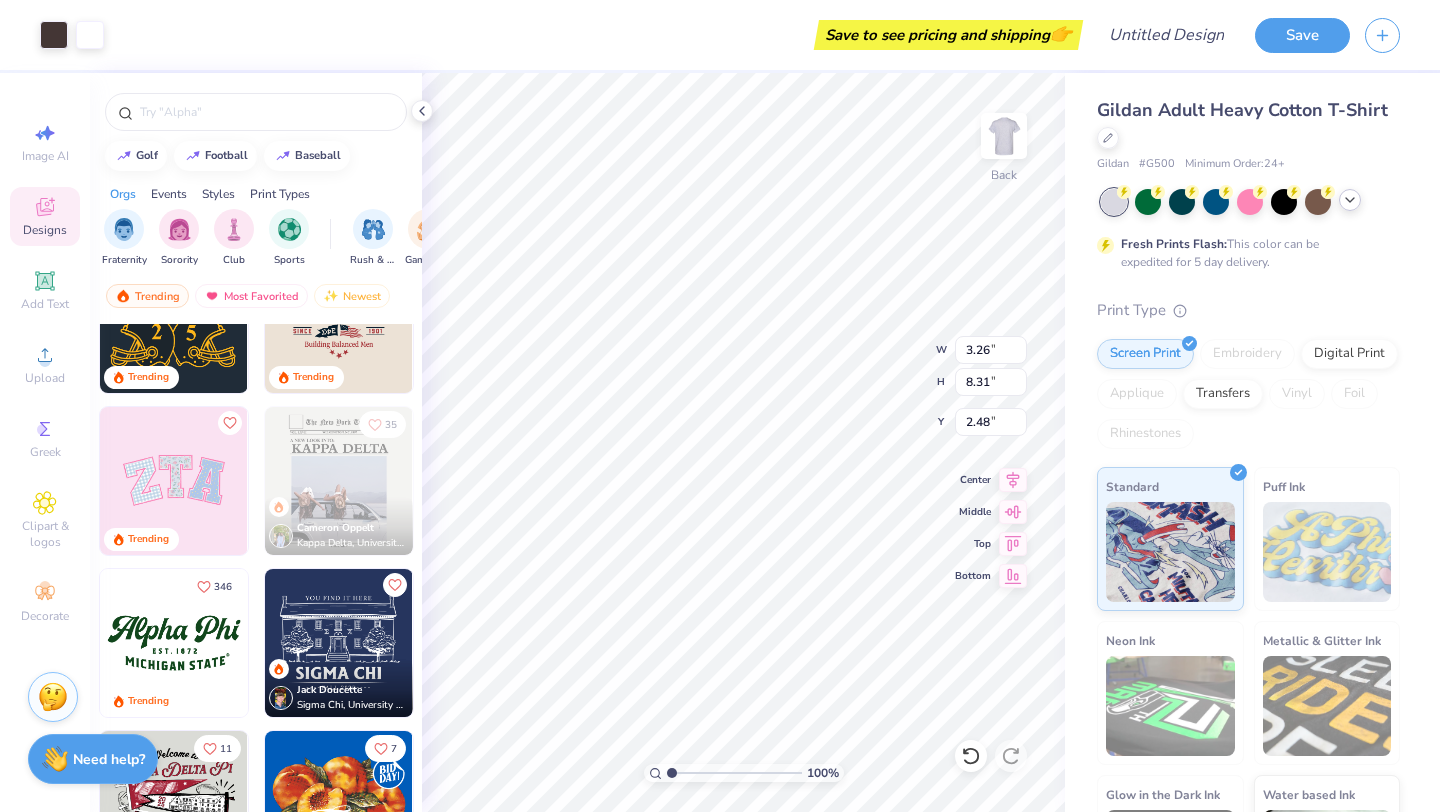 scroll, scrollTop: 734, scrollLeft: 0, axis: vertical 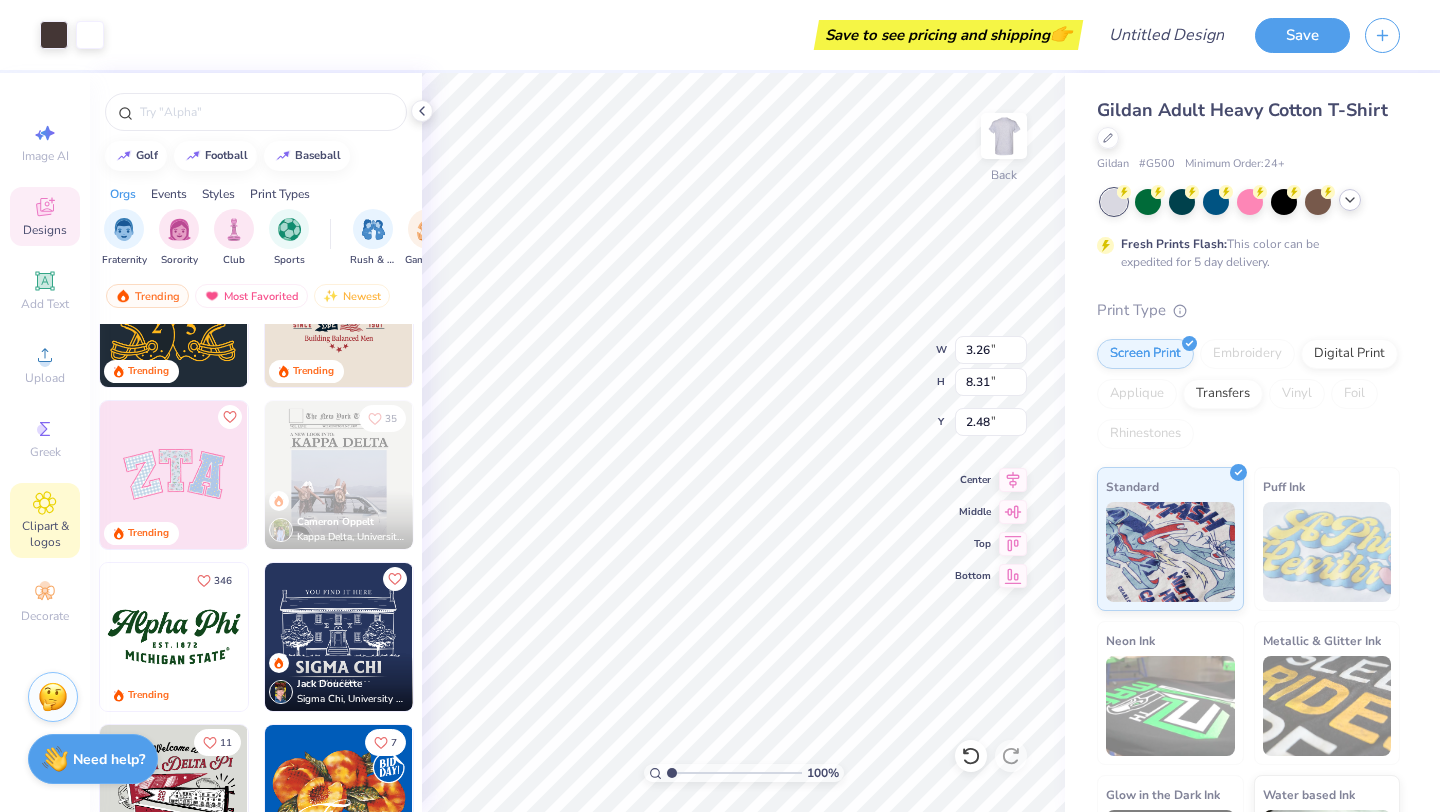 click on "Clipart & logos" at bounding box center (45, 534) 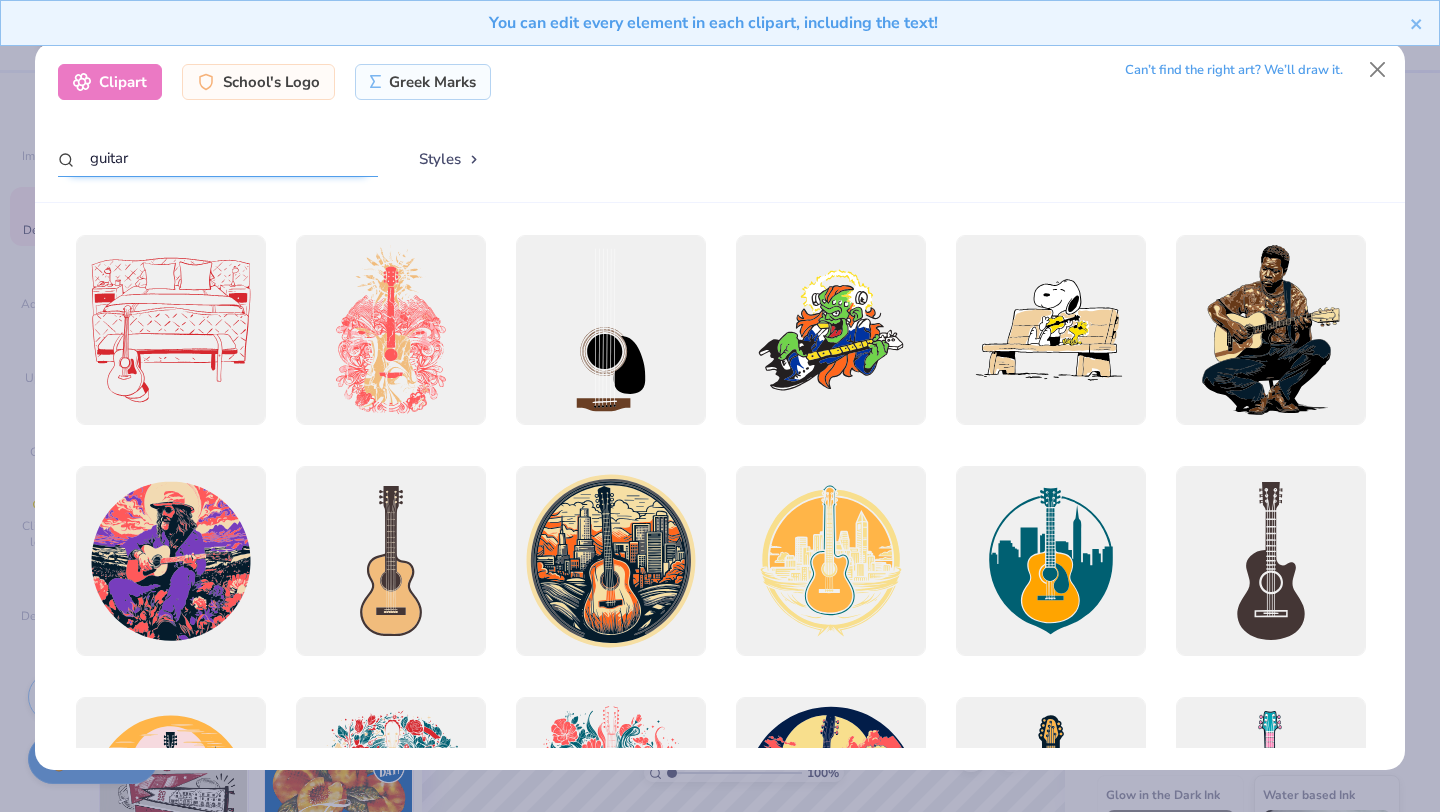 click on "guitar" at bounding box center [218, 158] 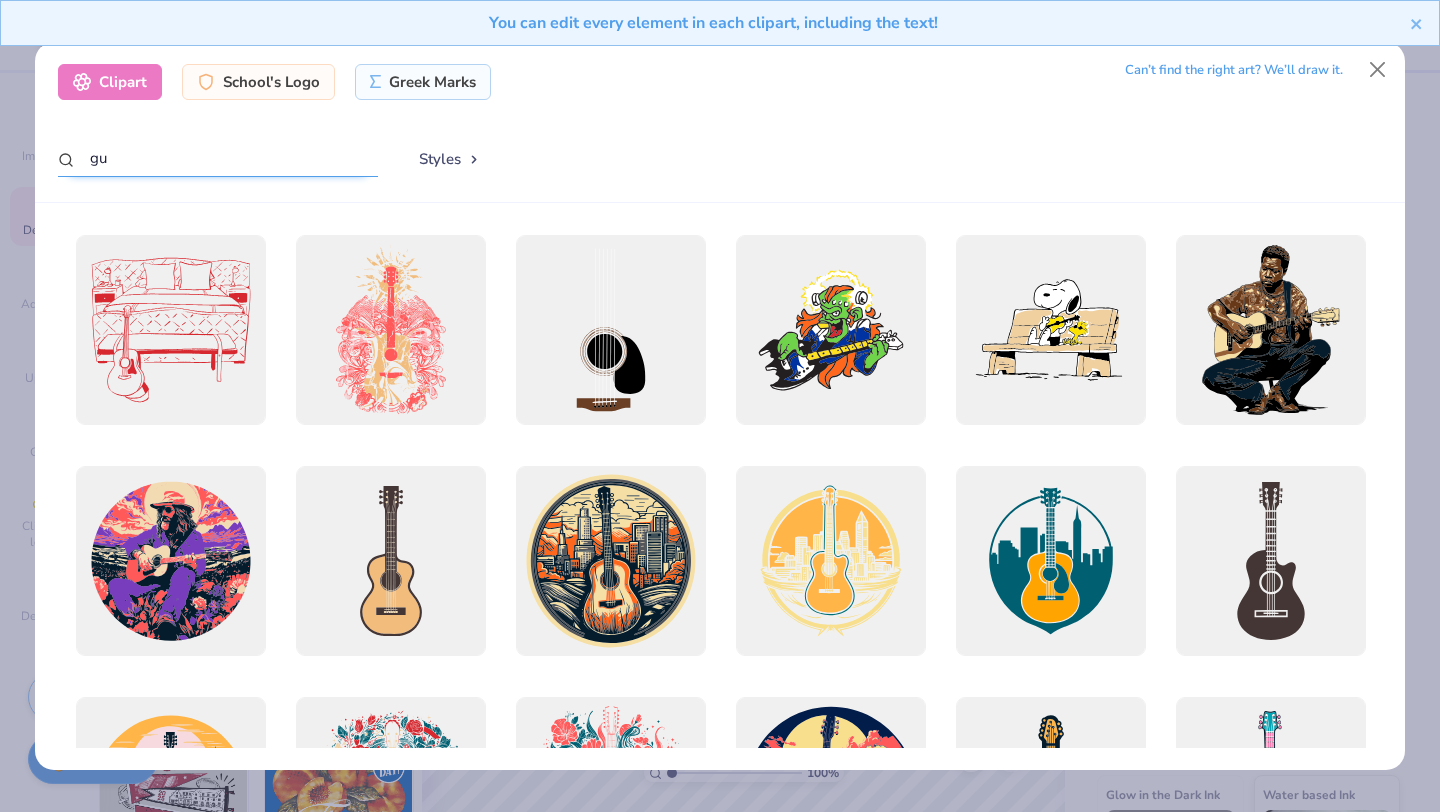 type on "g" 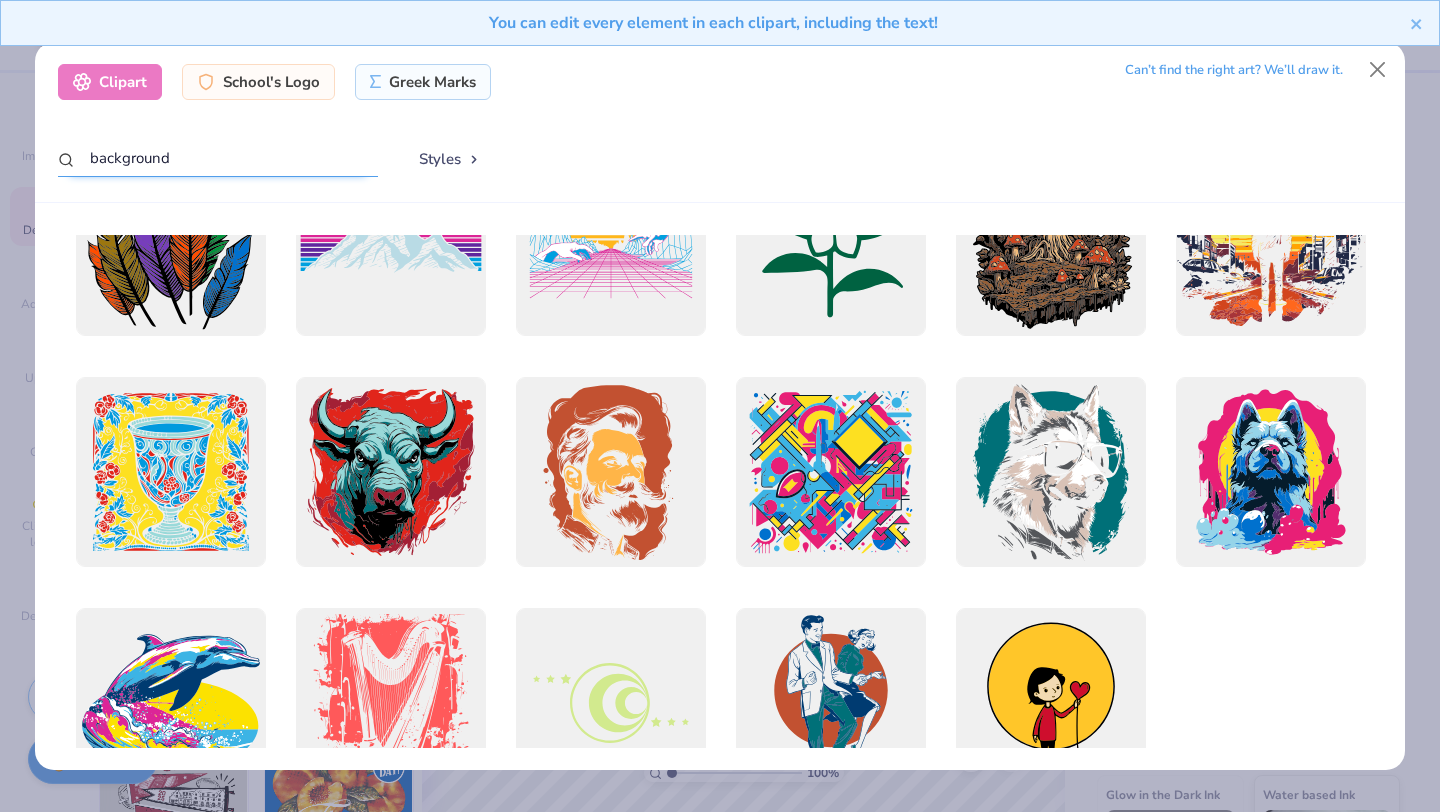 scroll, scrollTop: 0, scrollLeft: 0, axis: both 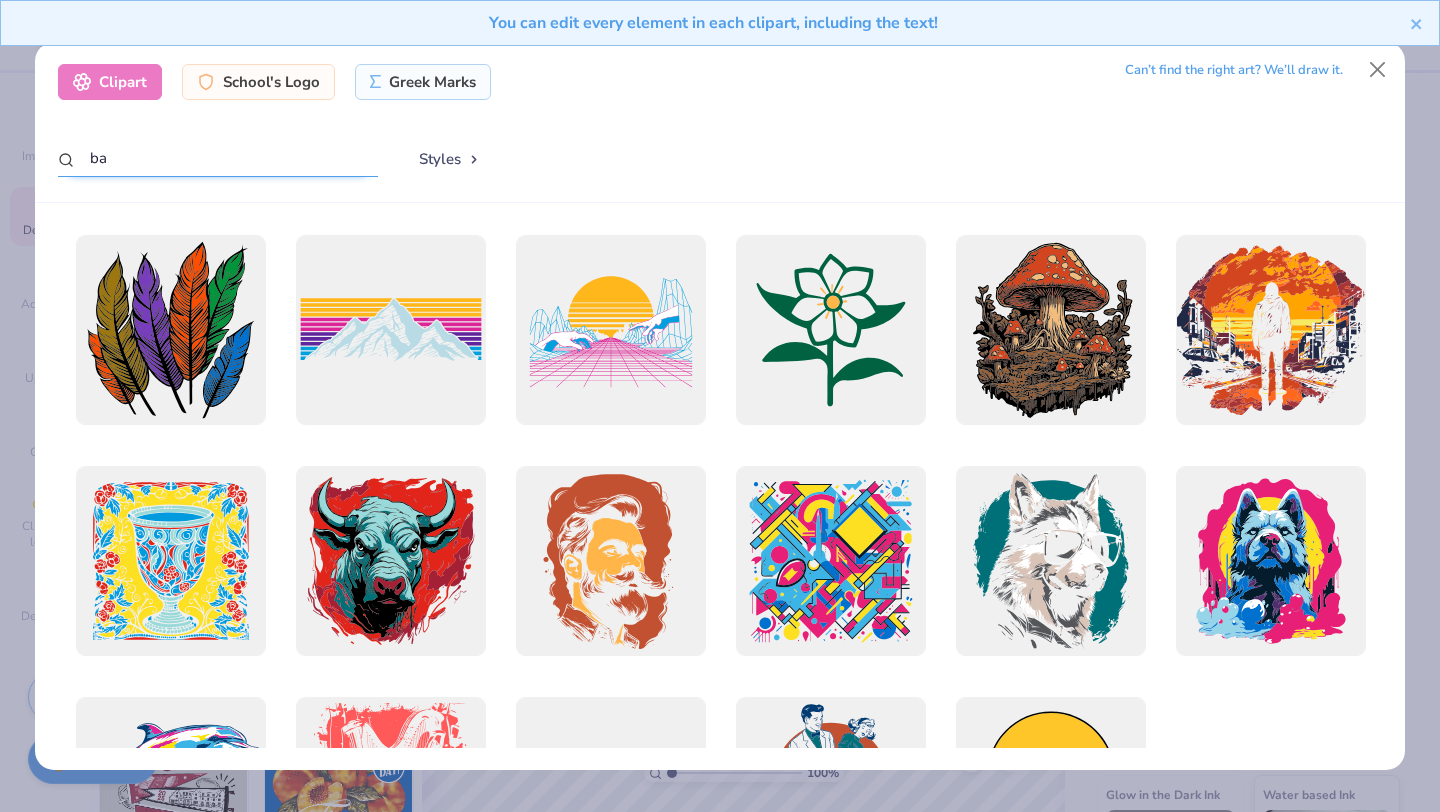 type on "b" 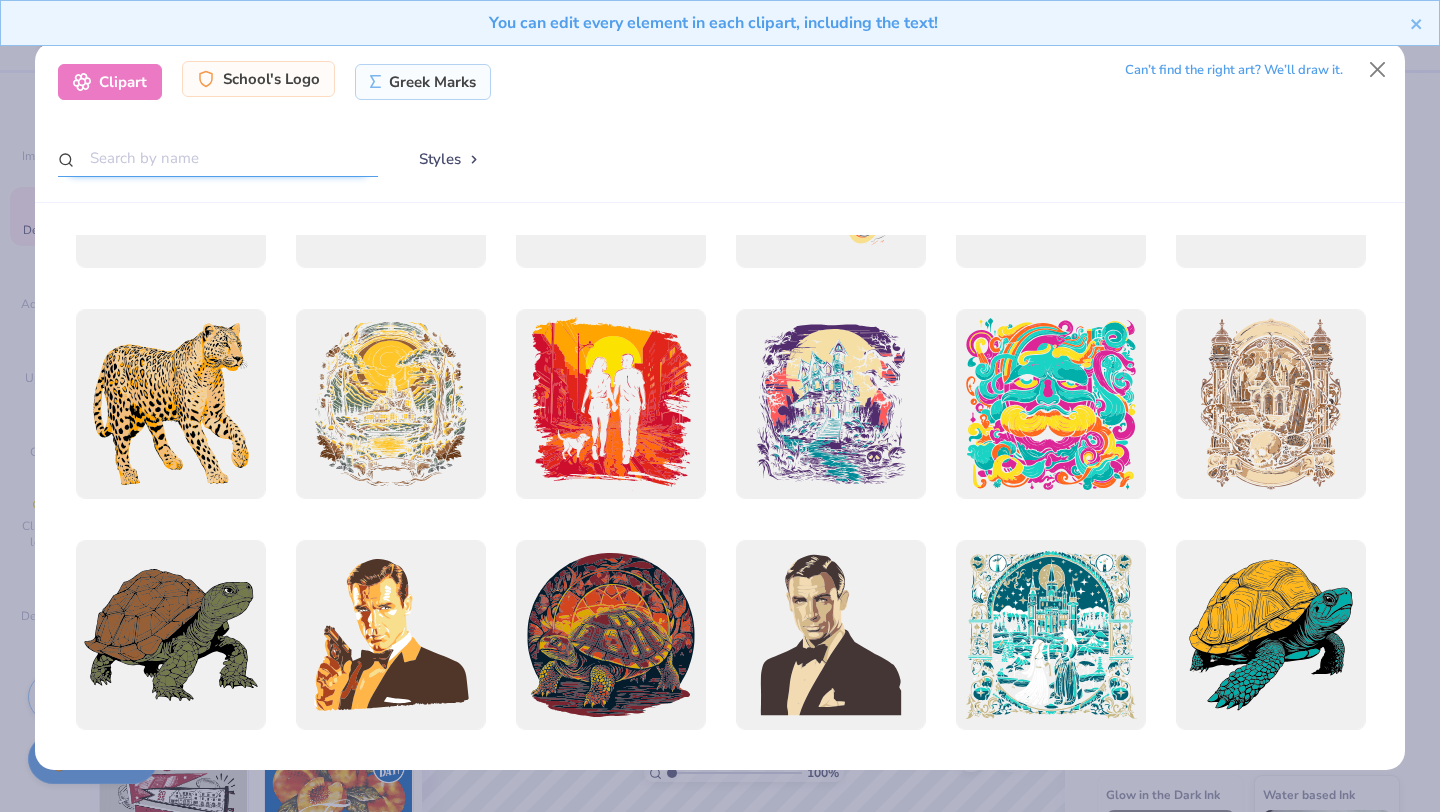 scroll, scrollTop: 1251, scrollLeft: 0, axis: vertical 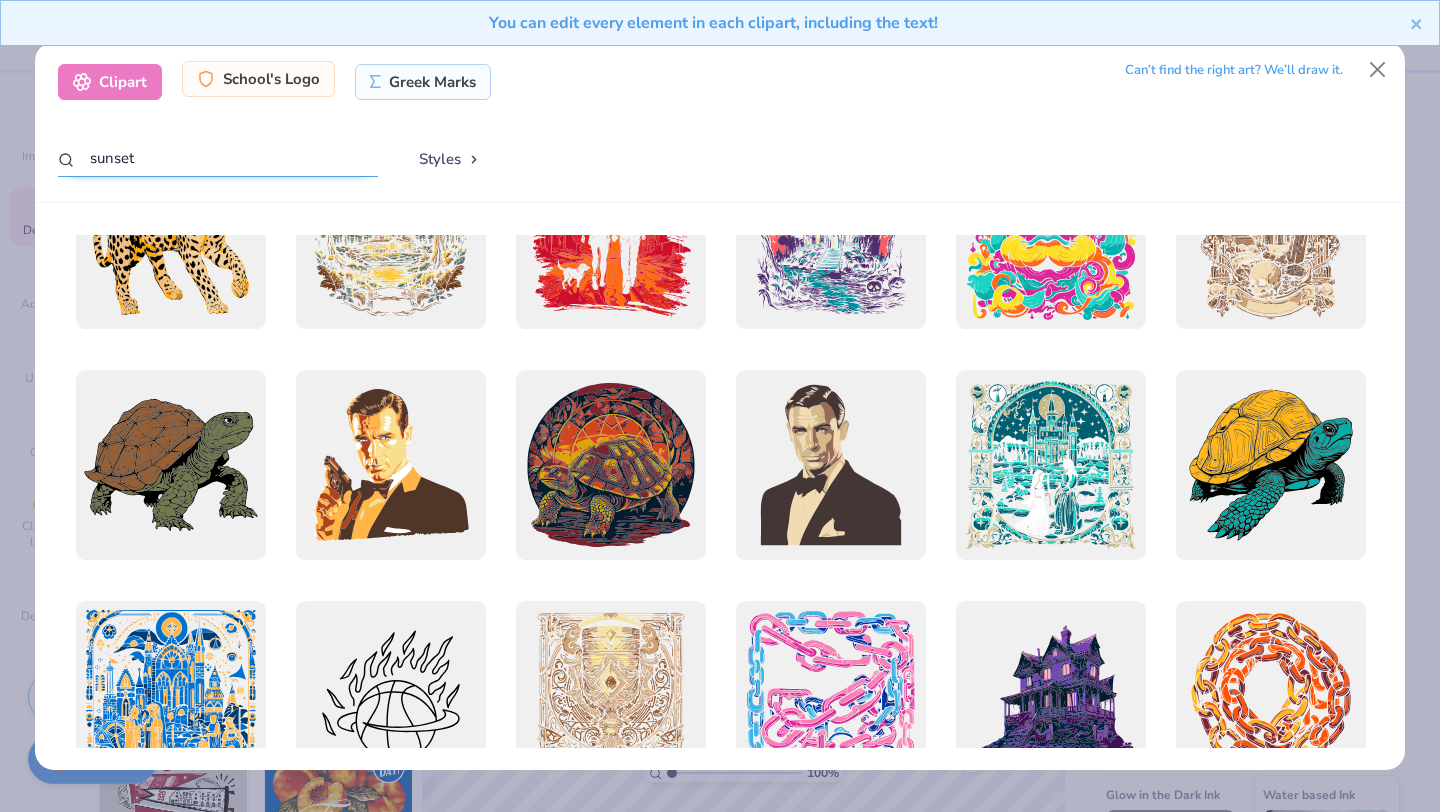type on "sunset" 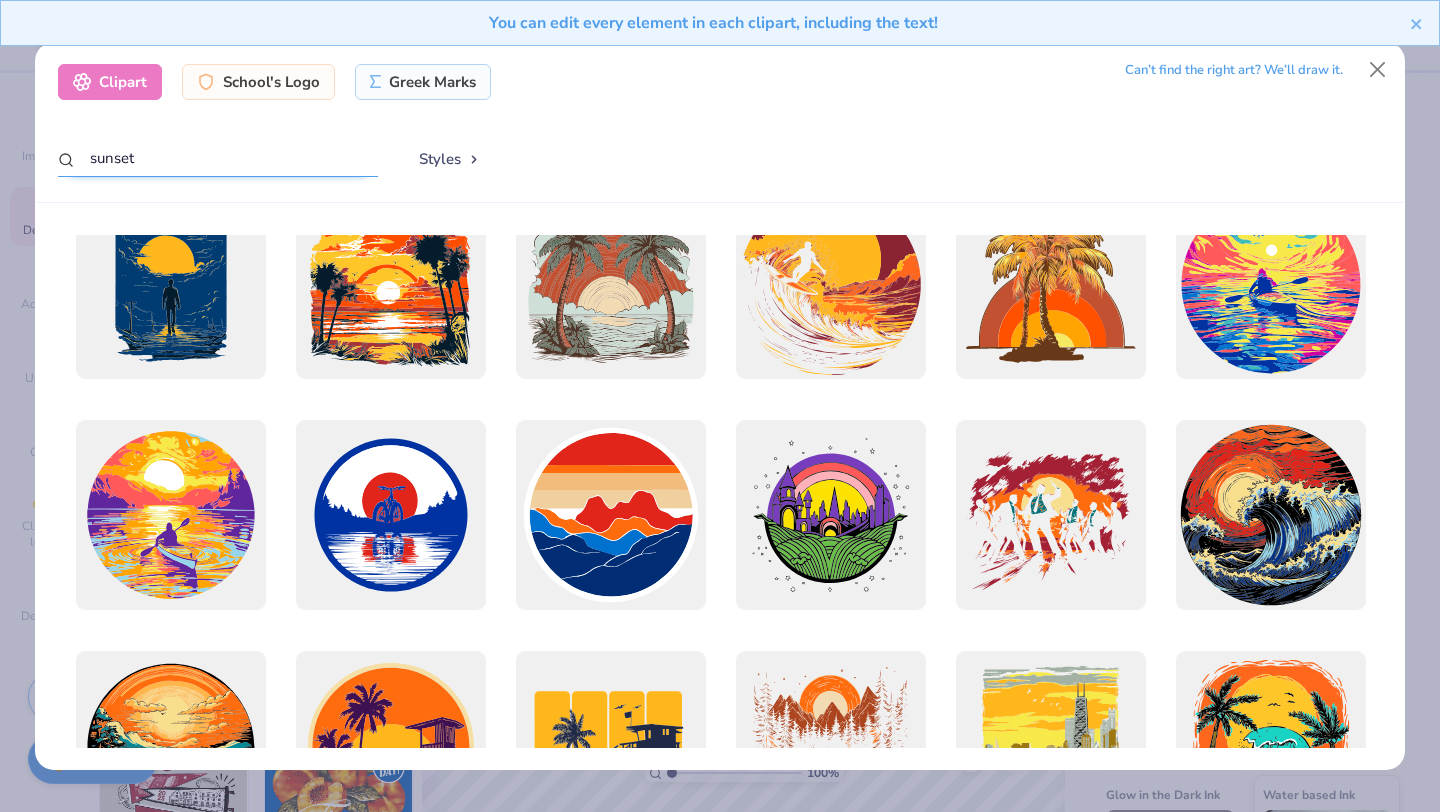 scroll, scrollTop: 4408, scrollLeft: 0, axis: vertical 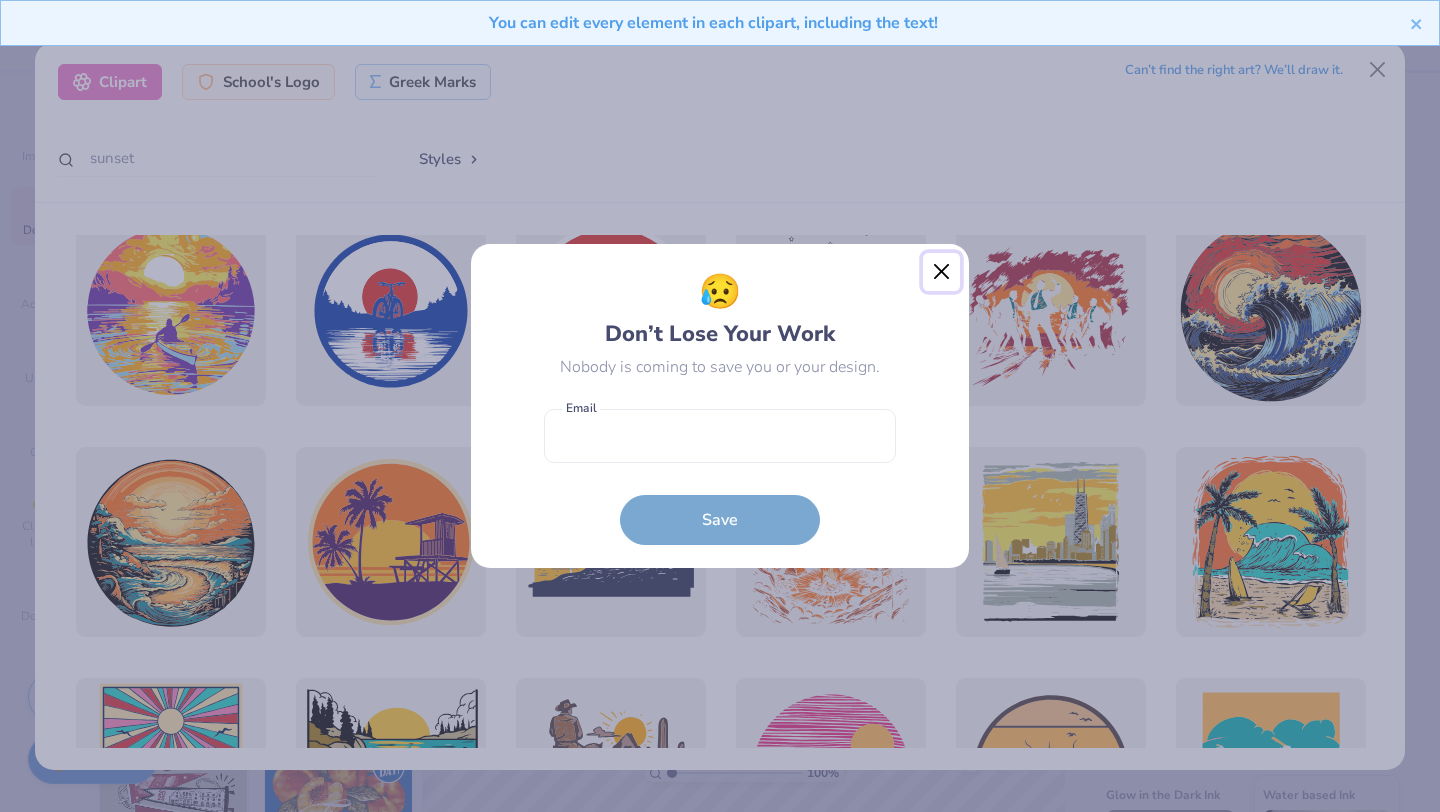 click at bounding box center (942, 272) 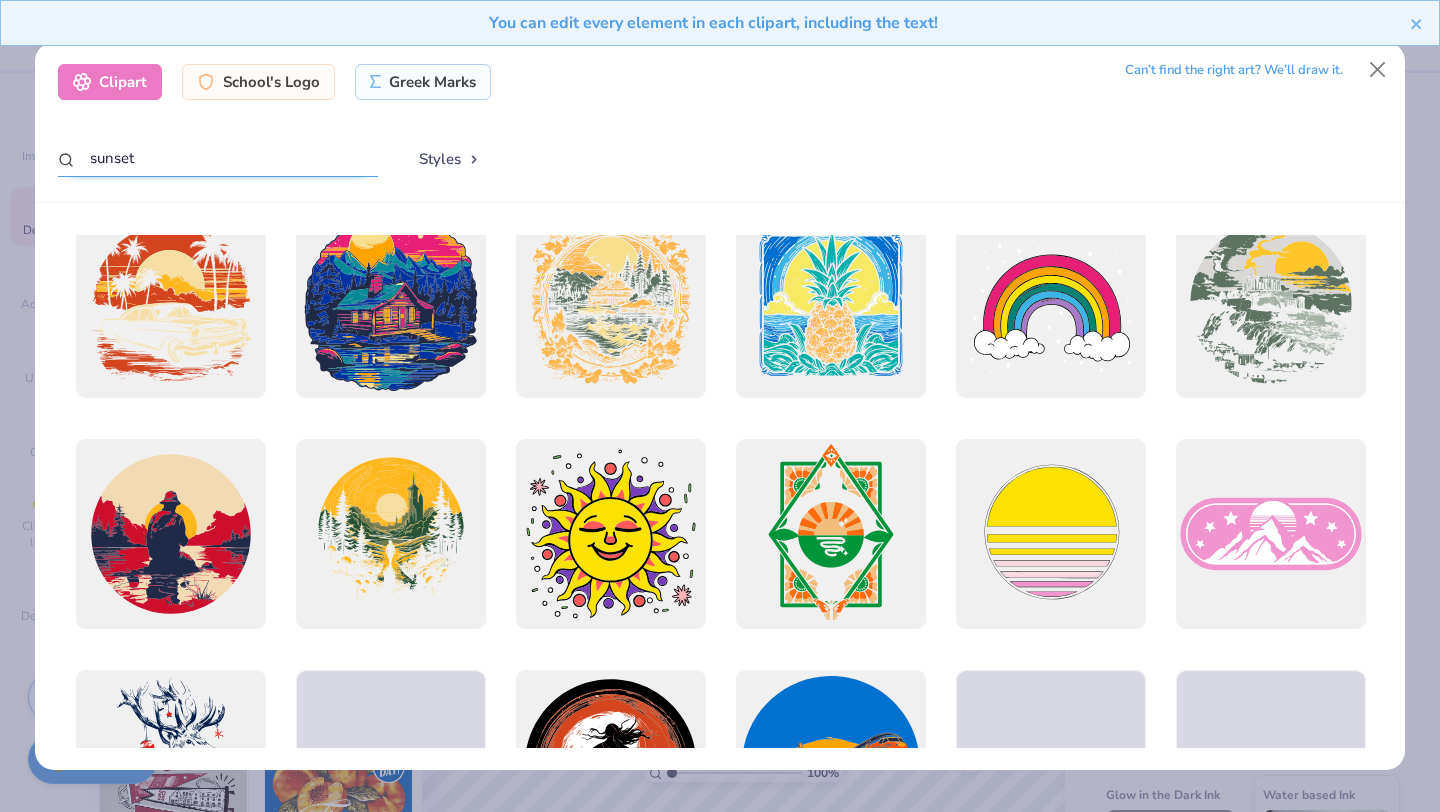 scroll, scrollTop: 5752, scrollLeft: 0, axis: vertical 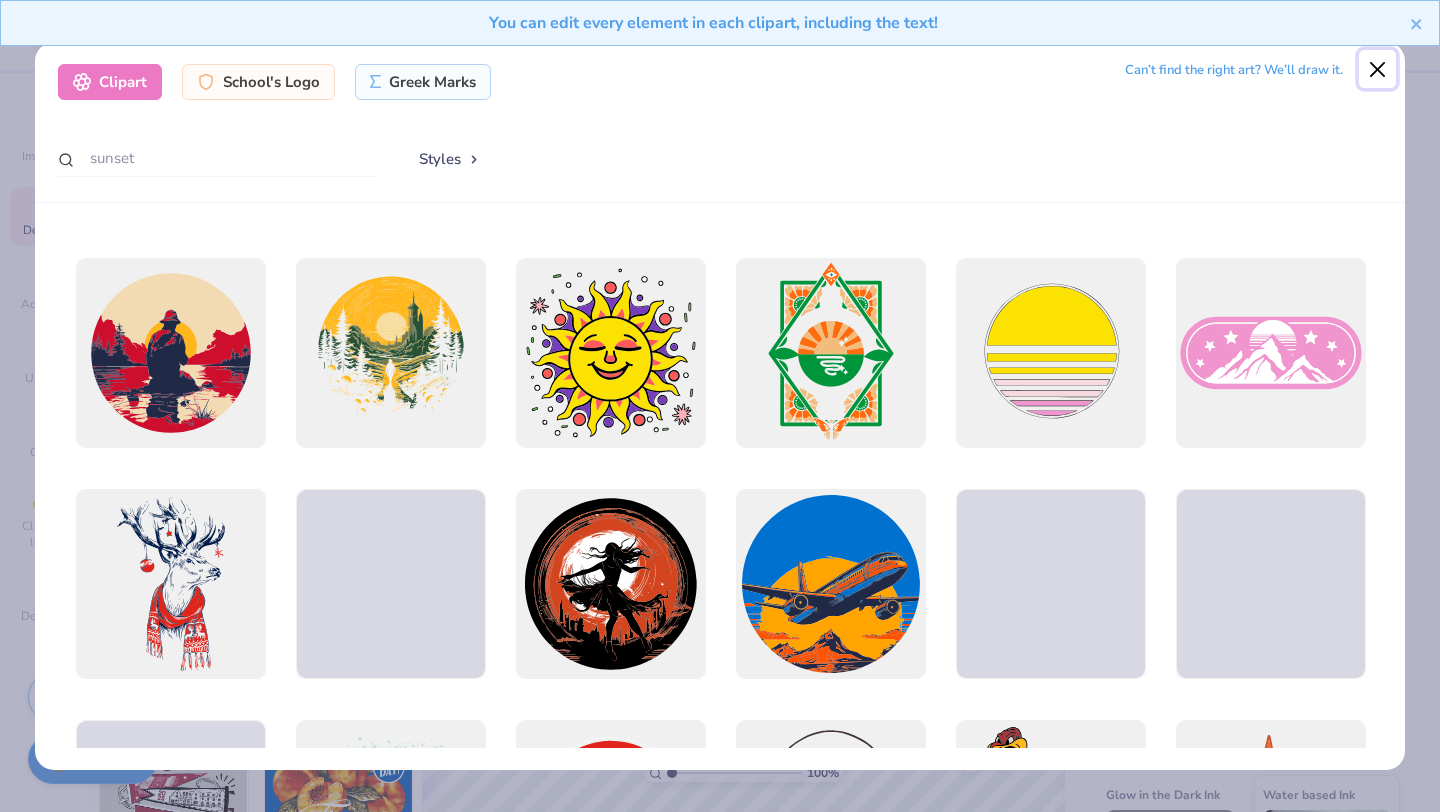 click at bounding box center (1378, 69) 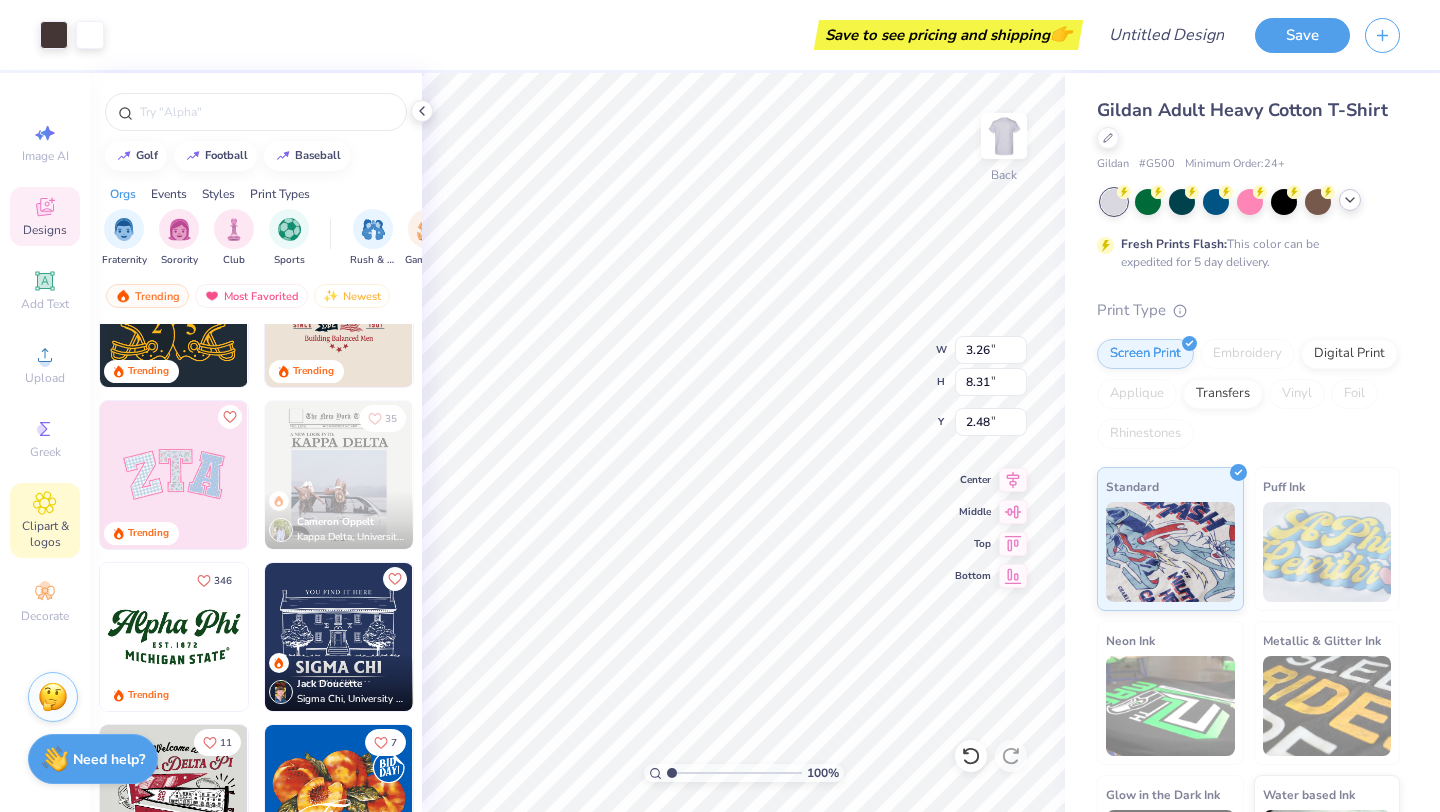 click on "Clipart & logos" at bounding box center [45, 520] 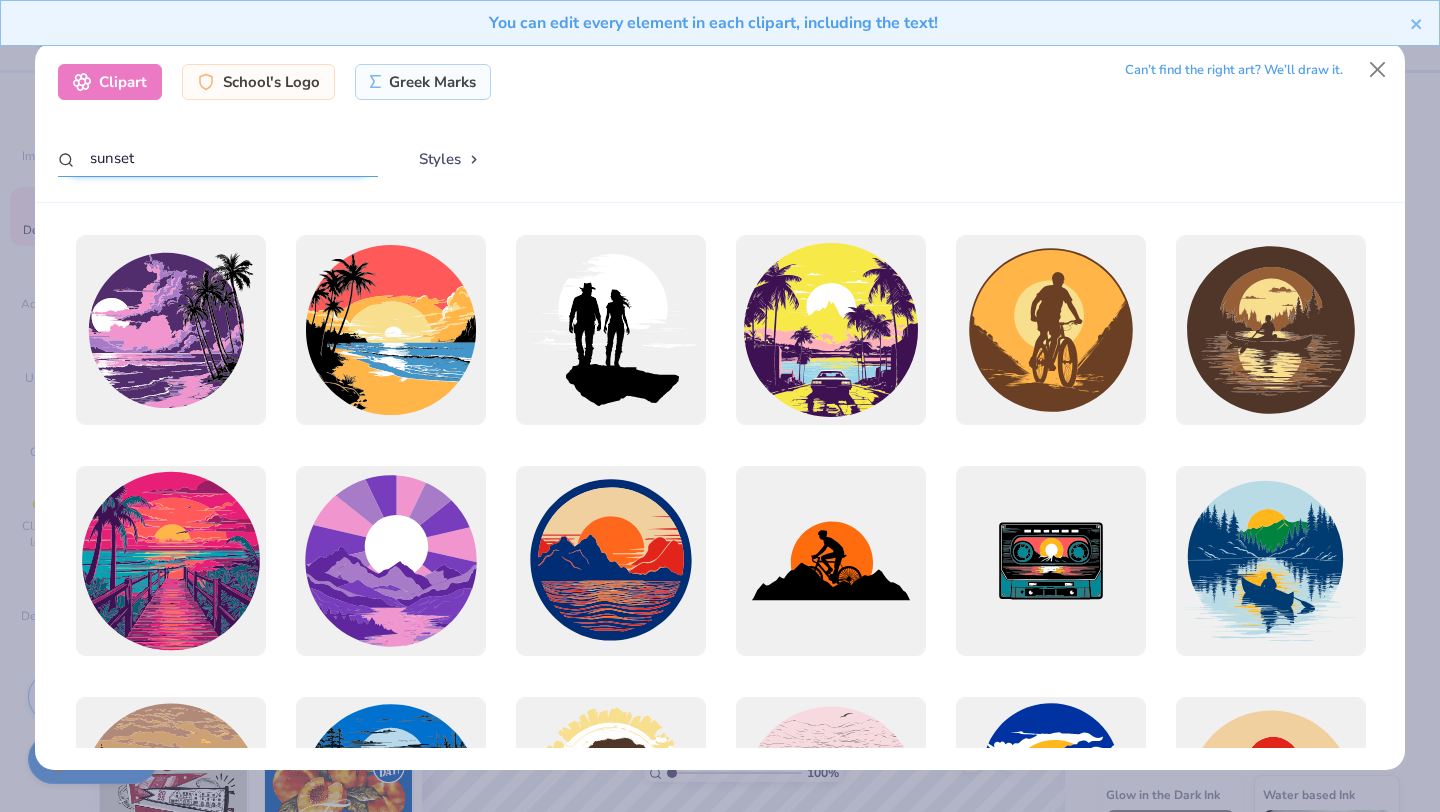 click on "sunset" at bounding box center (218, 158) 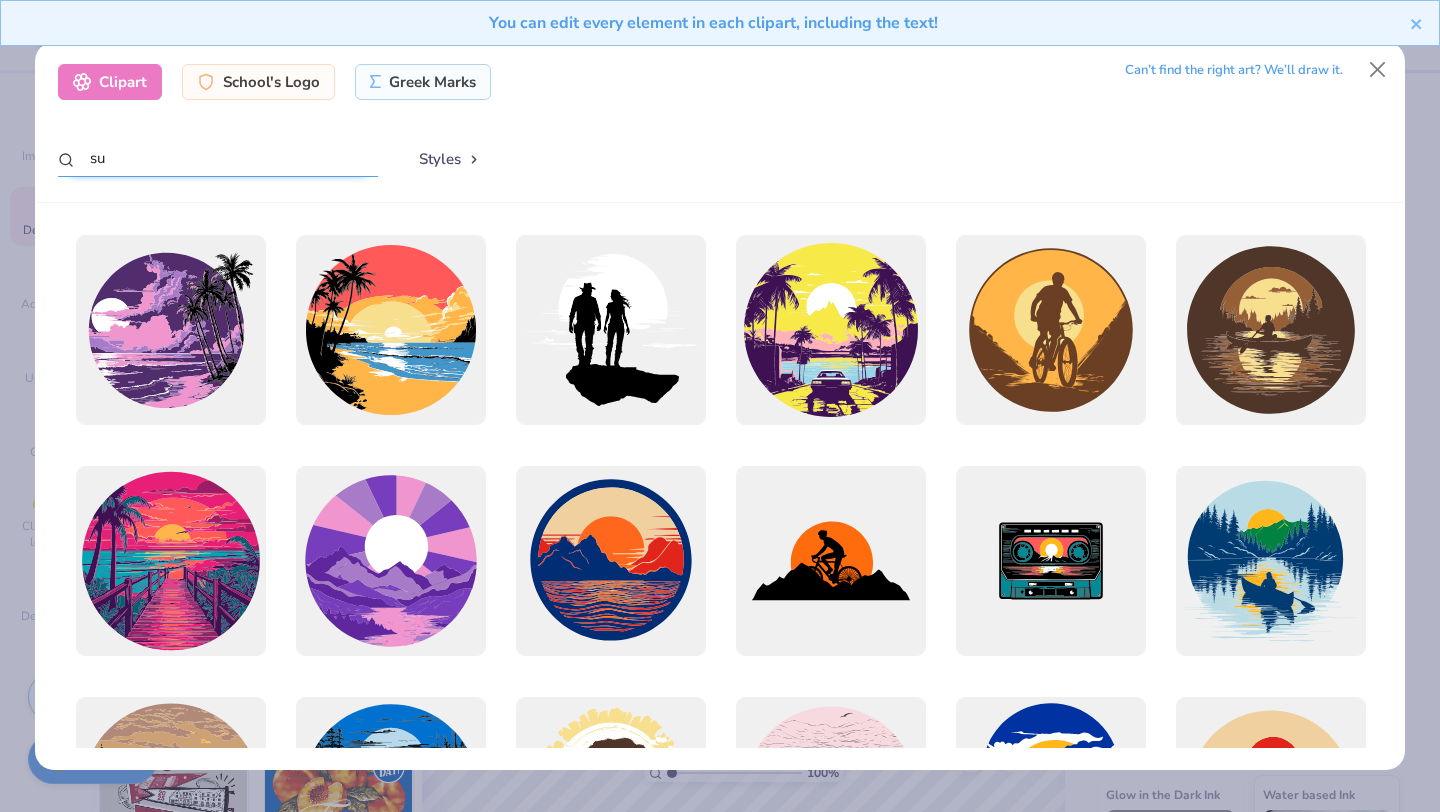type on "s" 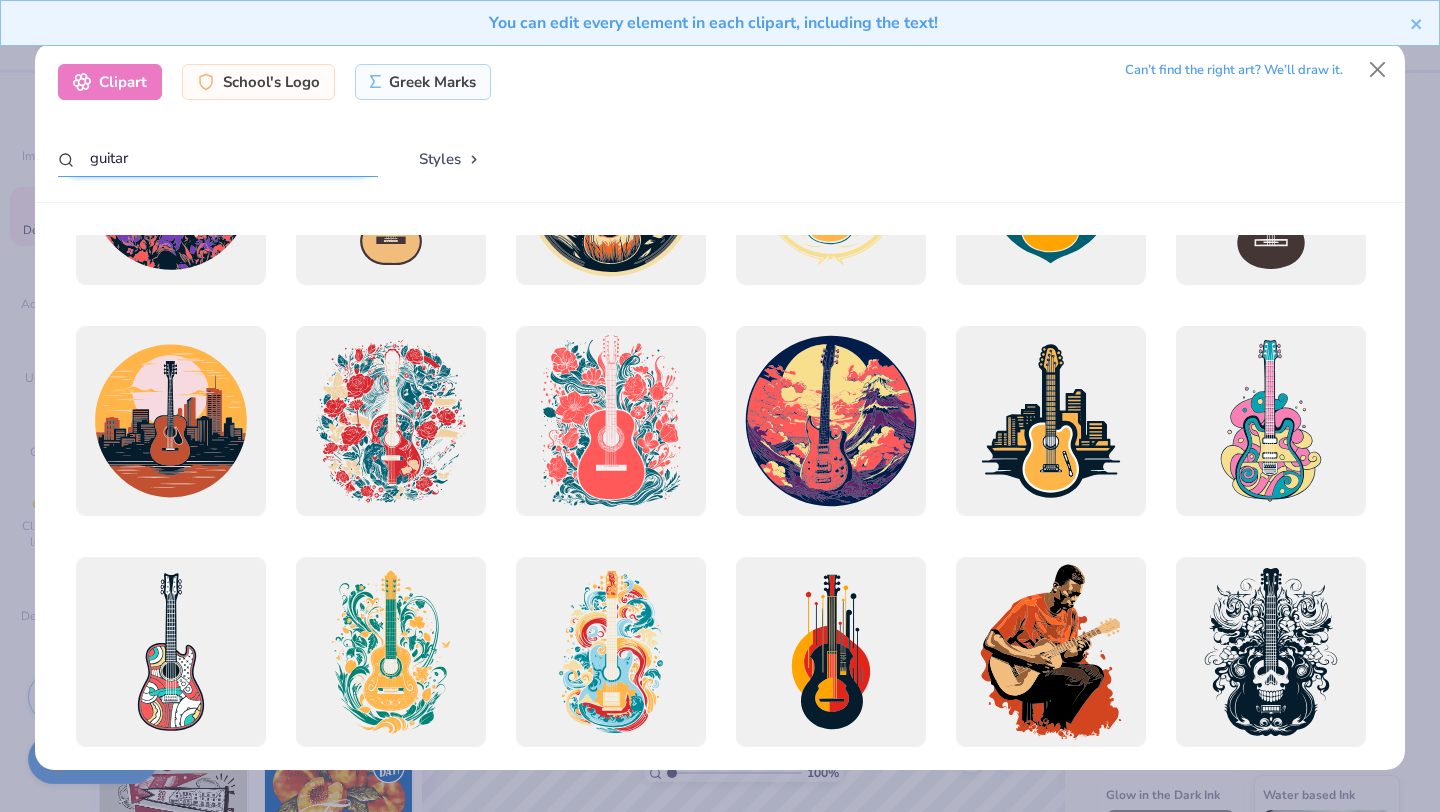 scroll, scrollTop: 0, scrollLeft: 0, axis: both 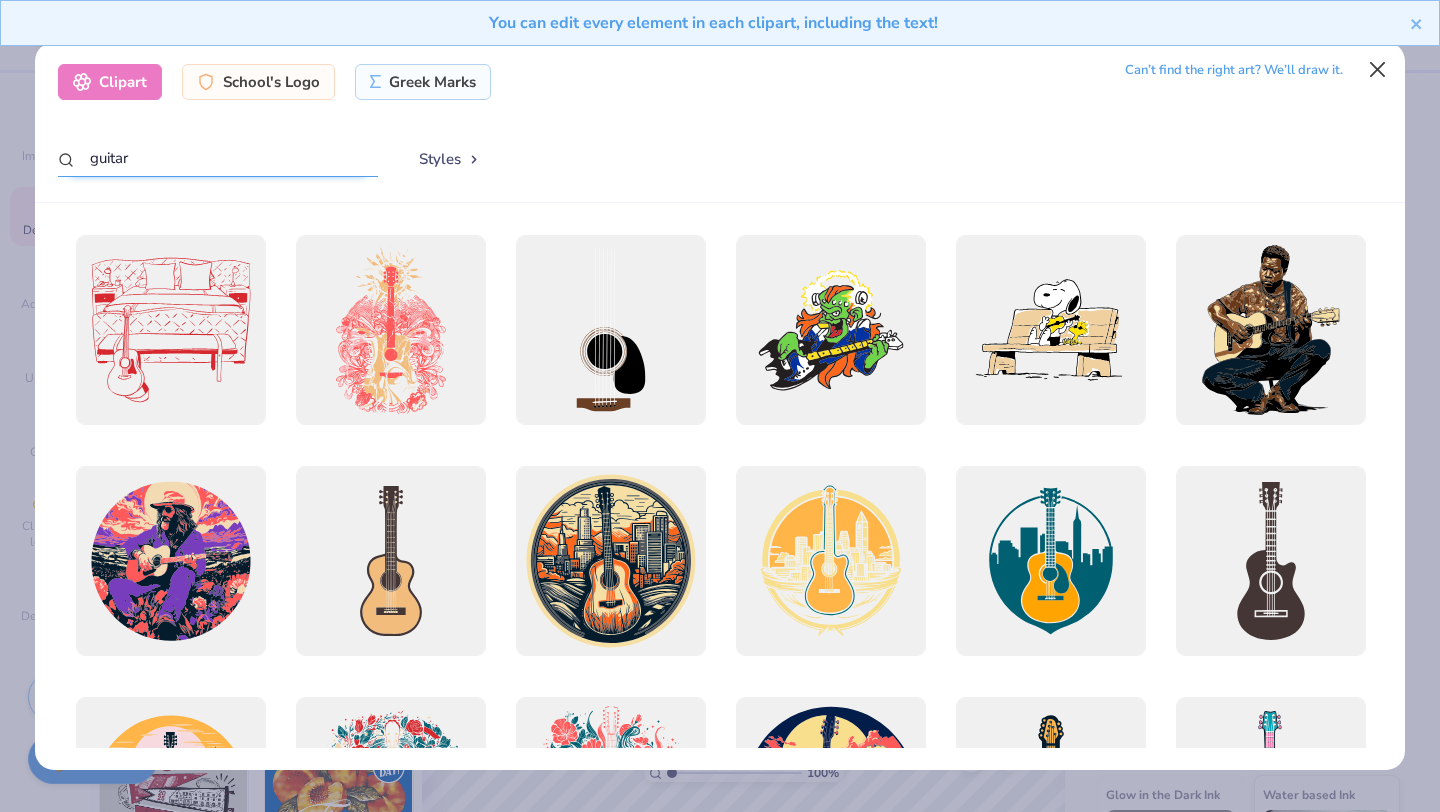 type on "guitar" 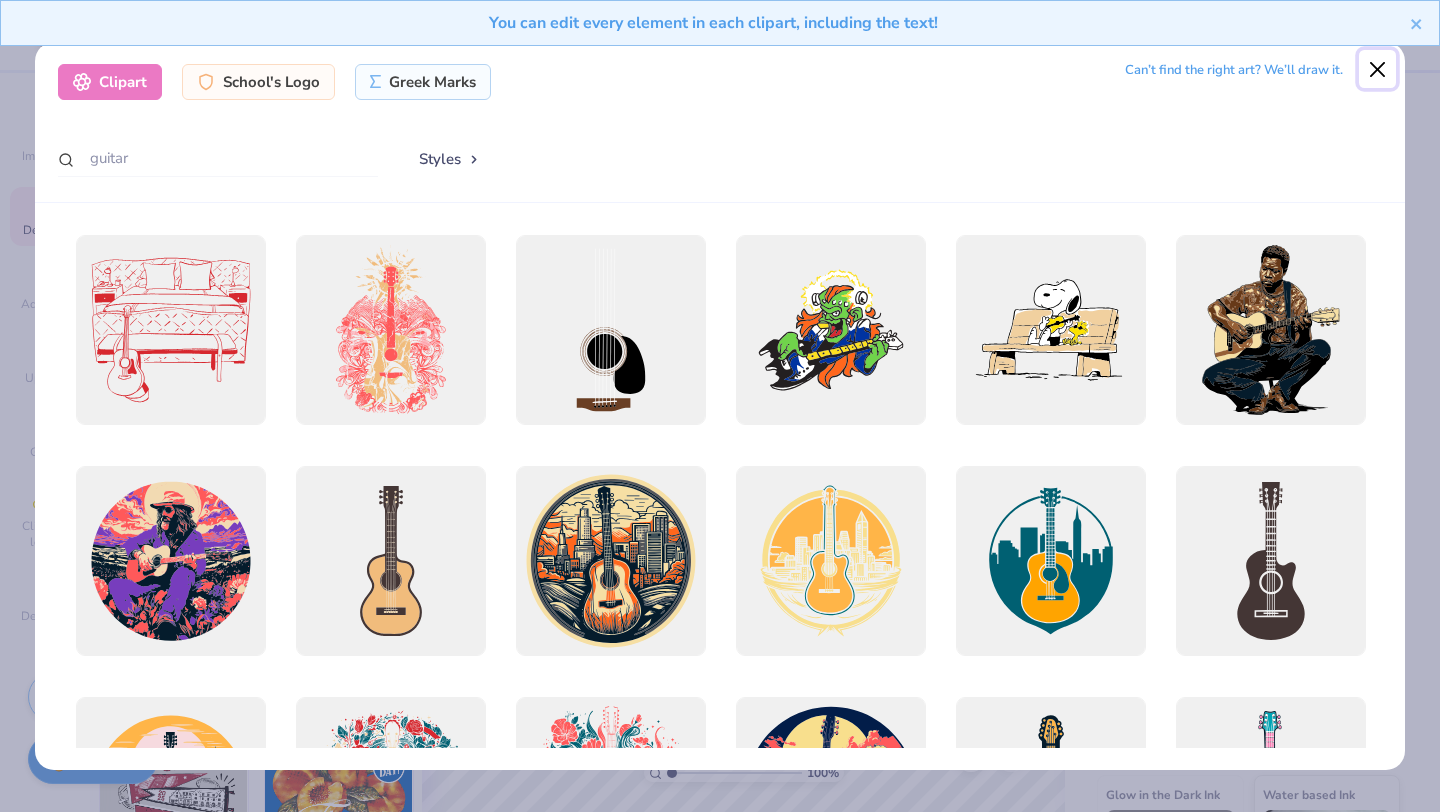 click at bounding box center (1378, 69) 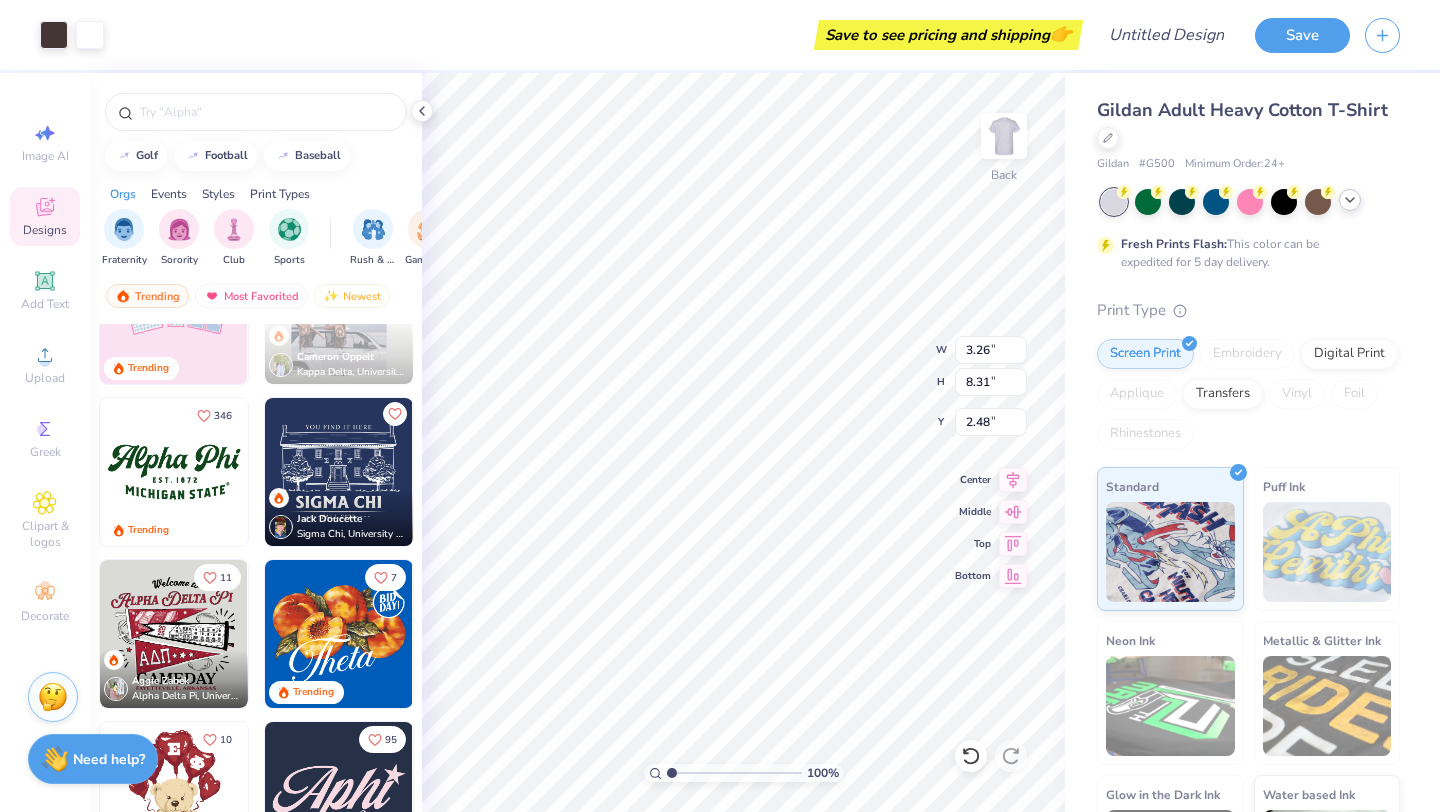 scroll, scrollTop: 904, scrollLeft: 0, axis: vertical 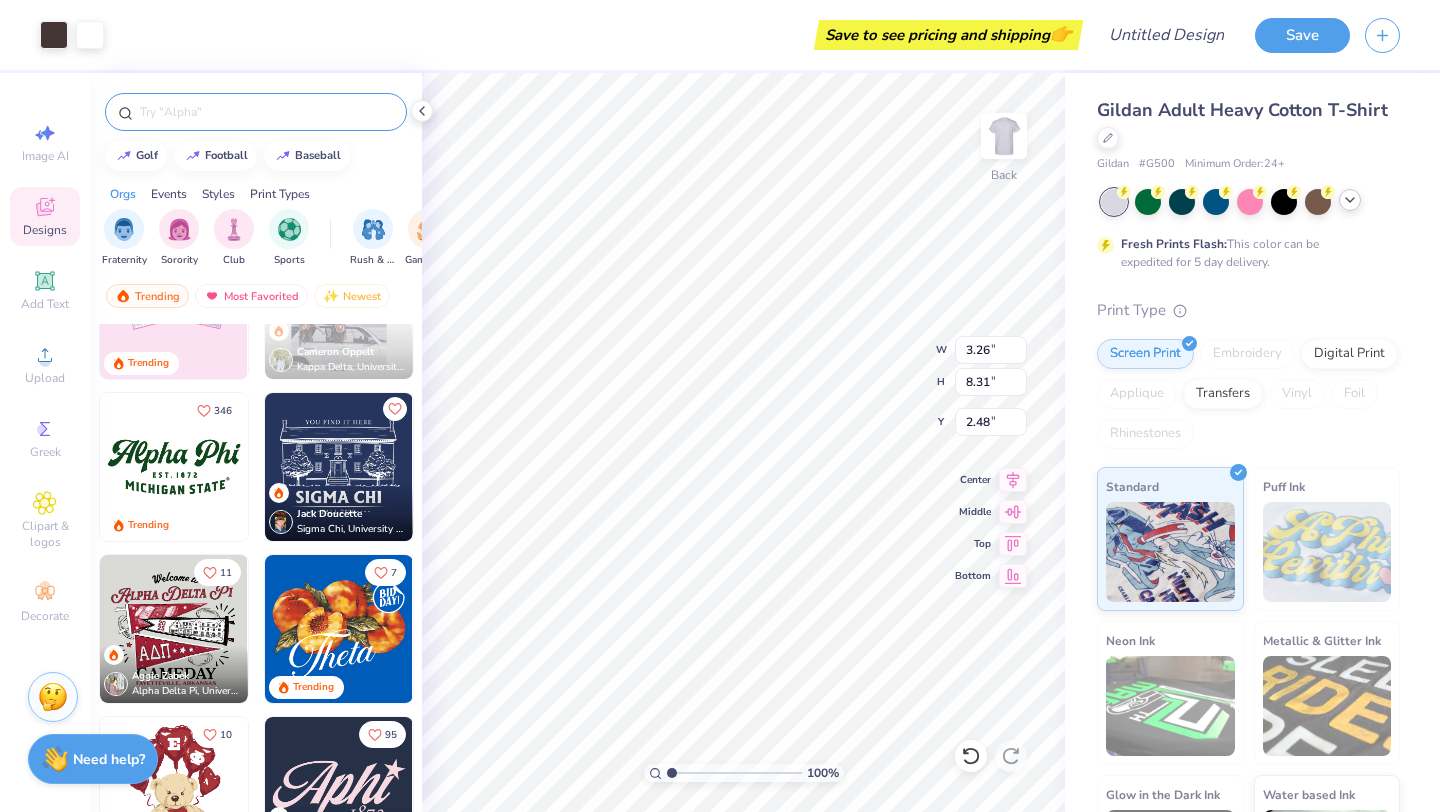 click at bounding box center (266, 112) 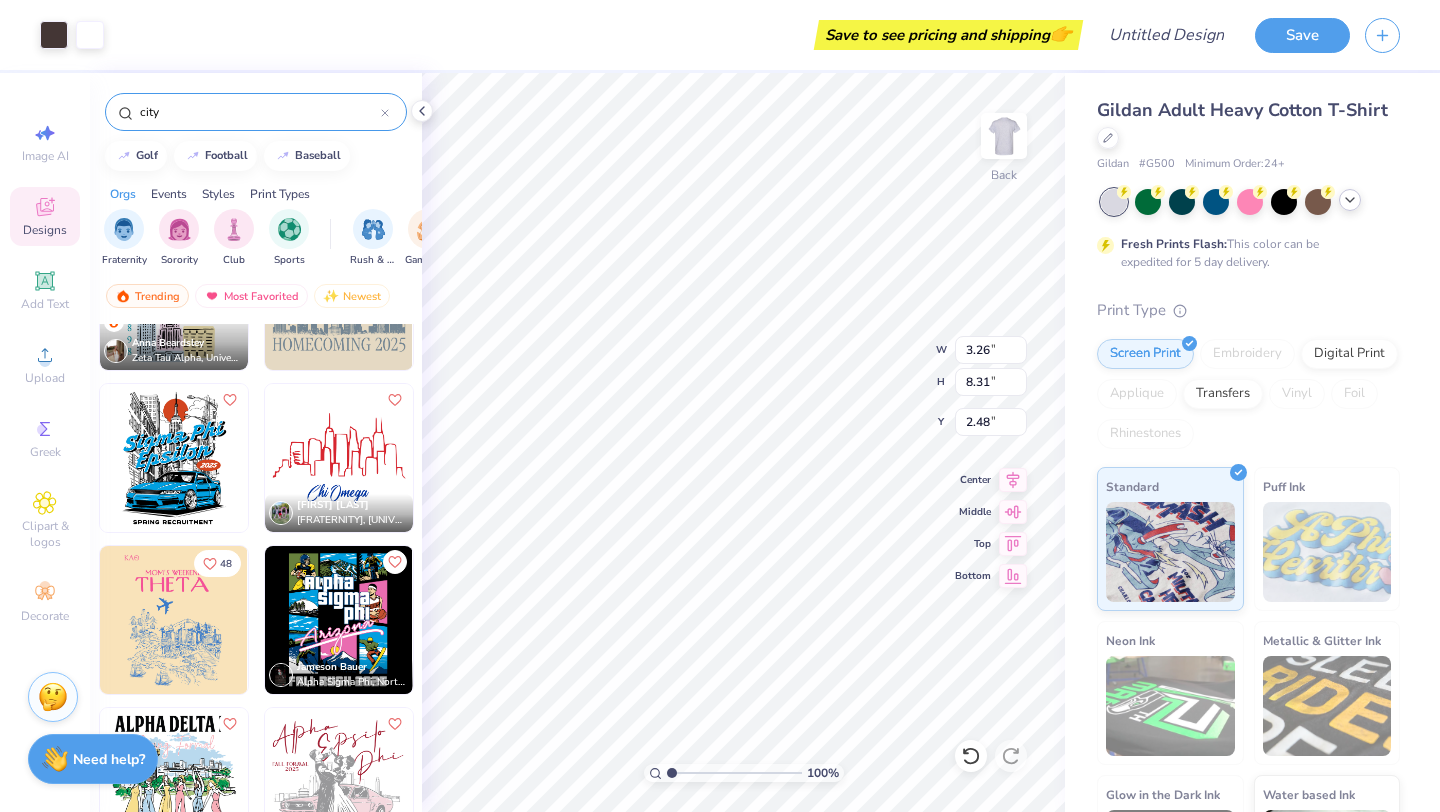scroll, scrollTop: 91, scrollLeft: 0, axis: vertical 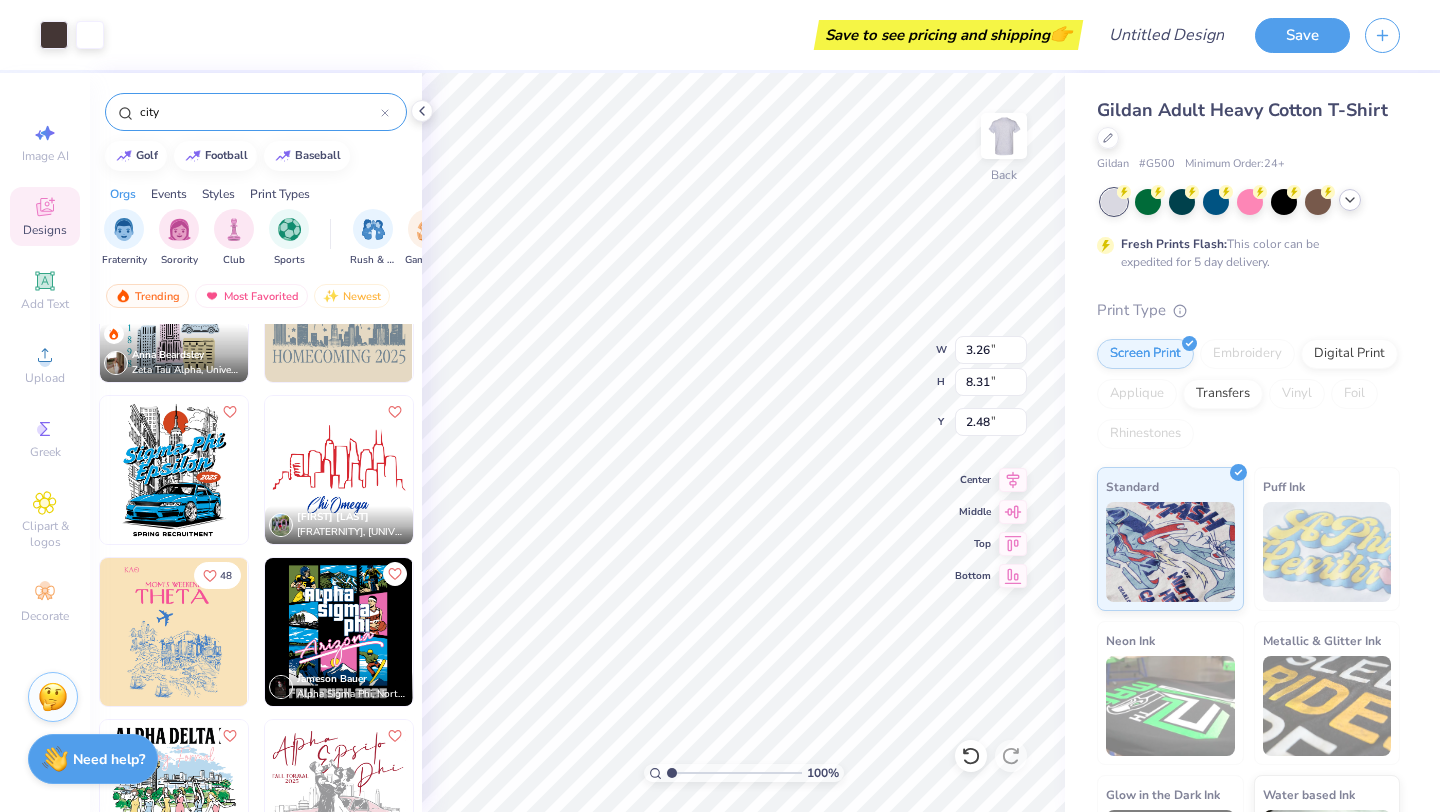 type on "city" 